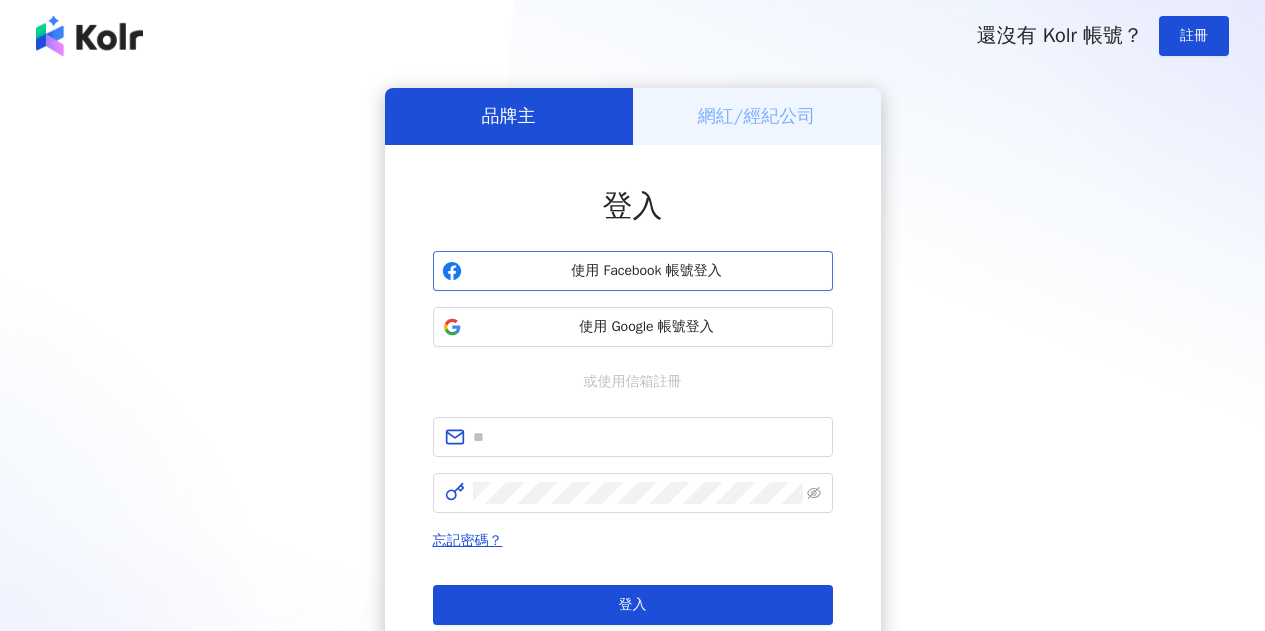 scroll, scrollTop: 0, scrollLeft: 0, axis: both 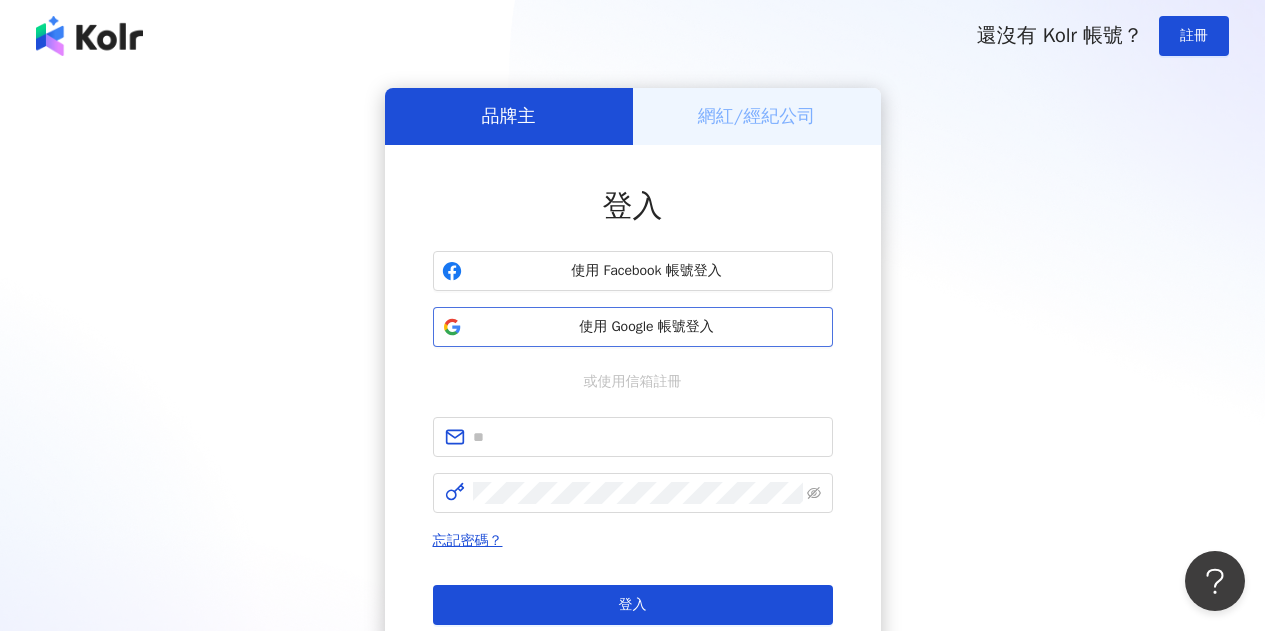 click on "使用 Google 帳號登入" at bounding box center [647, 327] 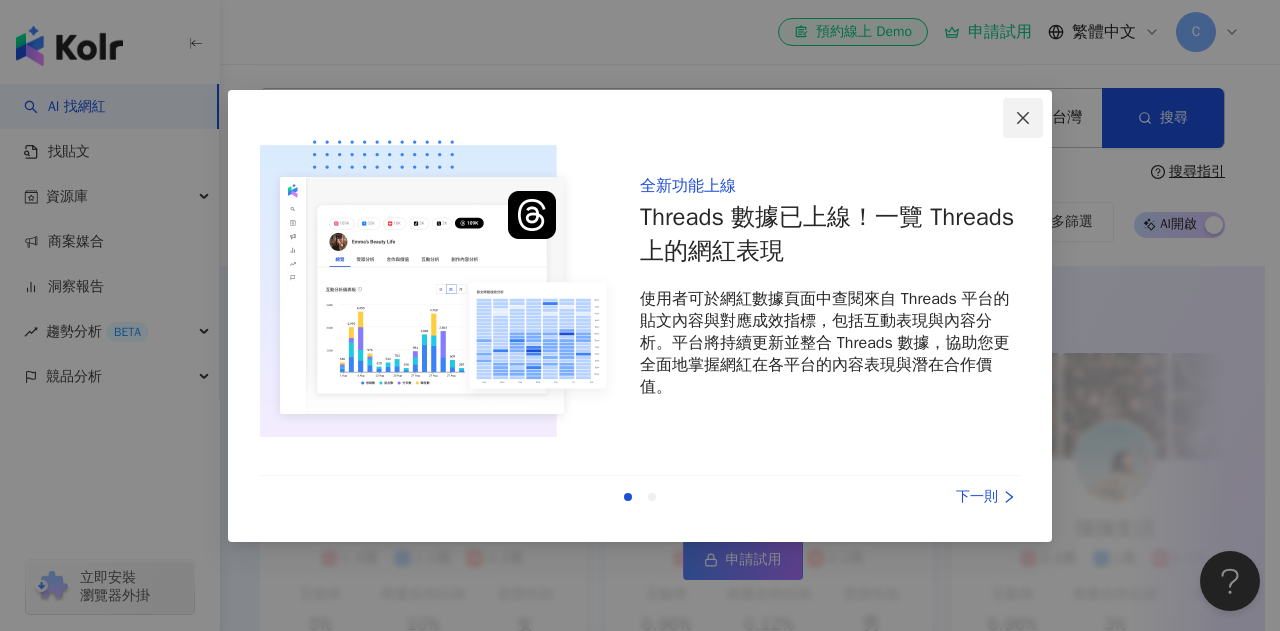 click 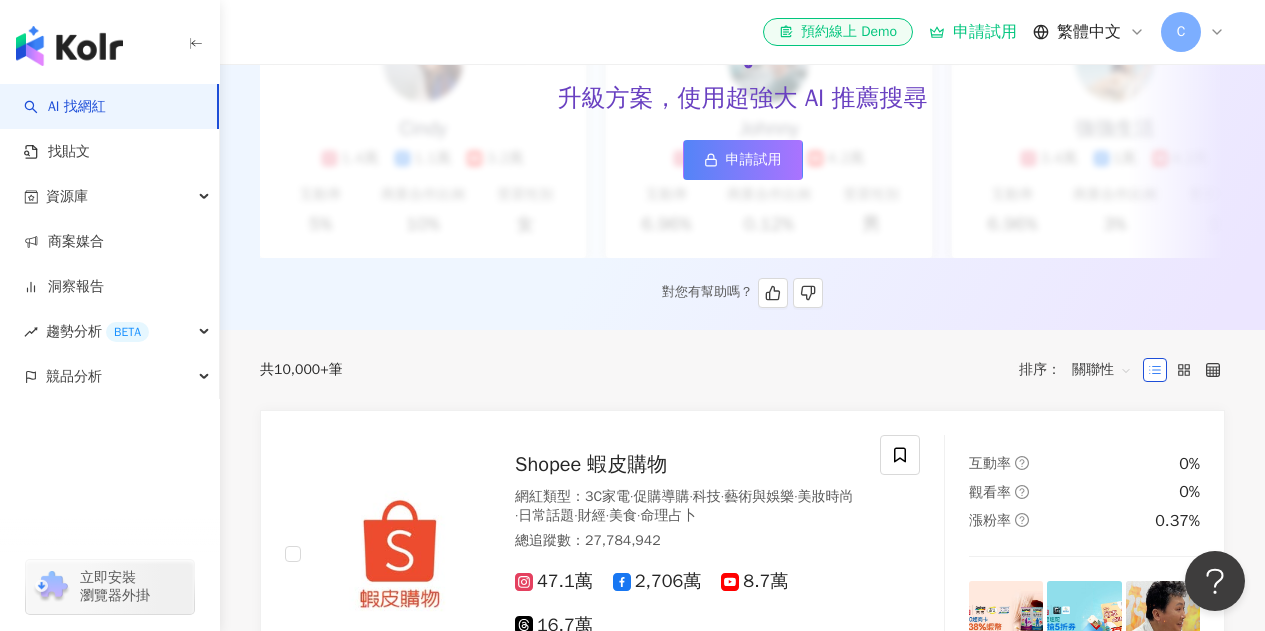 scroll, scrollTop: 0, scrollLeft: 0, axis: both 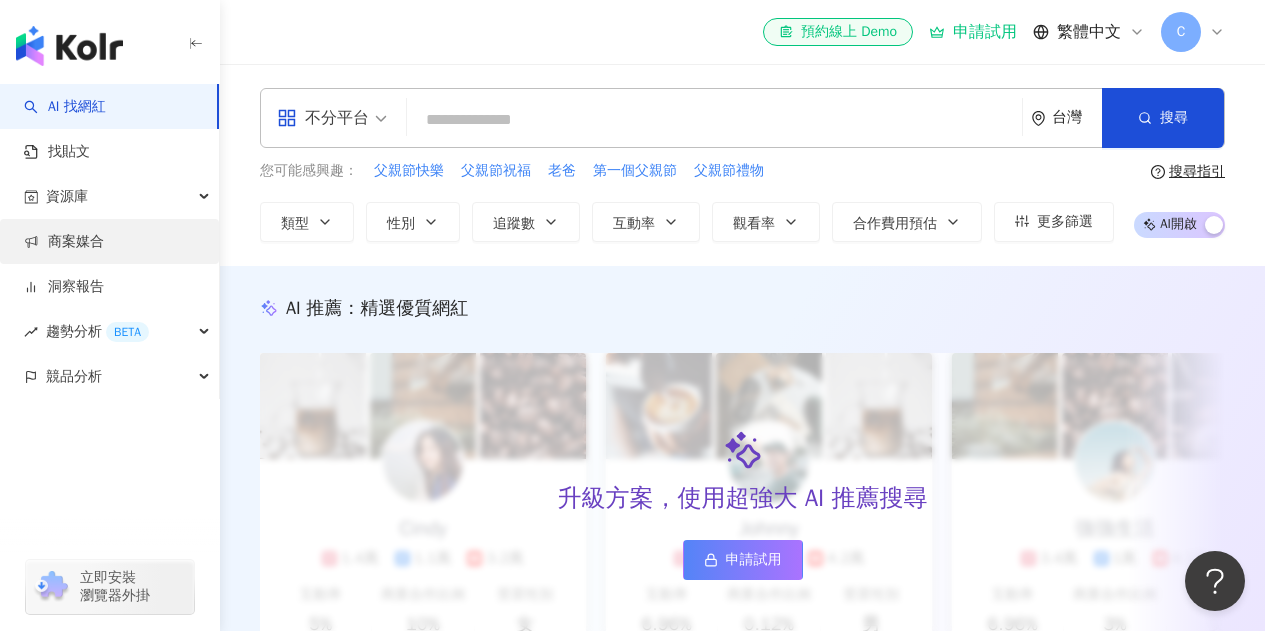 click on "商案媒合" at bounding box center [64, 242] 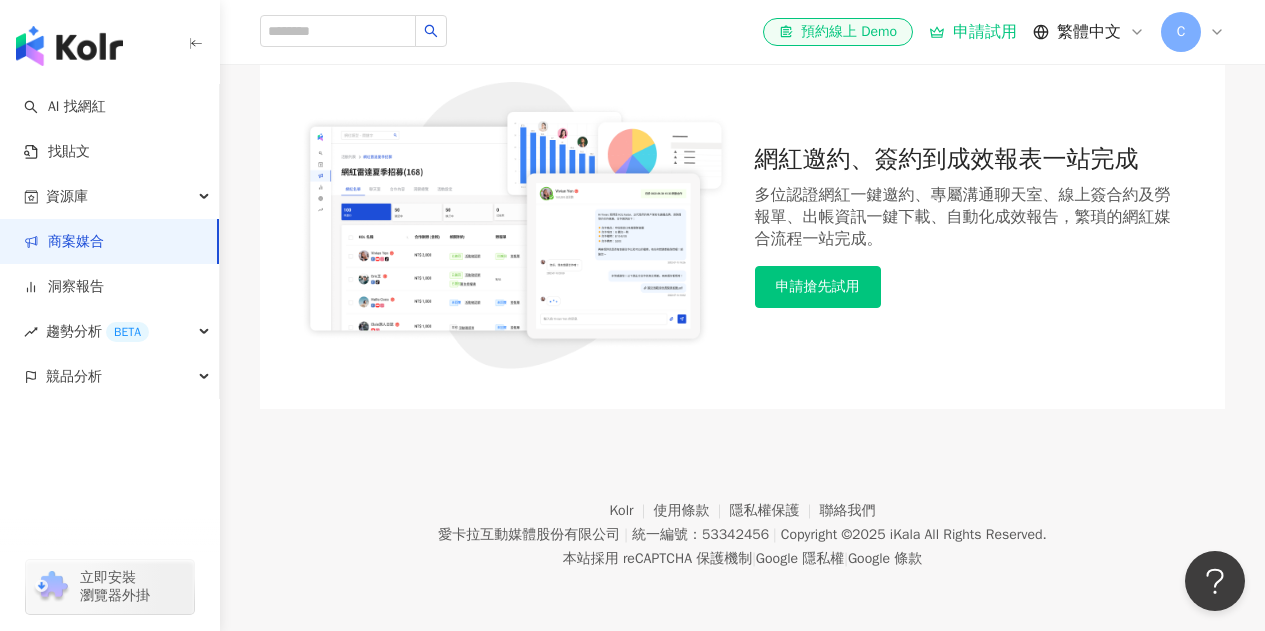 scroll, scrollTop: 0, scrollLeft: 0, axis: both 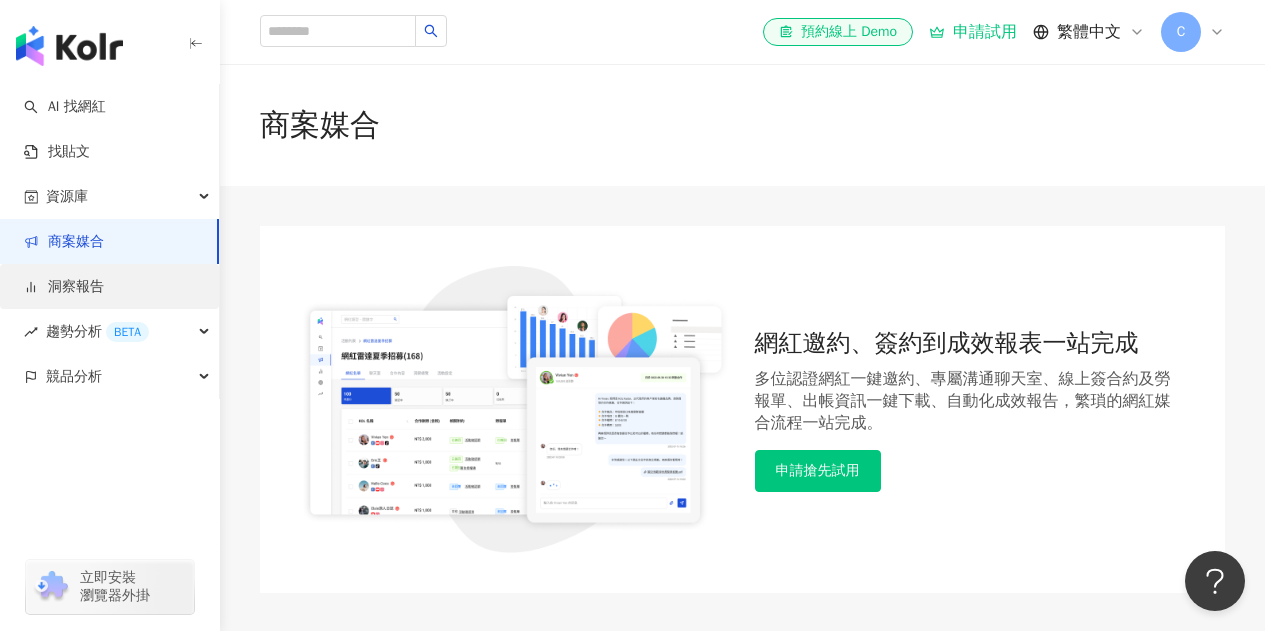 click on "洞察報告" at bounding box center (64, 287) 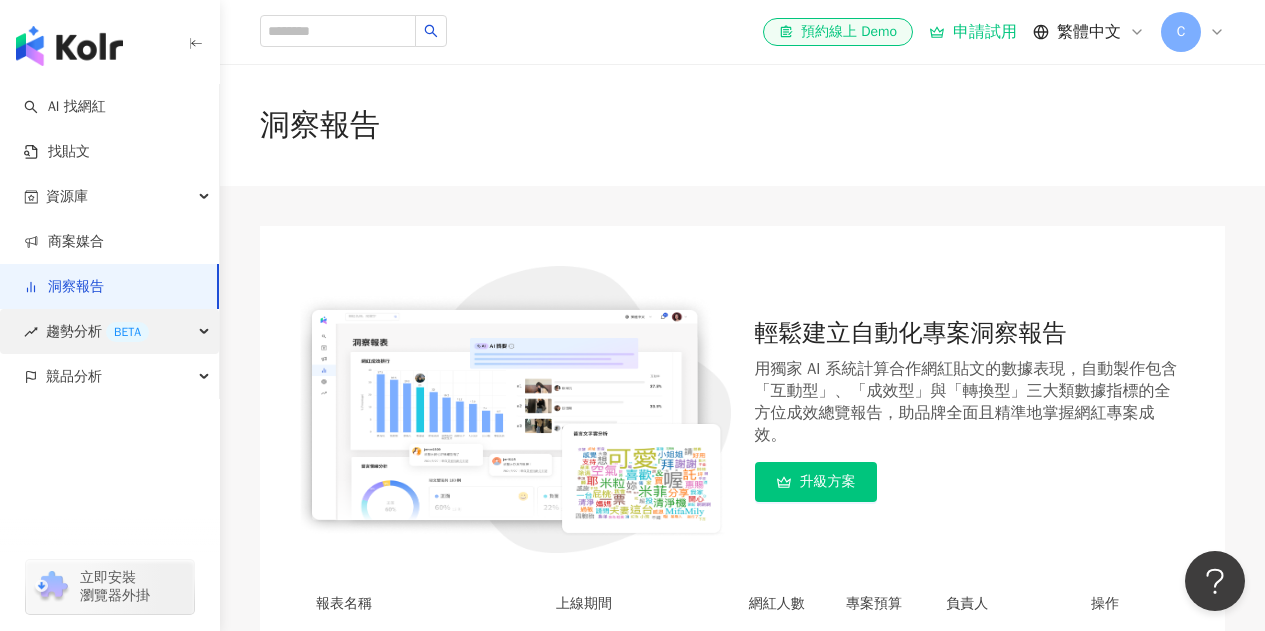 click on "趨勢分析 BETA" at bounding box center (97, 331) 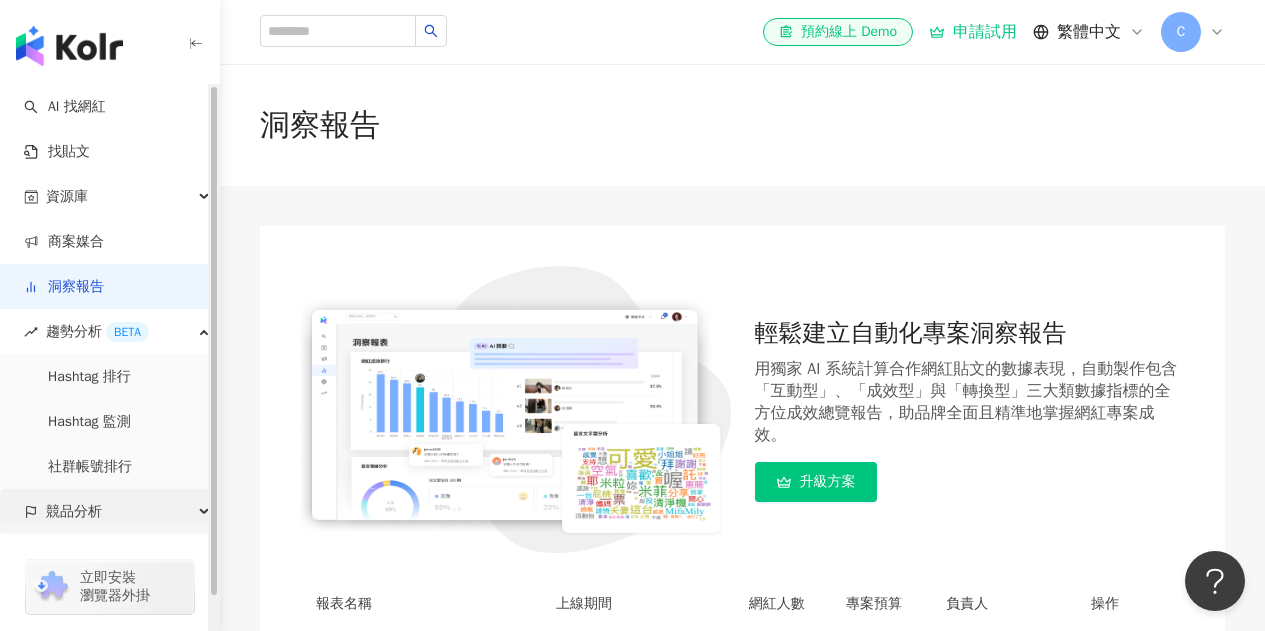 click on "競品分析" at bounding box center [74, 511] 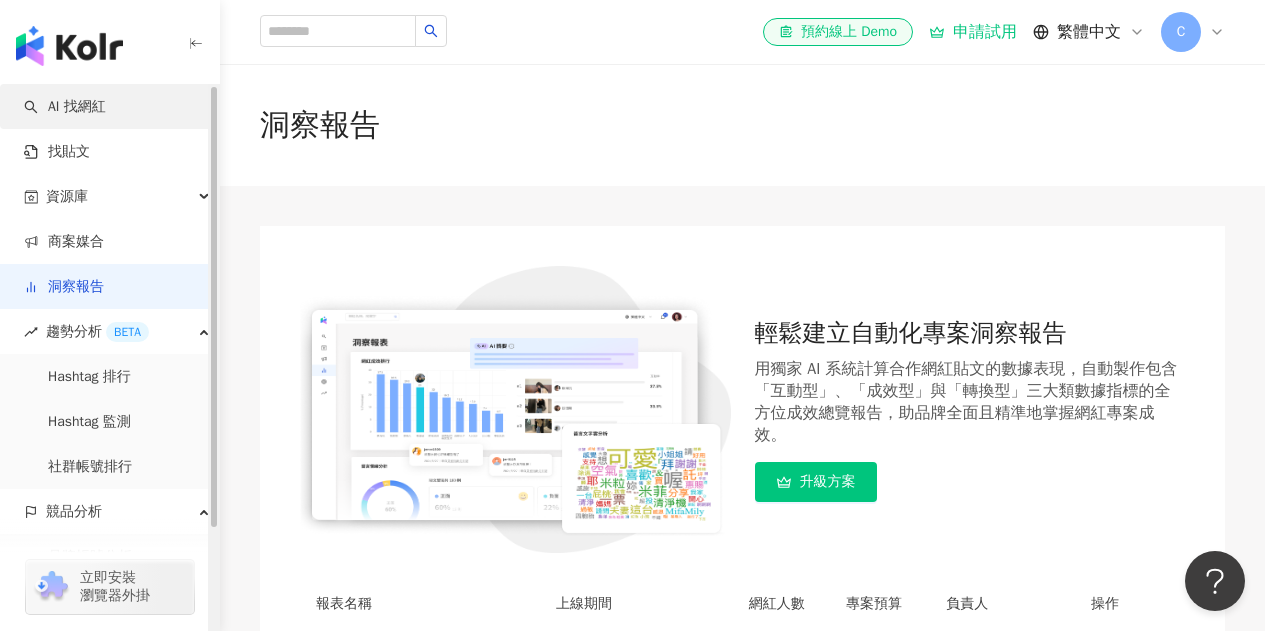 click on "AI 找網紅" at bounding box center (65, 107) 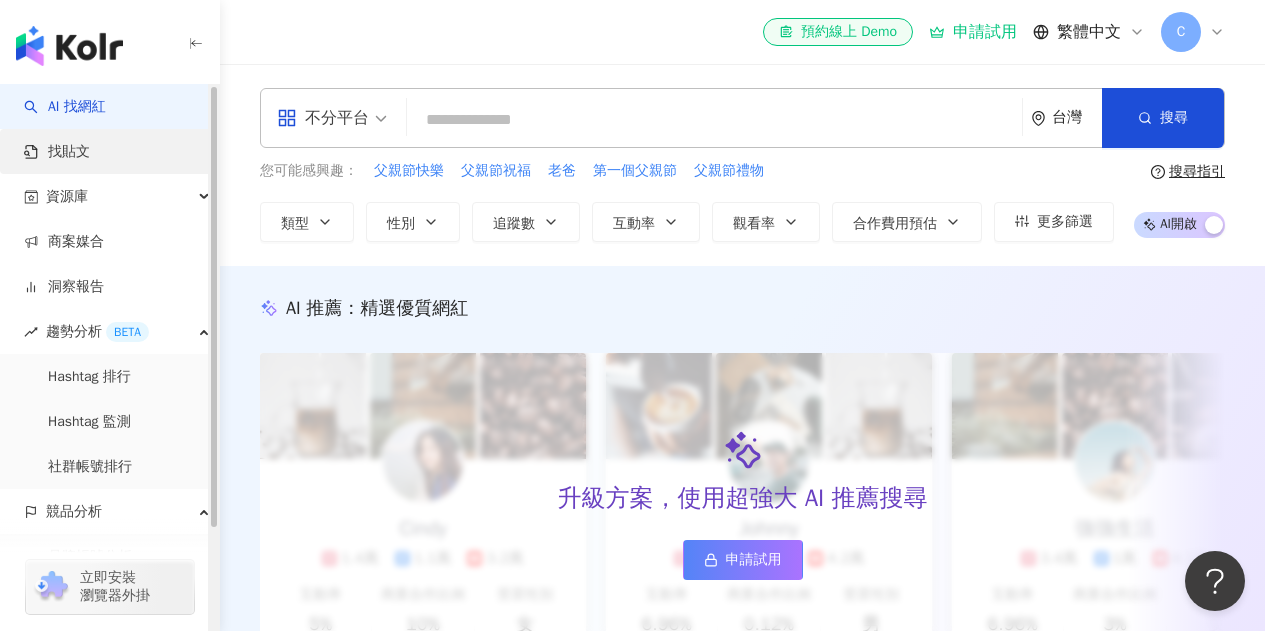 click on "找貼文" at bounding box center [57, 152] 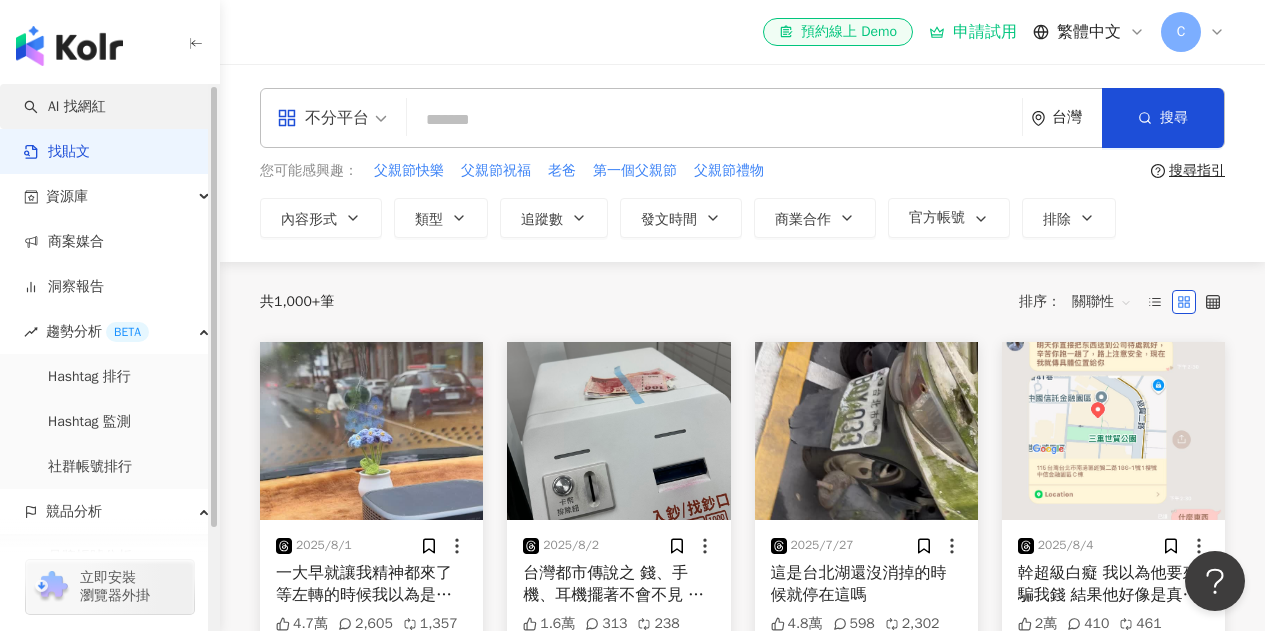 click on "AI 找網紅" at bounding box center (65, 107) 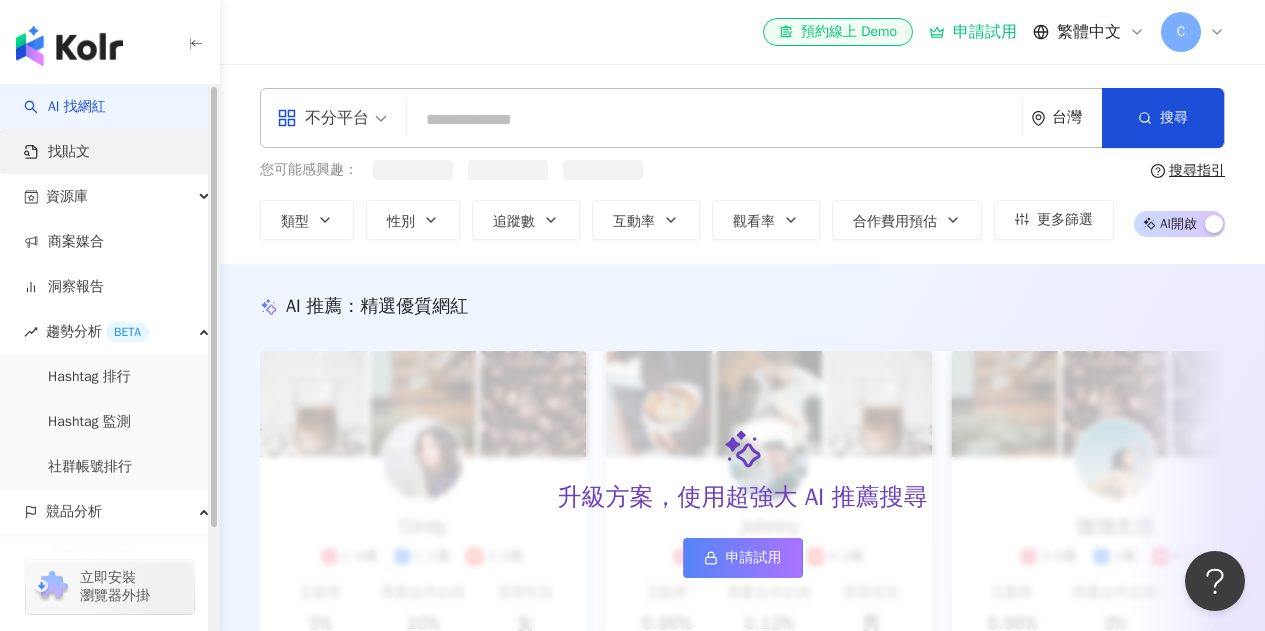 click on "找貼文" at bounding box center (57, 152) 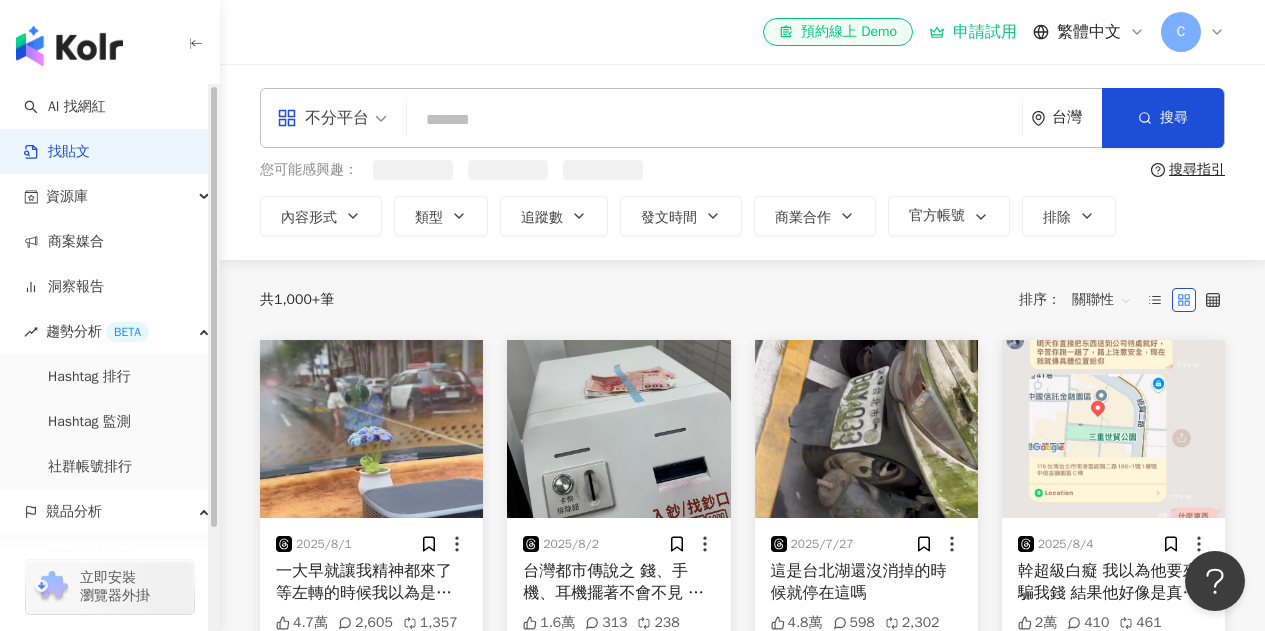 click on "找貼文" at bounding box center [57, 152] 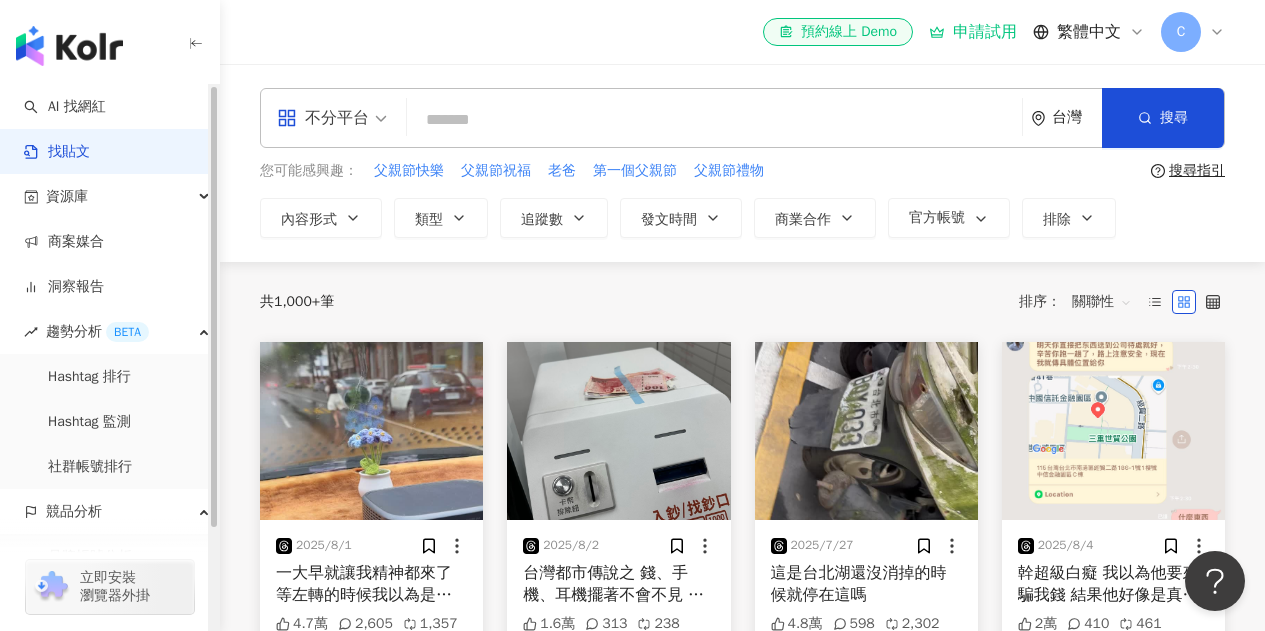 click at bounding box center [714, 119] 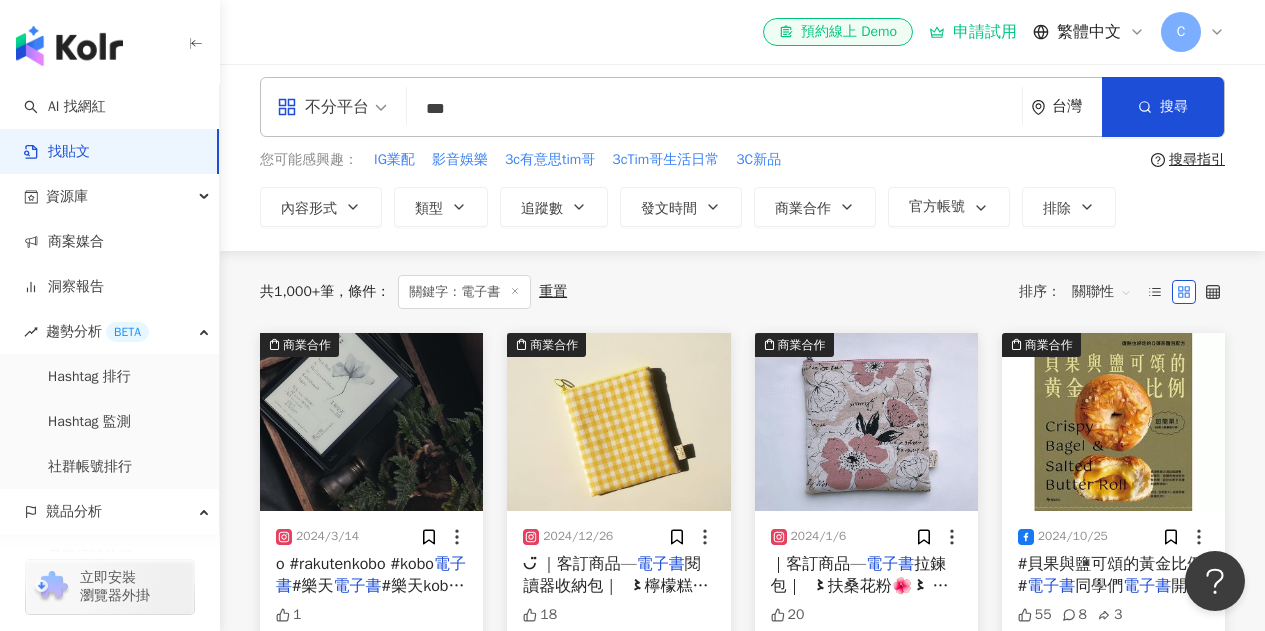scroll, scrollTop: 0, scrollLeft: 0, axis: both 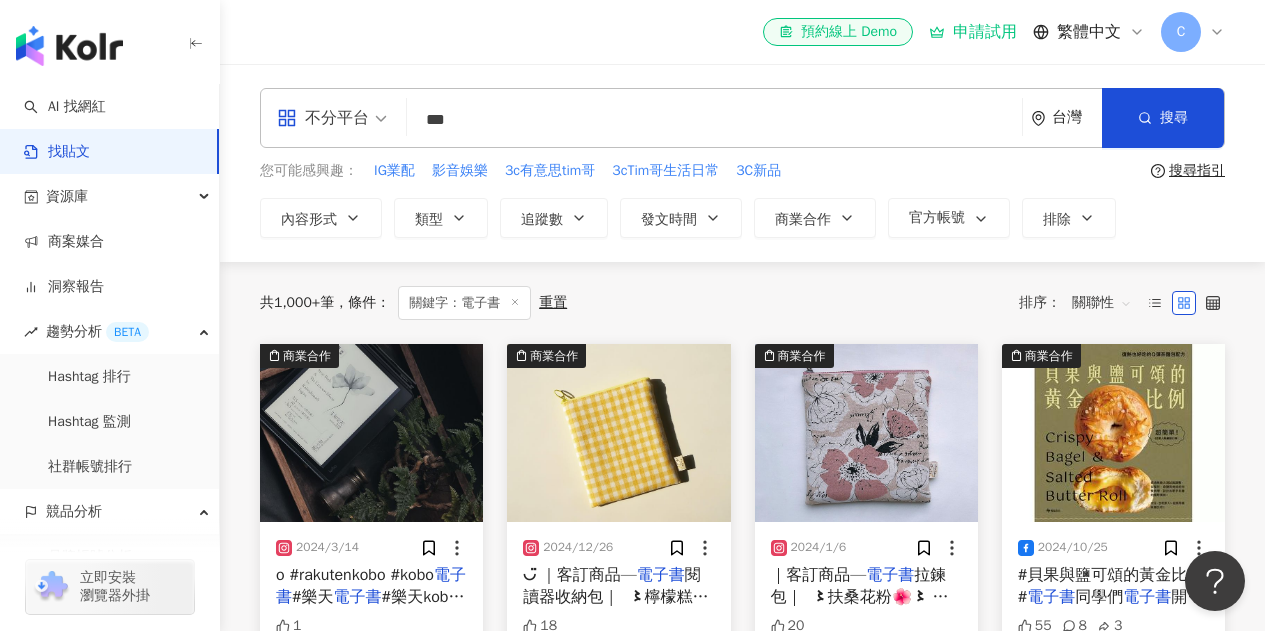 drag, startPoint x: 495, startPoint y: 118, endPoint x: 404, endPoint y: 117, distance: 91.00549 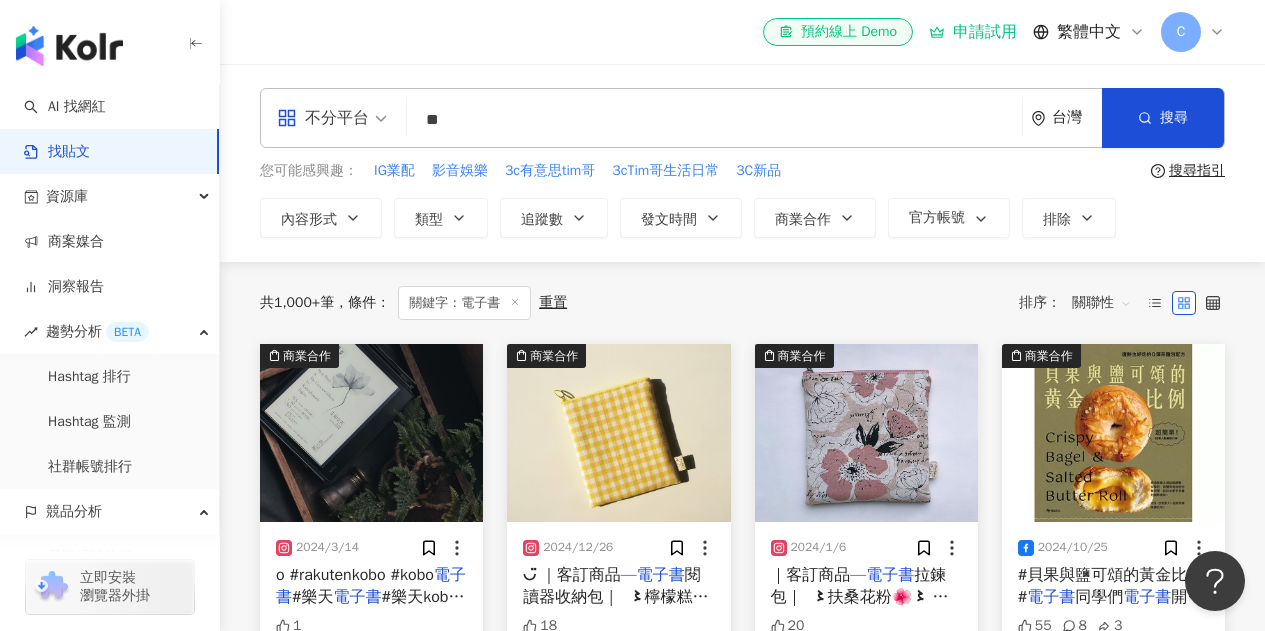 type on "**" 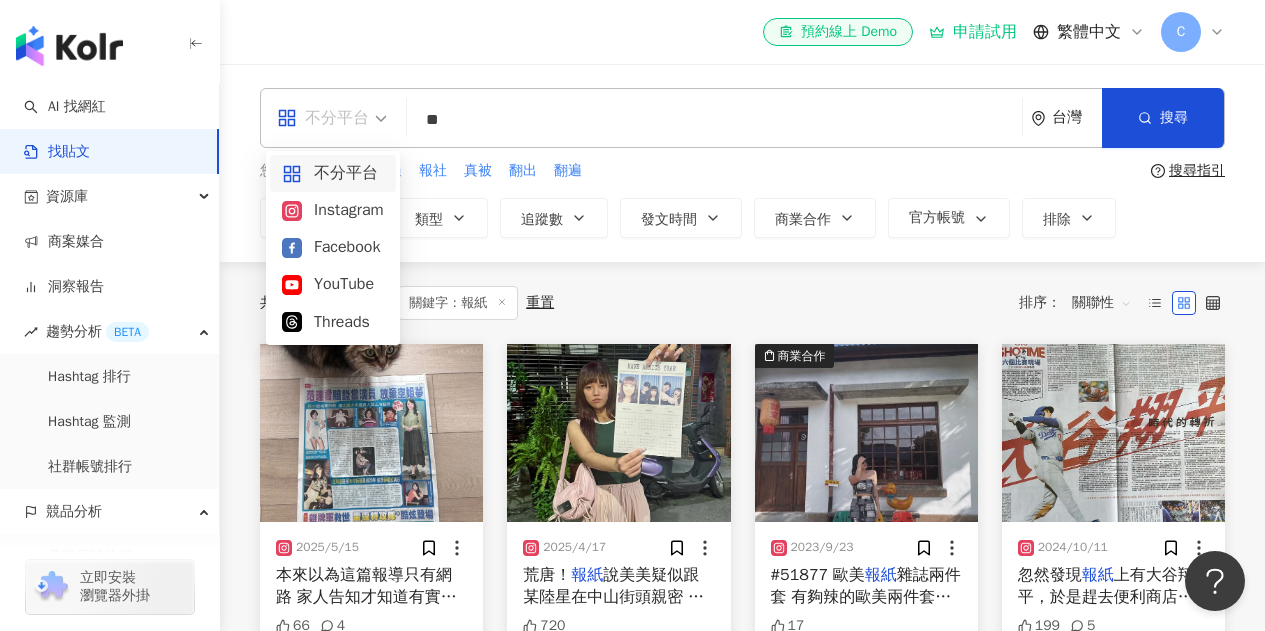 click on "不分平台" at bounding box center [332, 118] 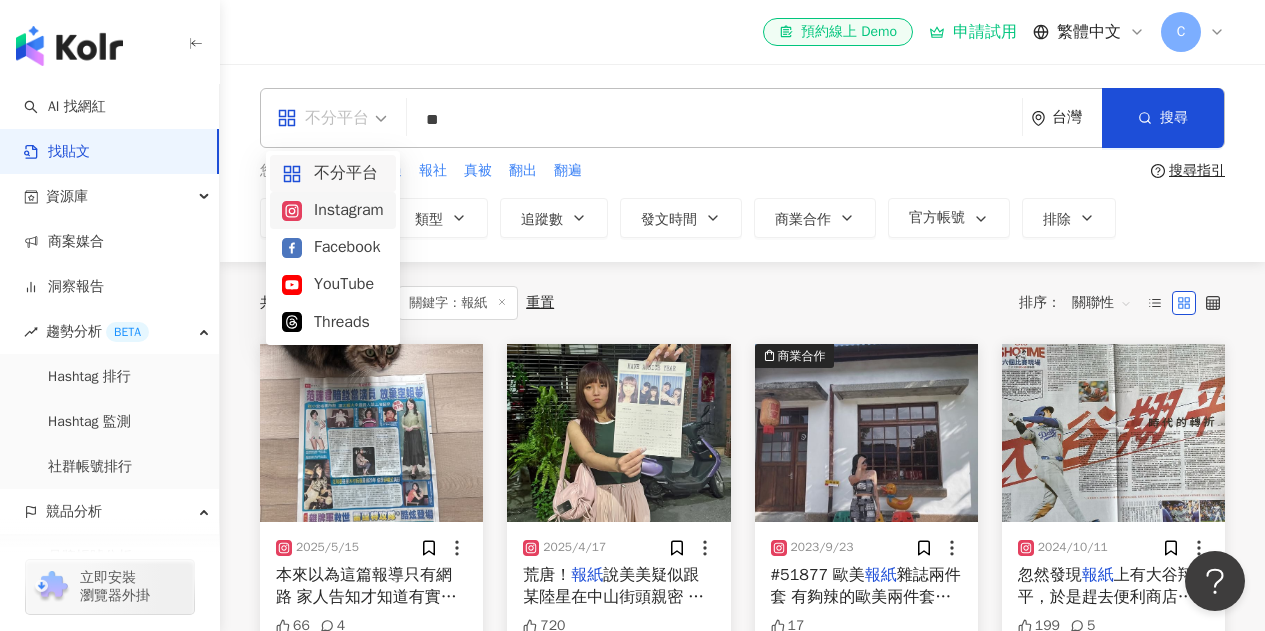 click on "Instagram" at bounding box center (333, 210) 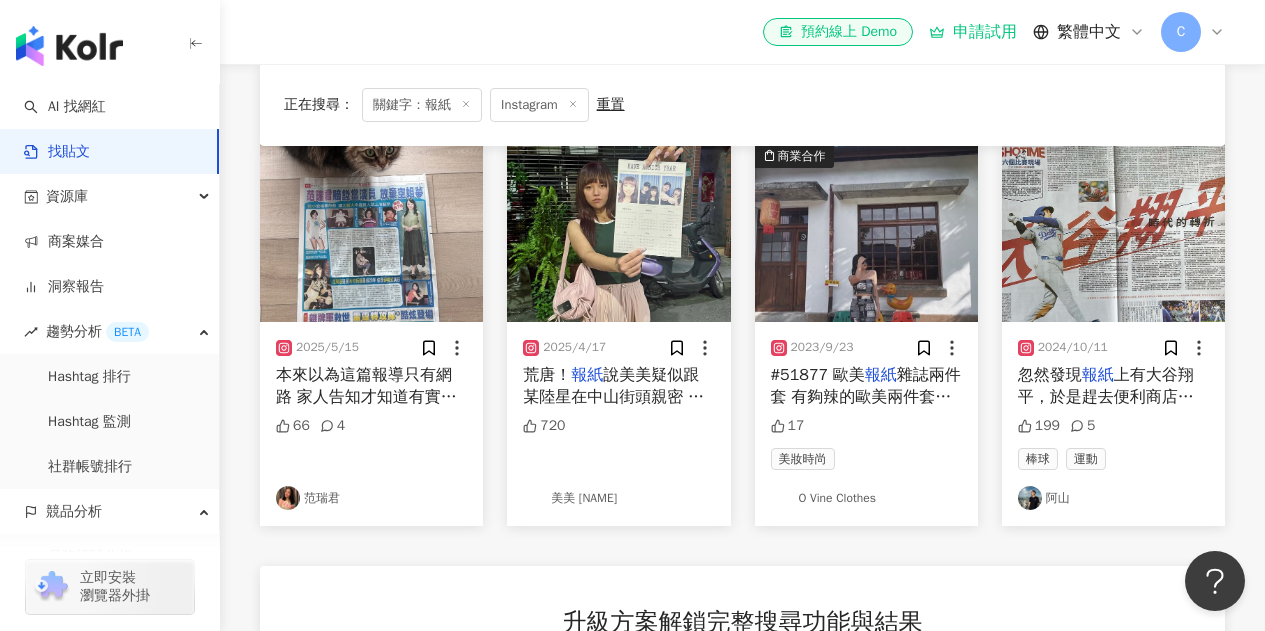 scroll, scrollTop: 0, scrollLeft: 0, axis: both 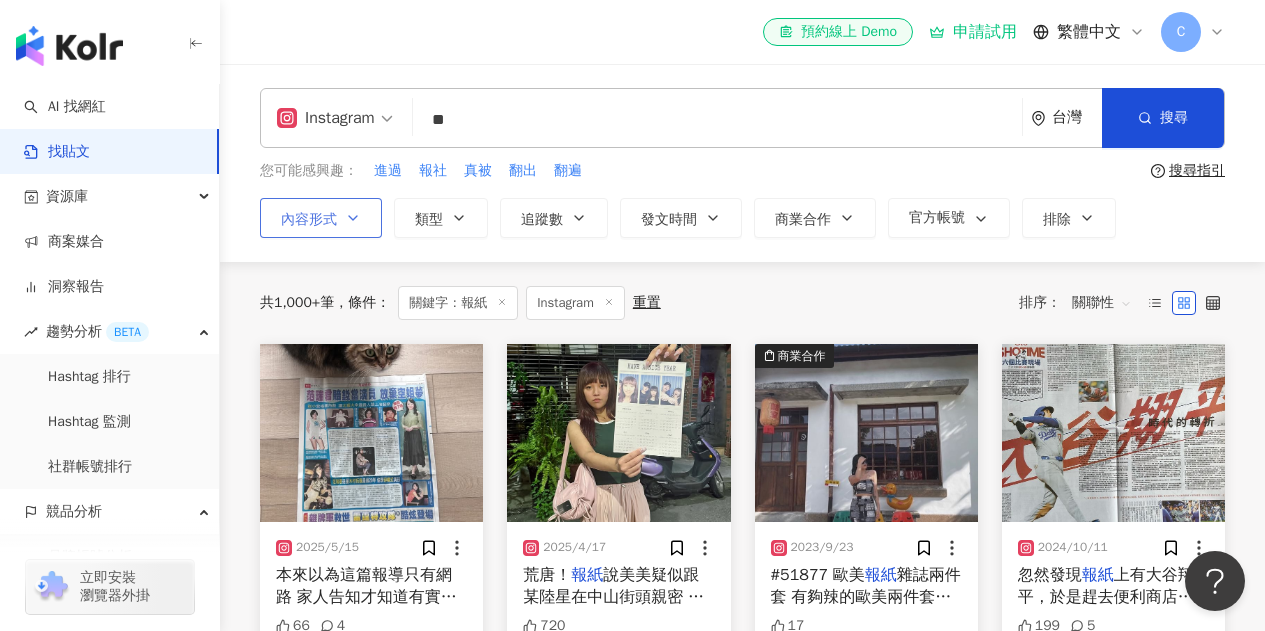 click 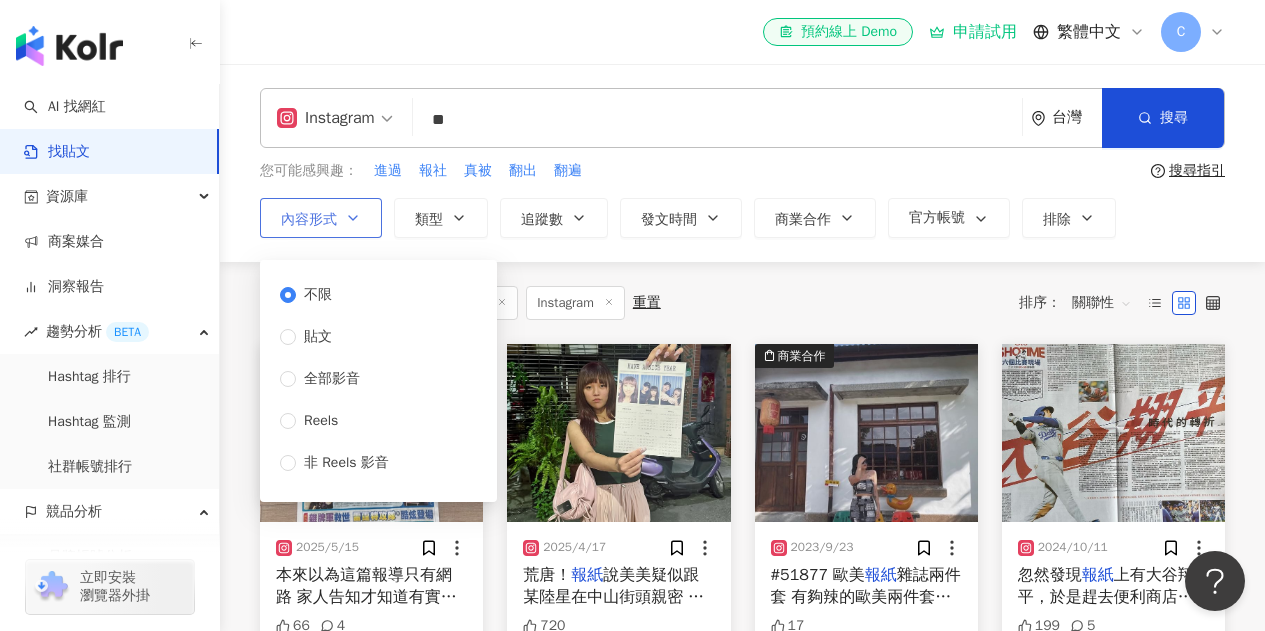 click 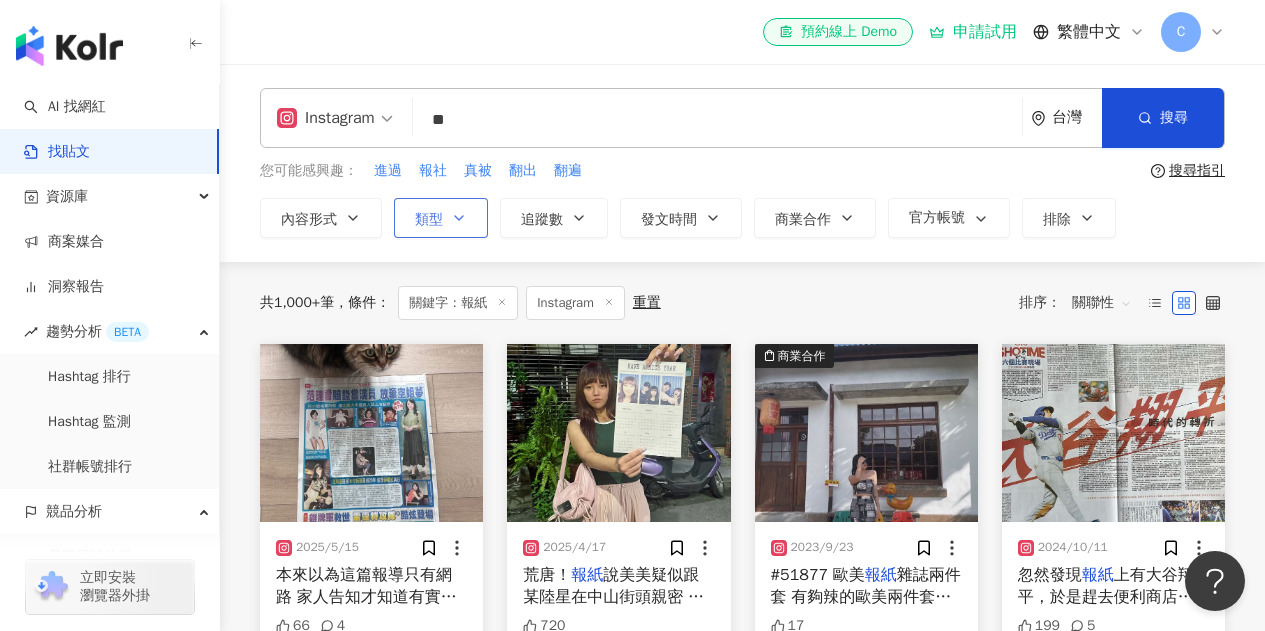 click 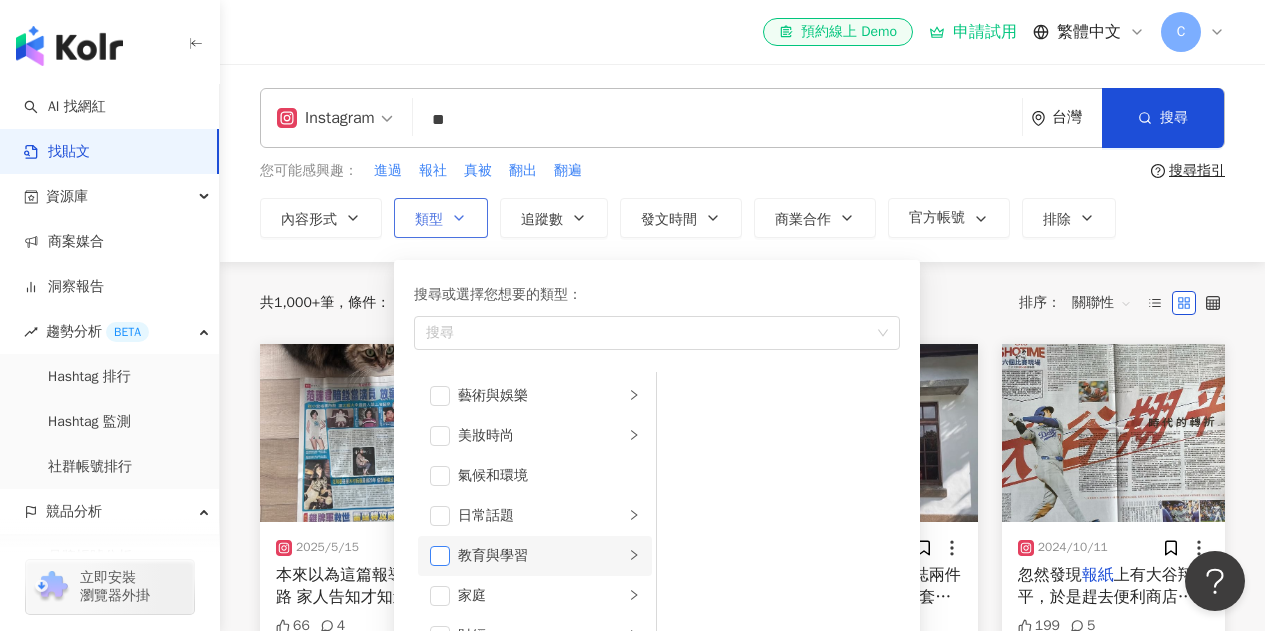 click at bounding box center (440, 556) 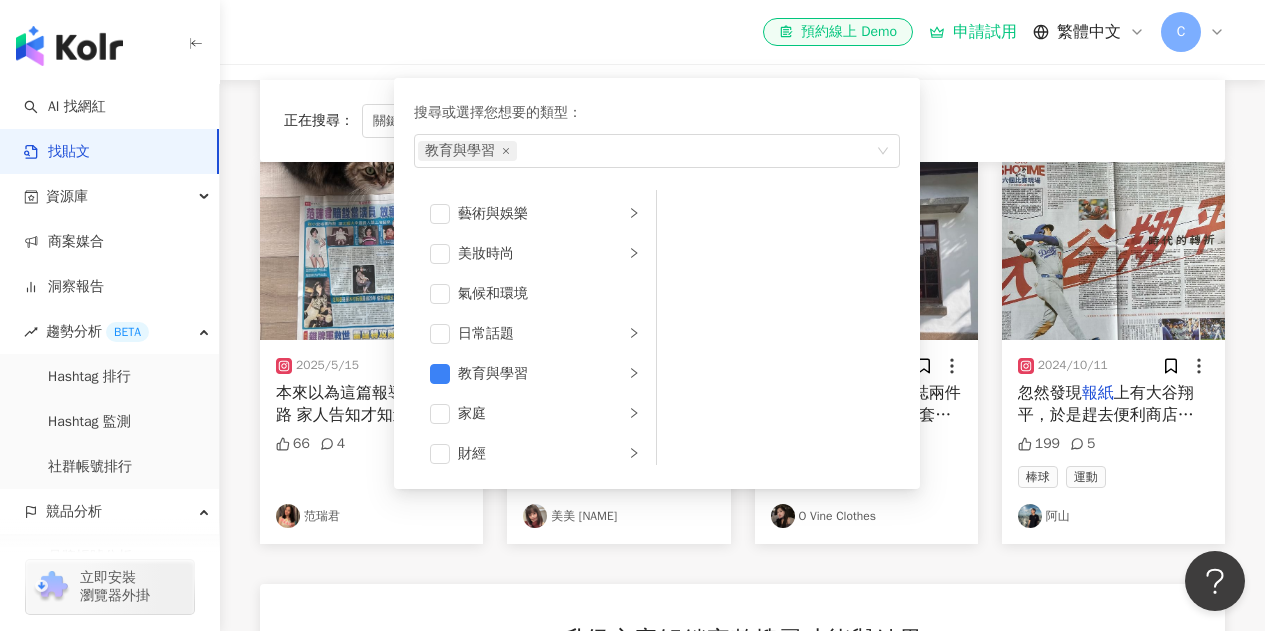 scroll, scrollTop: 100, scrollLeft: 0, axis: vertical 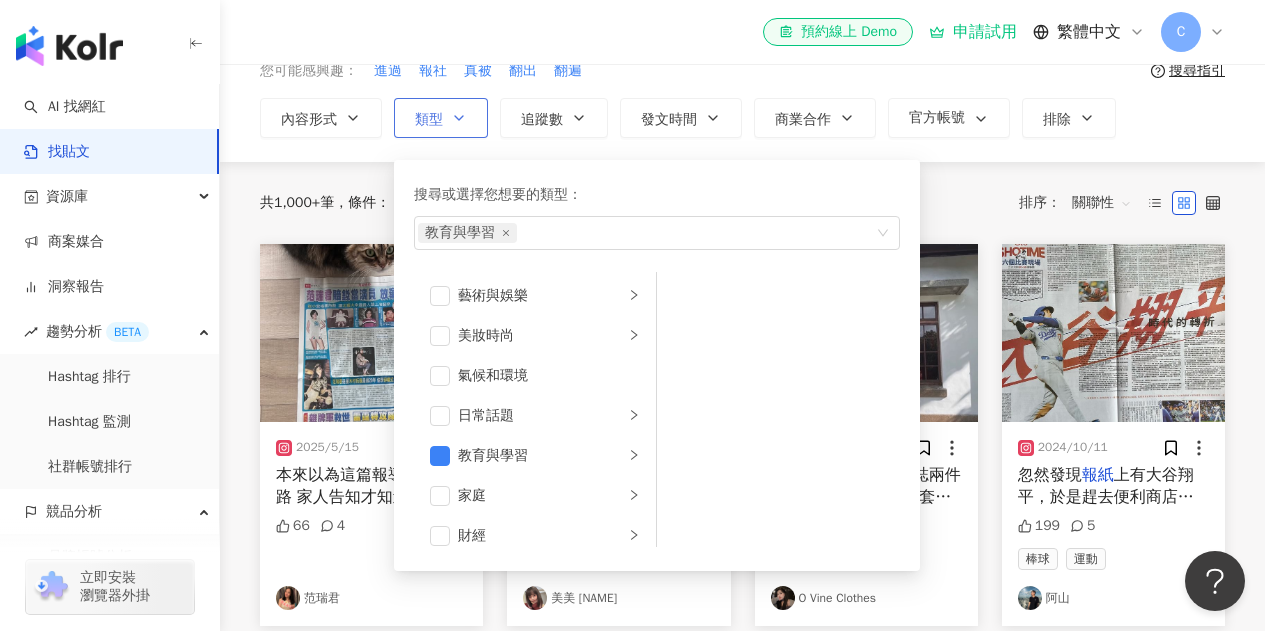 click on "搜尋或選擇您想要的類型： 教育與學習   藝術與娛樂 美妝時尚 氣候和環境 日常話題 教育與學習 家庭 財經 美食 命理占卜 遊戲 法政社會 生活風格 影視娛樂 醫療與健康 寵物 攝影 感情 宗教 促購導購 運動 科技 交通工具 旅遊 成人" at bounding box center (649, 360) 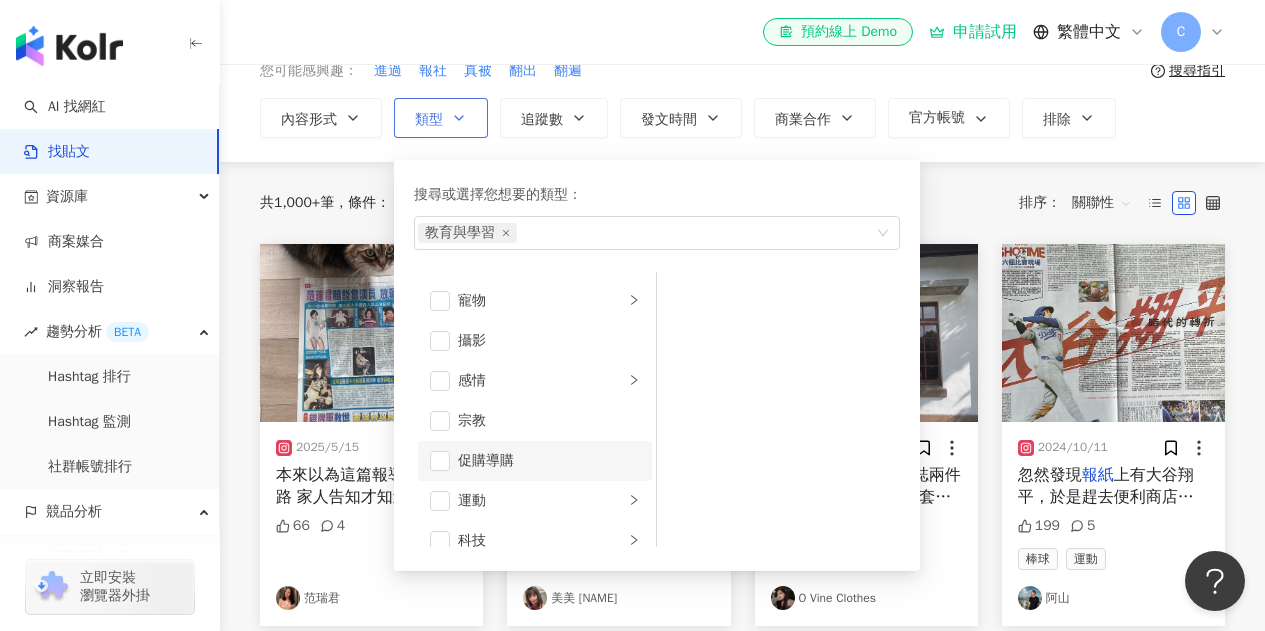 scroll, scrollTop: 693, scrollLeft: 0, axis: vertical 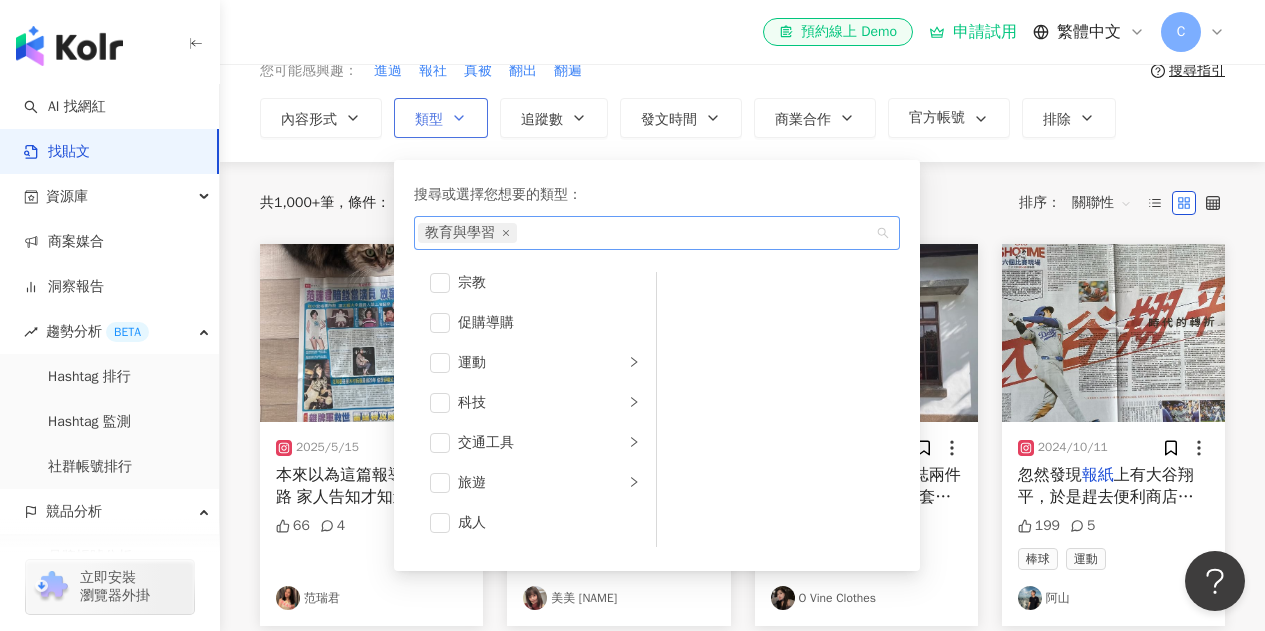 click on "教育與學習" at bounding box center (646, 233) 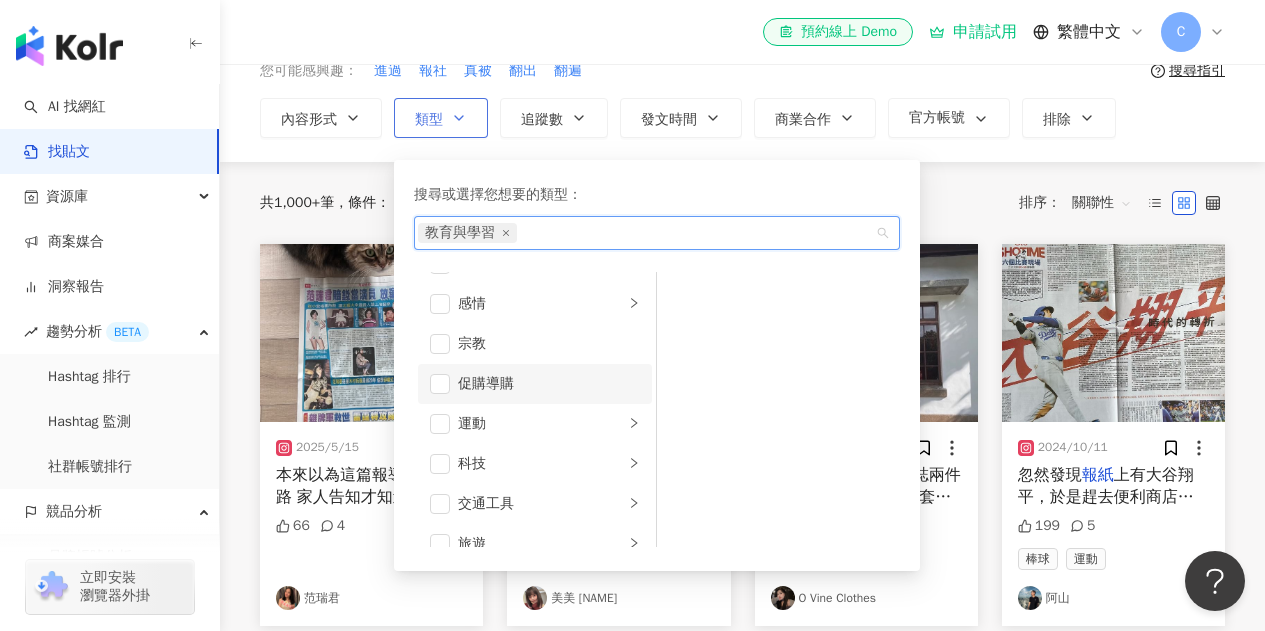 scroll, scrollTop: 693, scrollLeft: 0, axis: vertical 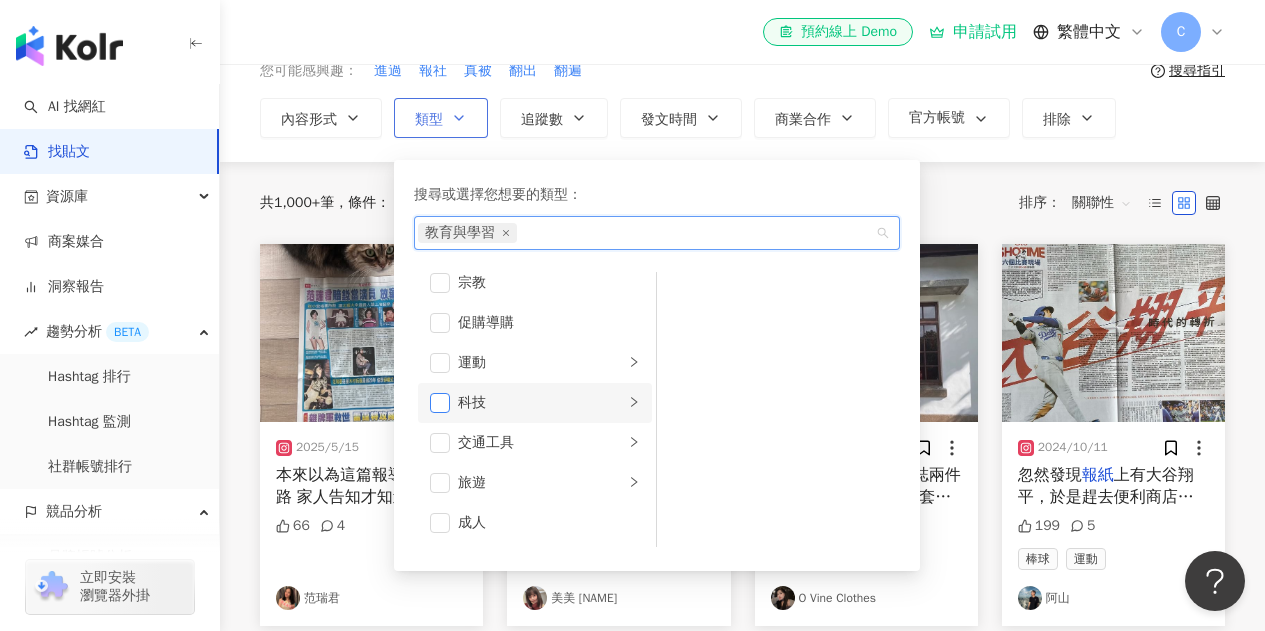 click at bounding box center (440, 403) 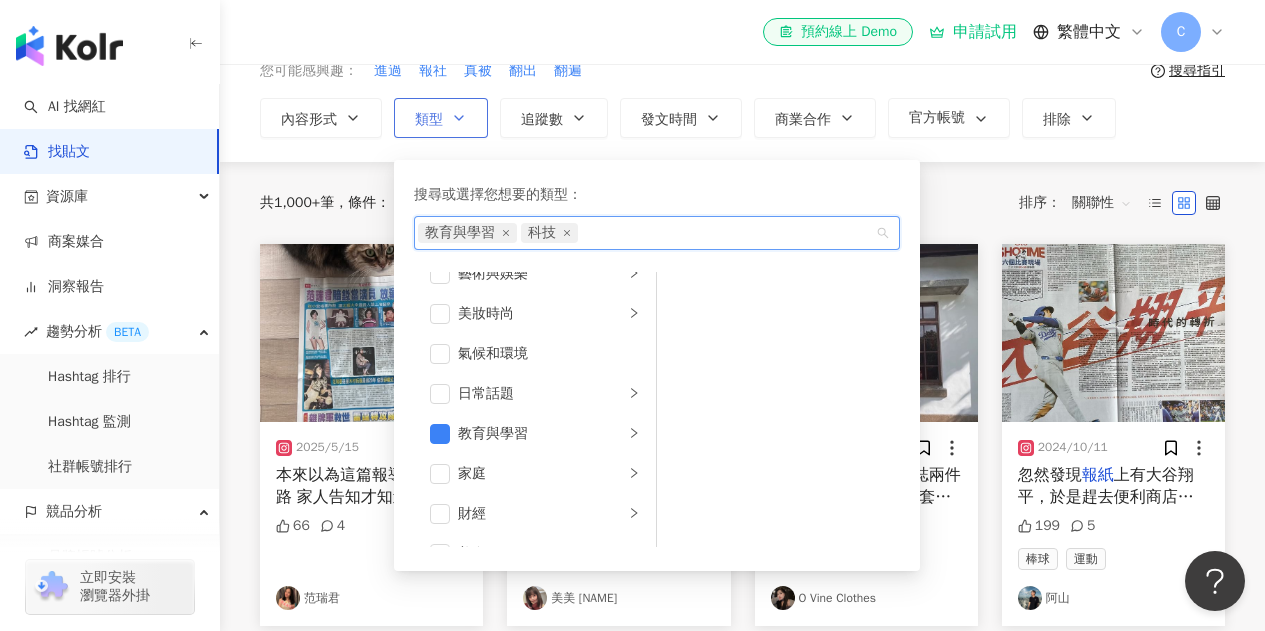 scroll, scrollTop: 0, scrollLeft: 0, axis: both 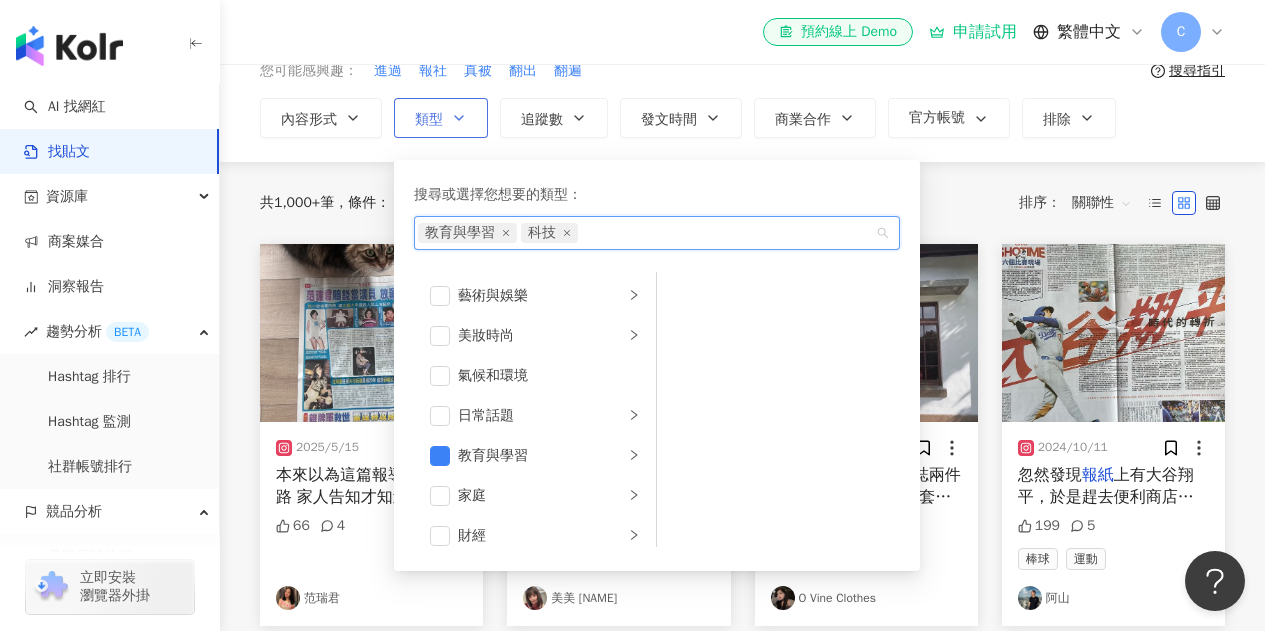click on "搜尋或選擇您想要的類型：" at bounding box center [657, 195] 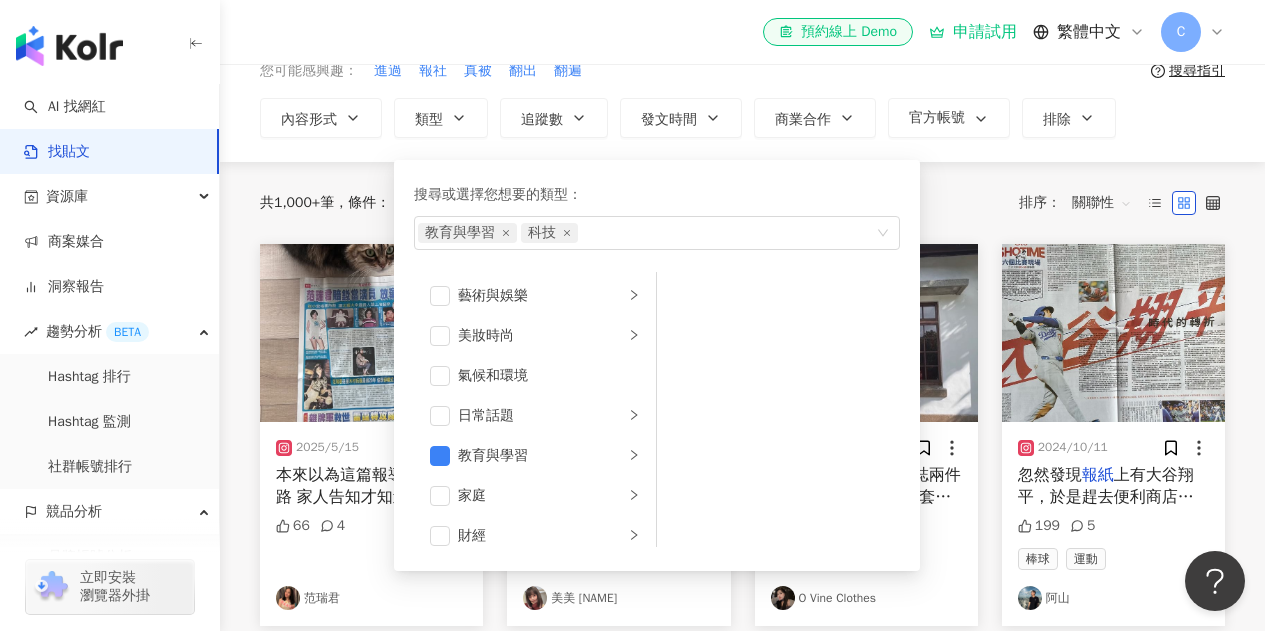 click on "共  1,000+  筆 條件 ： 關鍵字：報紙 Instagram 重置 排序： 關聯性" at bounding box center (742, 203) 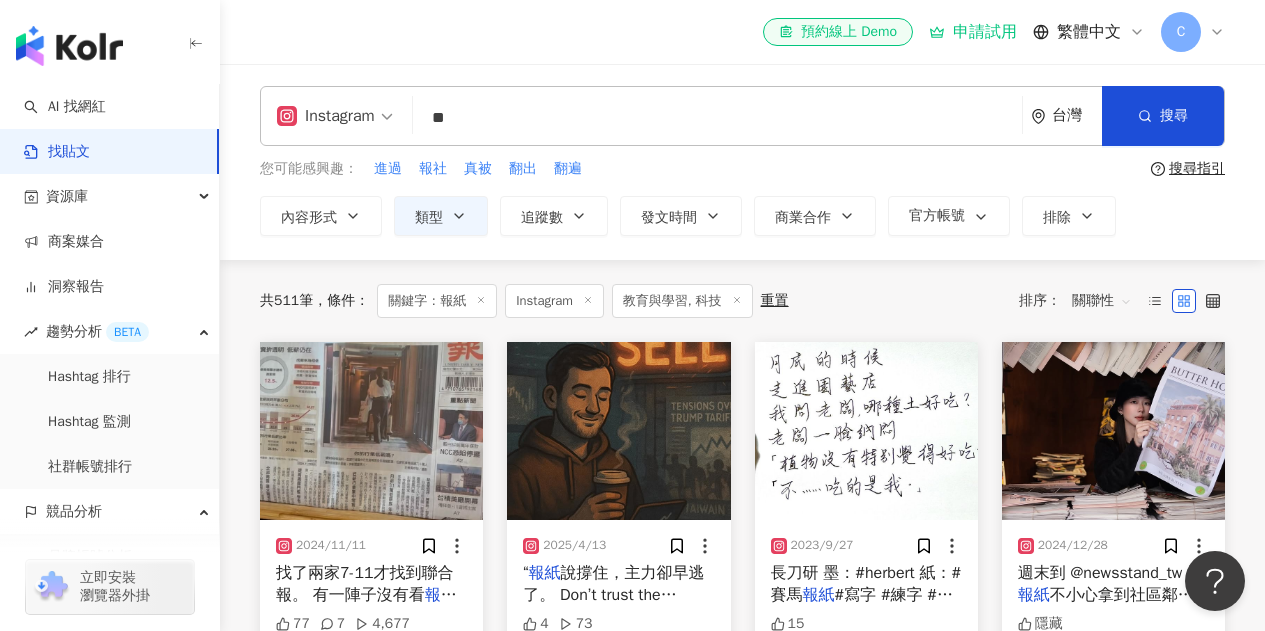 scroll, scrollTop: 0, scrollLeft: 0, axis: both 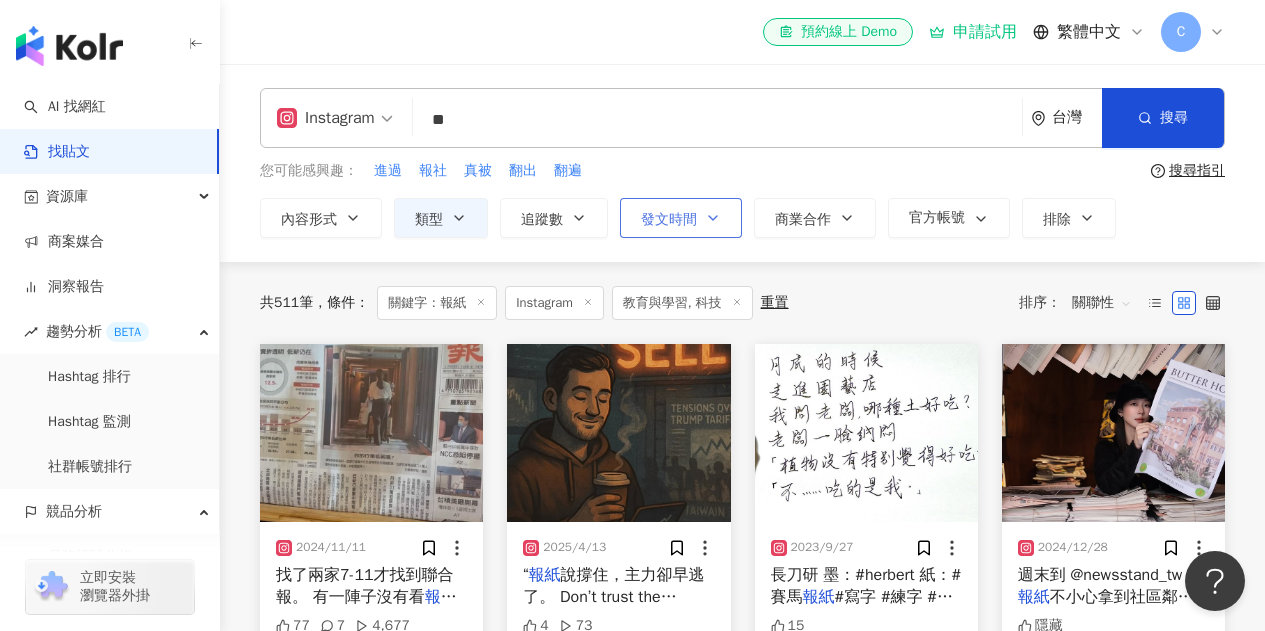 click on "發文時間" at bounding box center (669, 220) 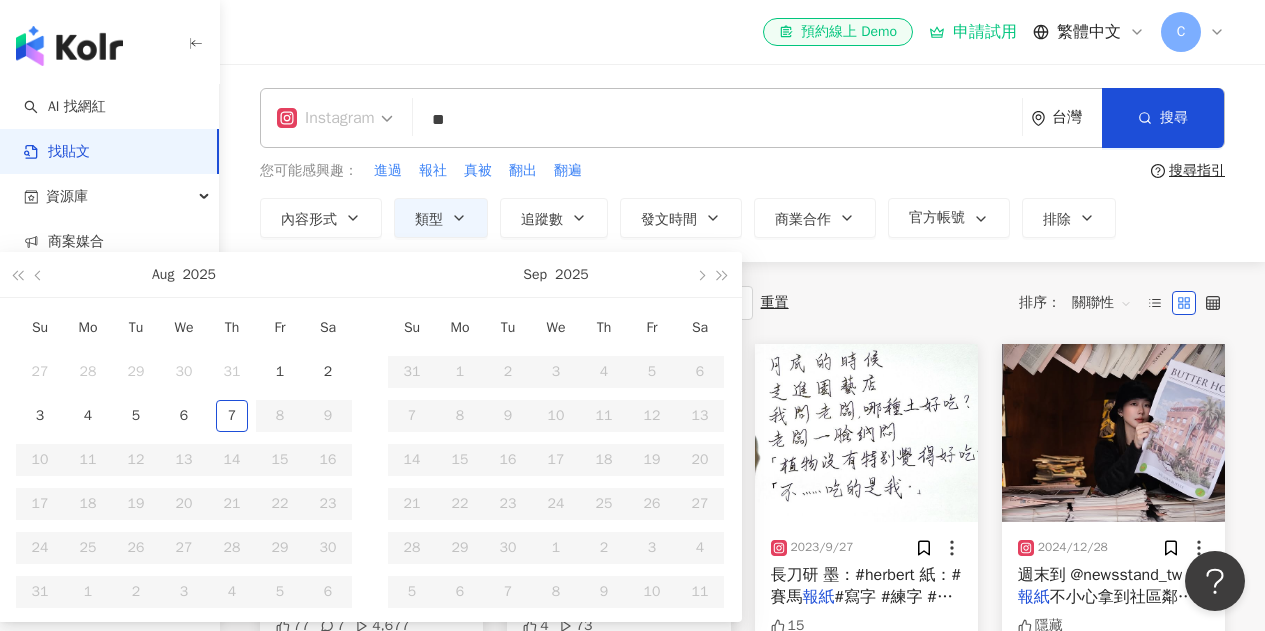 click on "Instagram" at bounding box center (326, 118) 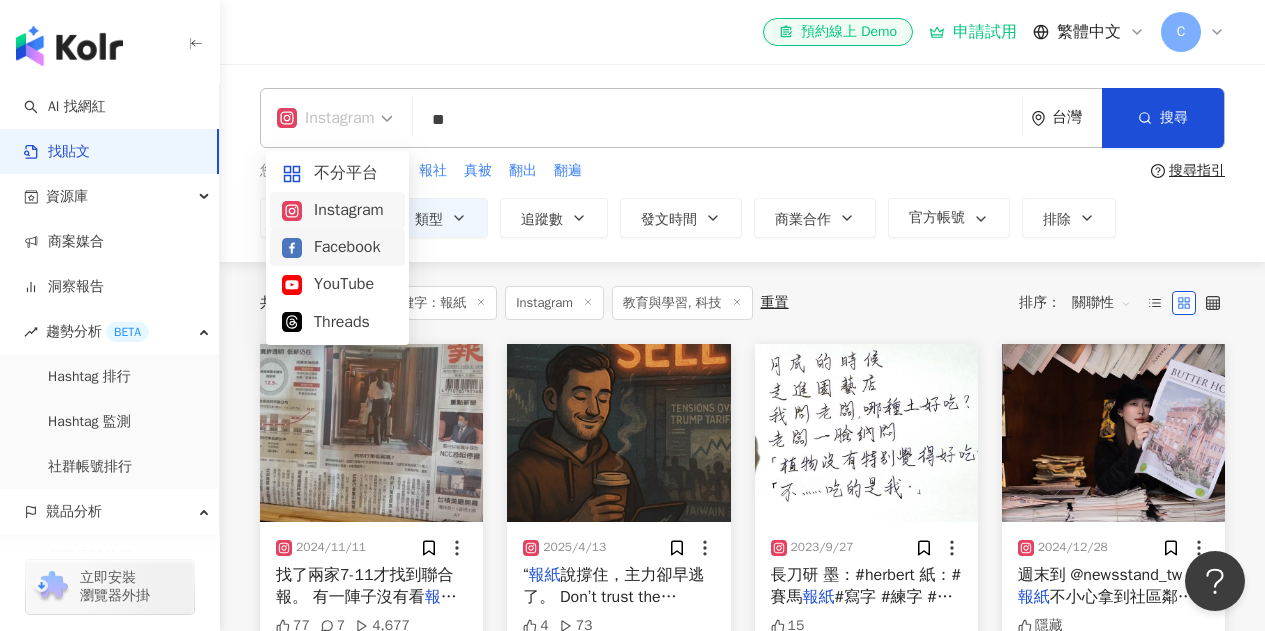 drag, startPoint x: 363, startPoint y: 167, endPoint x: 355, endPoint y: 241, distance: 74.431175 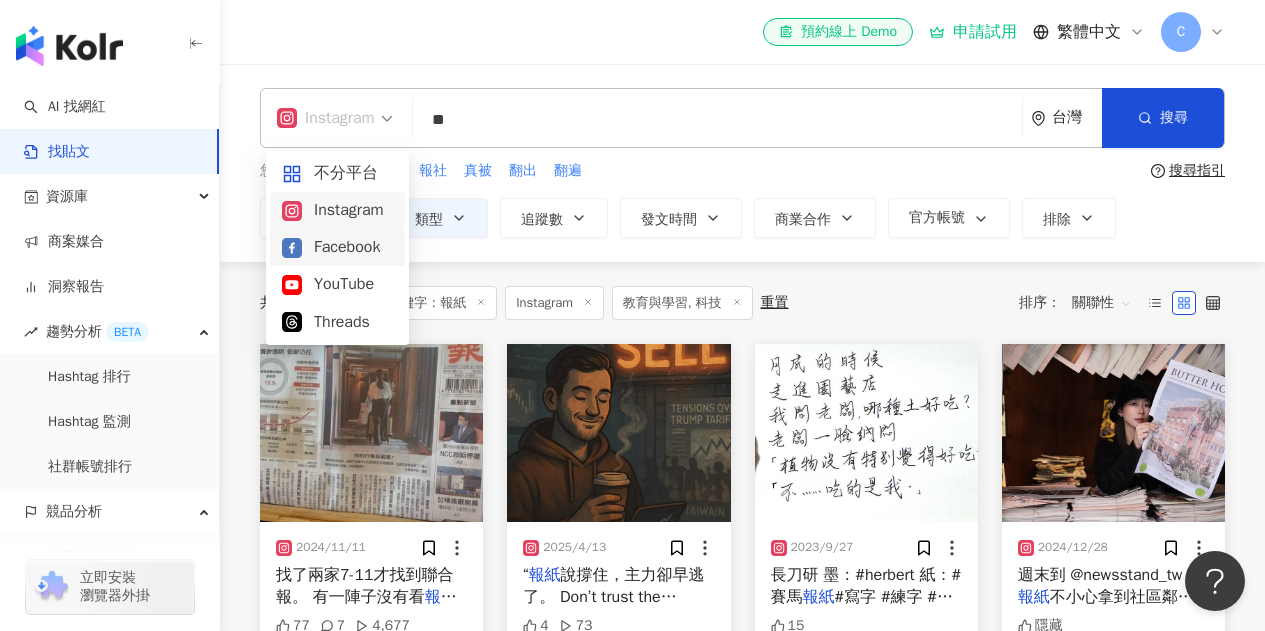 click on "不分平台 Instagram Facebook YouTube Threads" at bounding box center (337, 248) 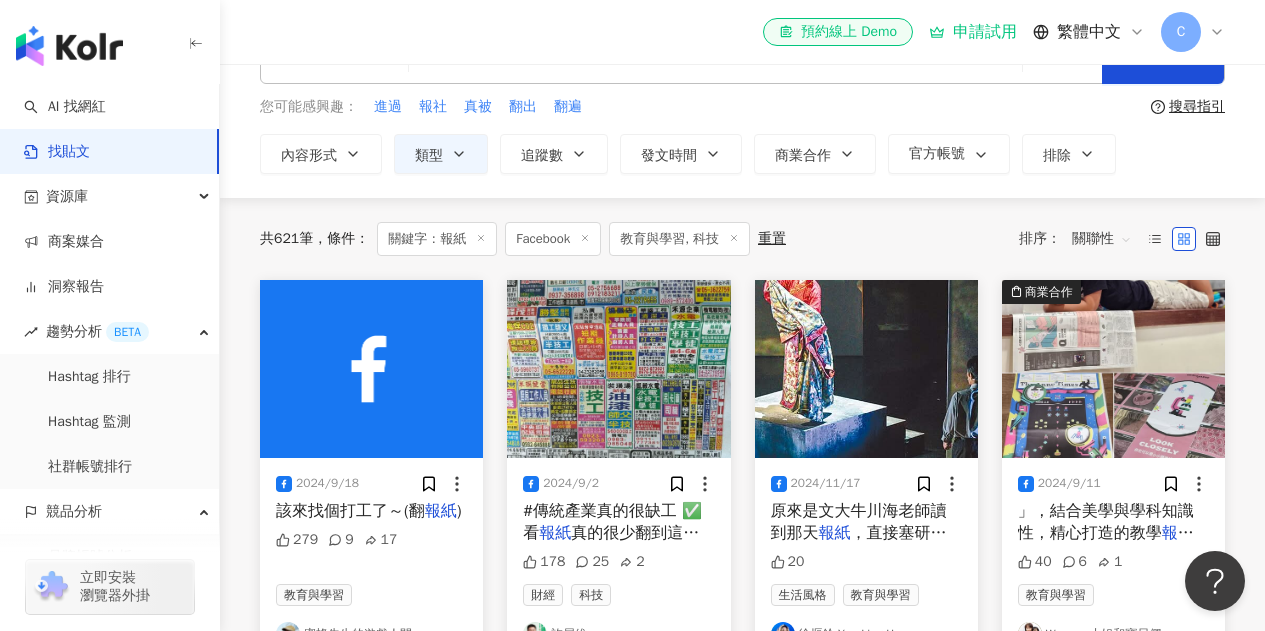 scroll, scrollTop: 0, scrollLeft: 0, axis: both 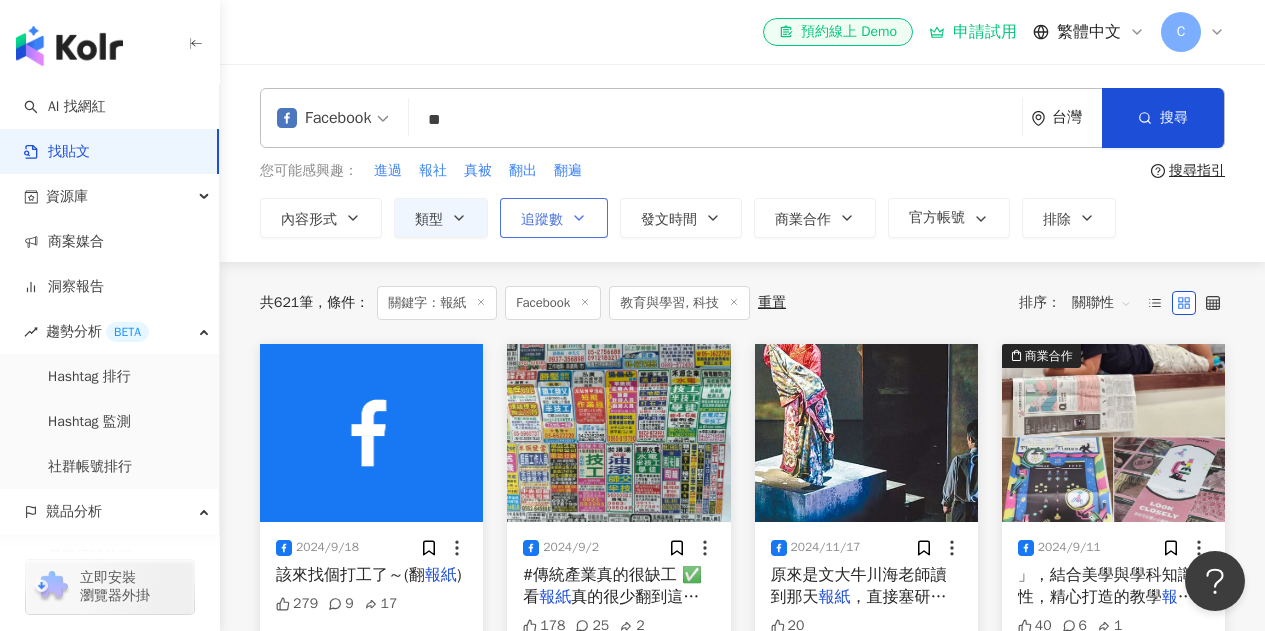click on "追蹤數" at bounding box center (554, 218) 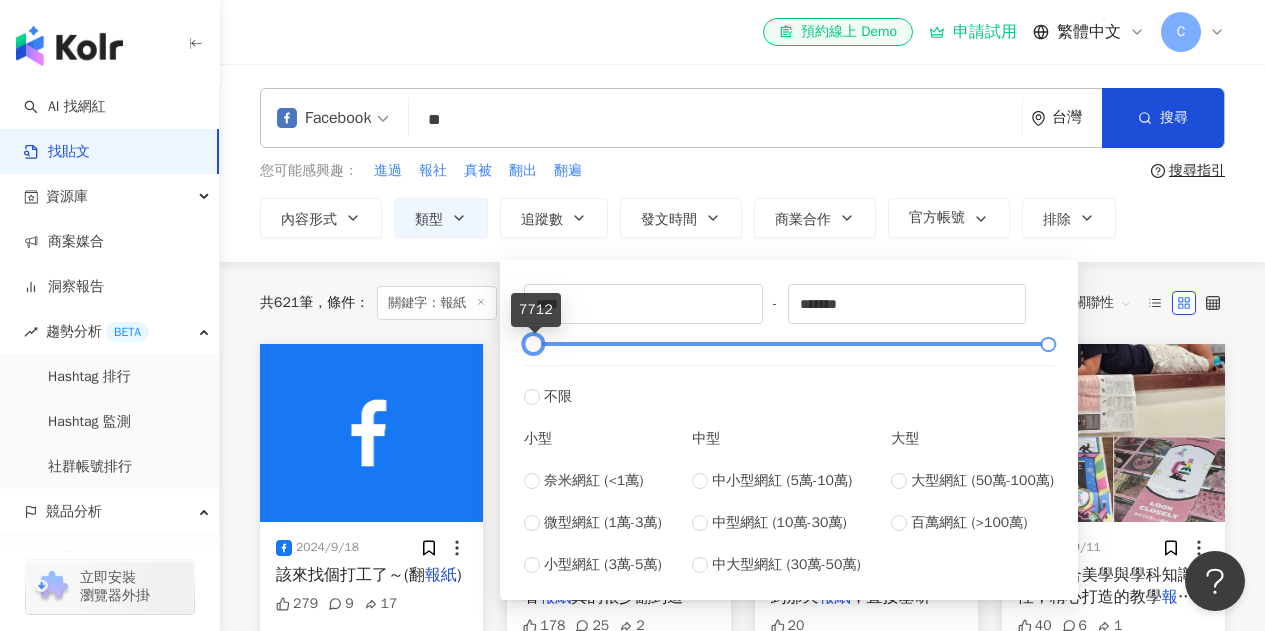 type on "*" 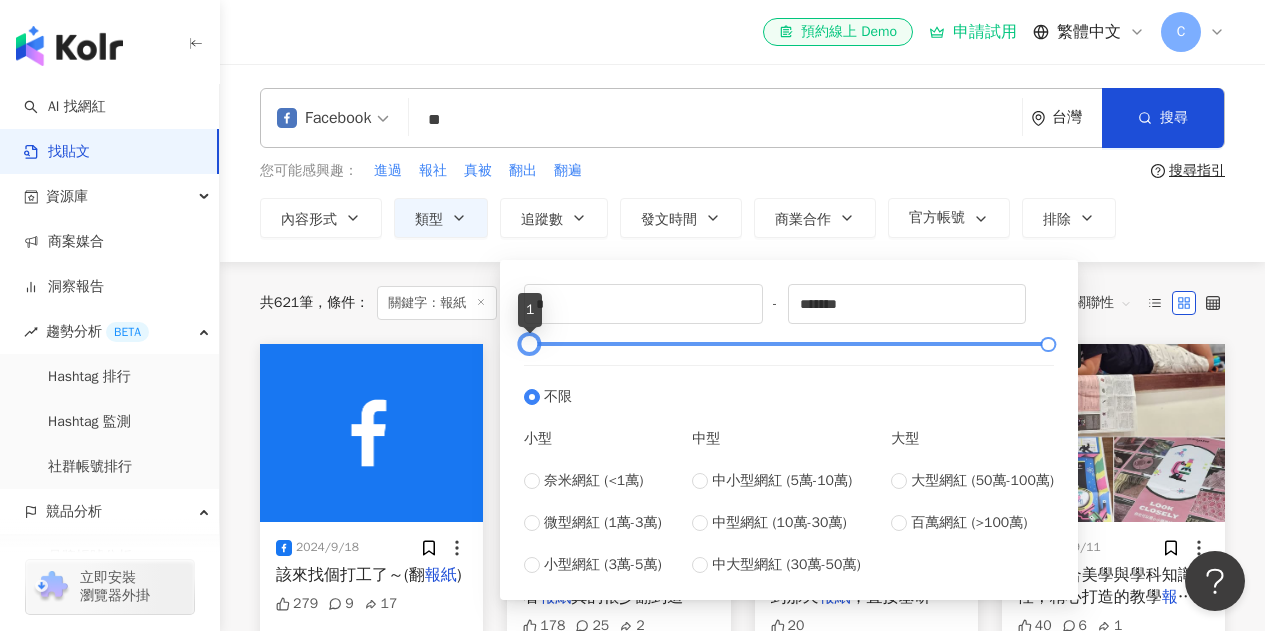 click at bounding box center [529, 344] 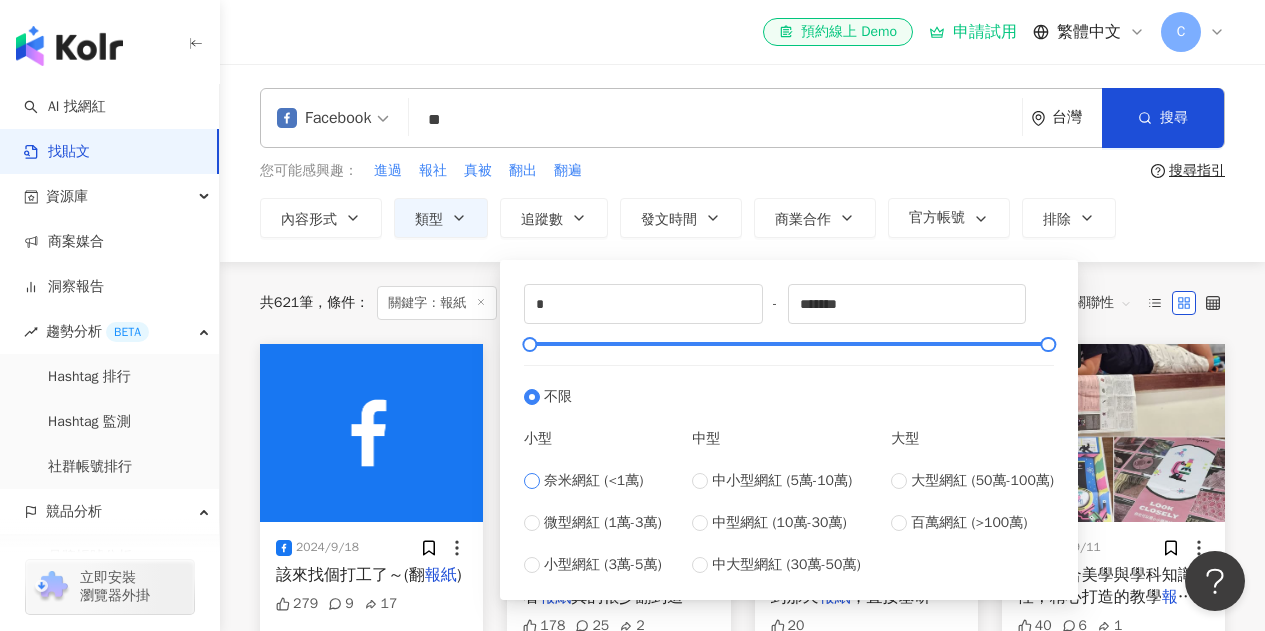 type on "****" 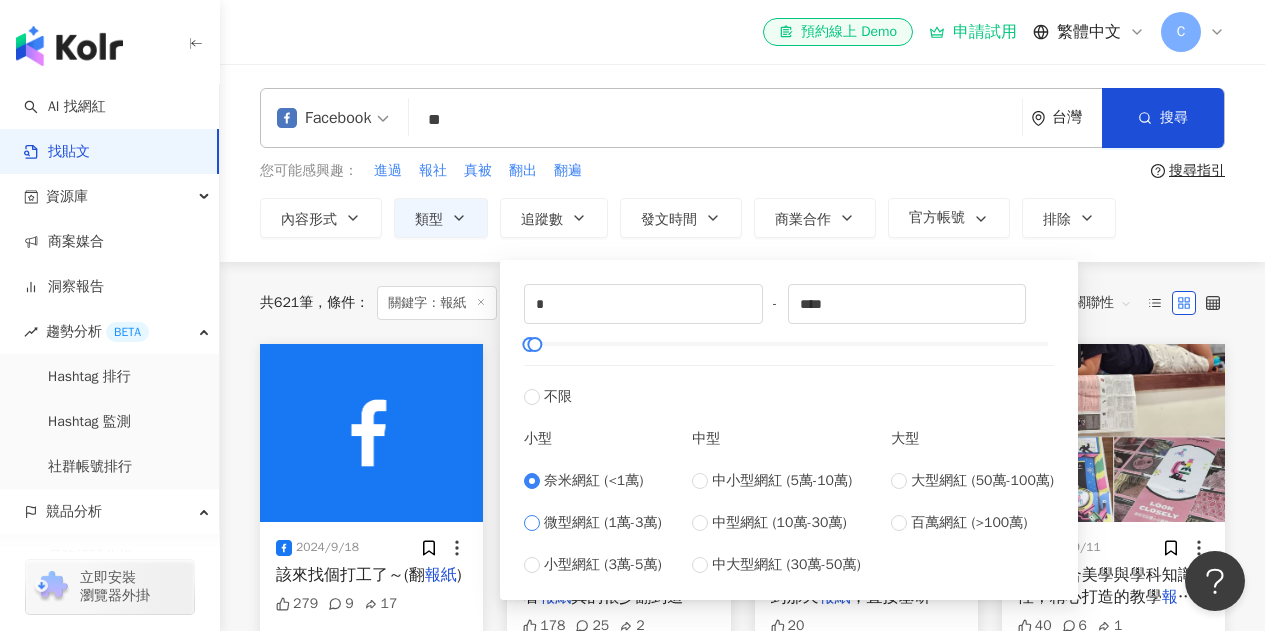 type on "*****" 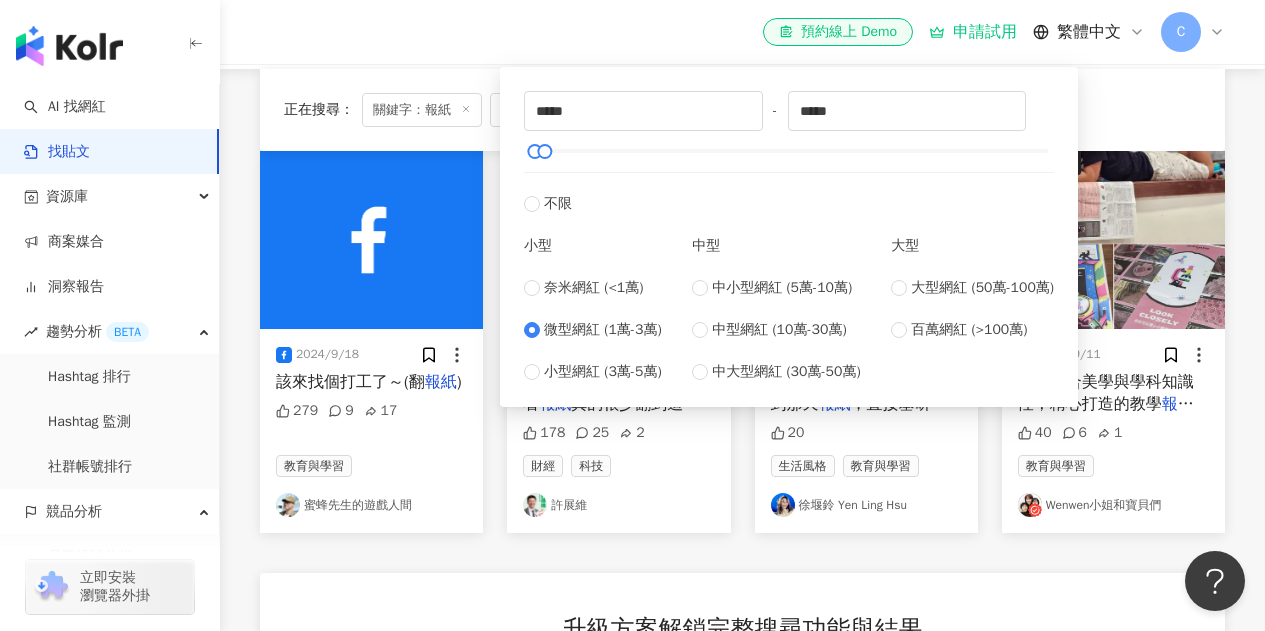 scroll, scrollTop: 0, scrollLeft: 0, axis: both 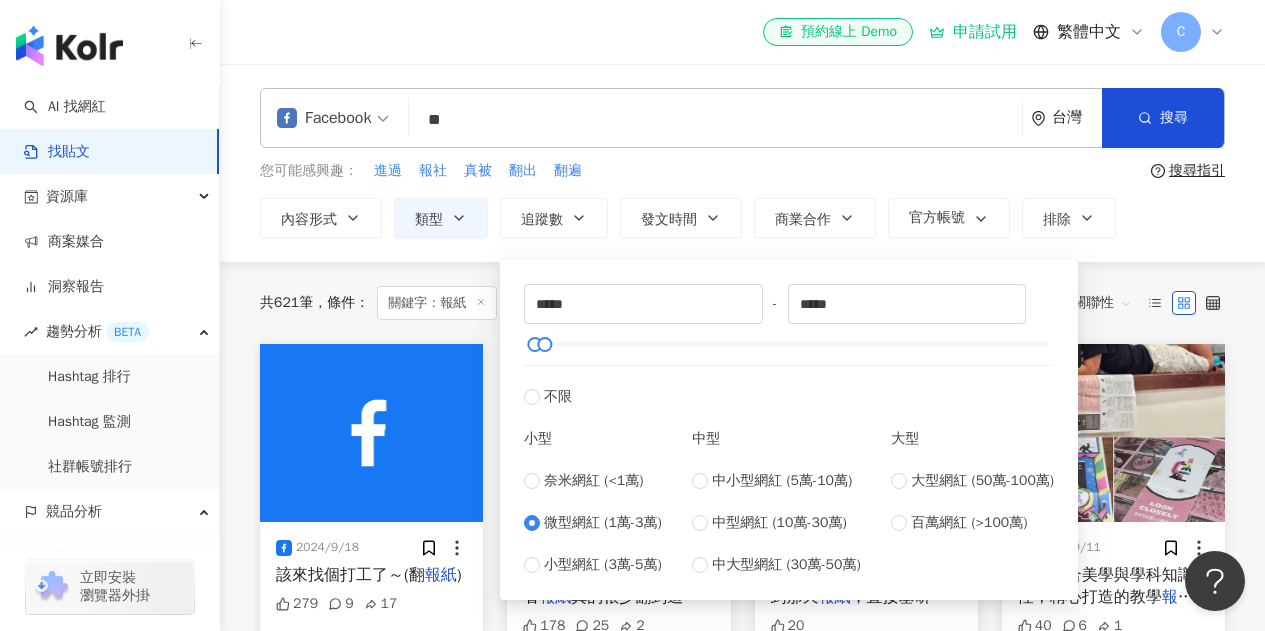 click on "共  621  筆 條件 ： 關鍵字：報紙 Facebook 教育與學習, 科技 重置 排序： 關聯性" at bounding box center (742, 303) 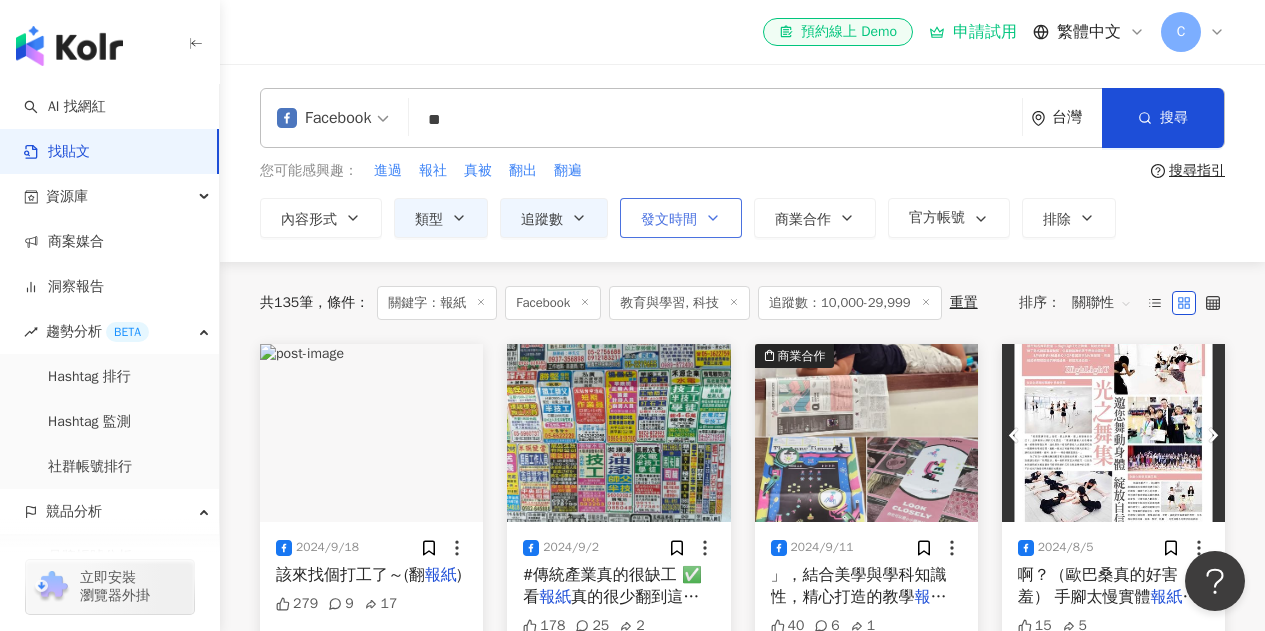click on "發文時間" at bounding box center [669, 220] 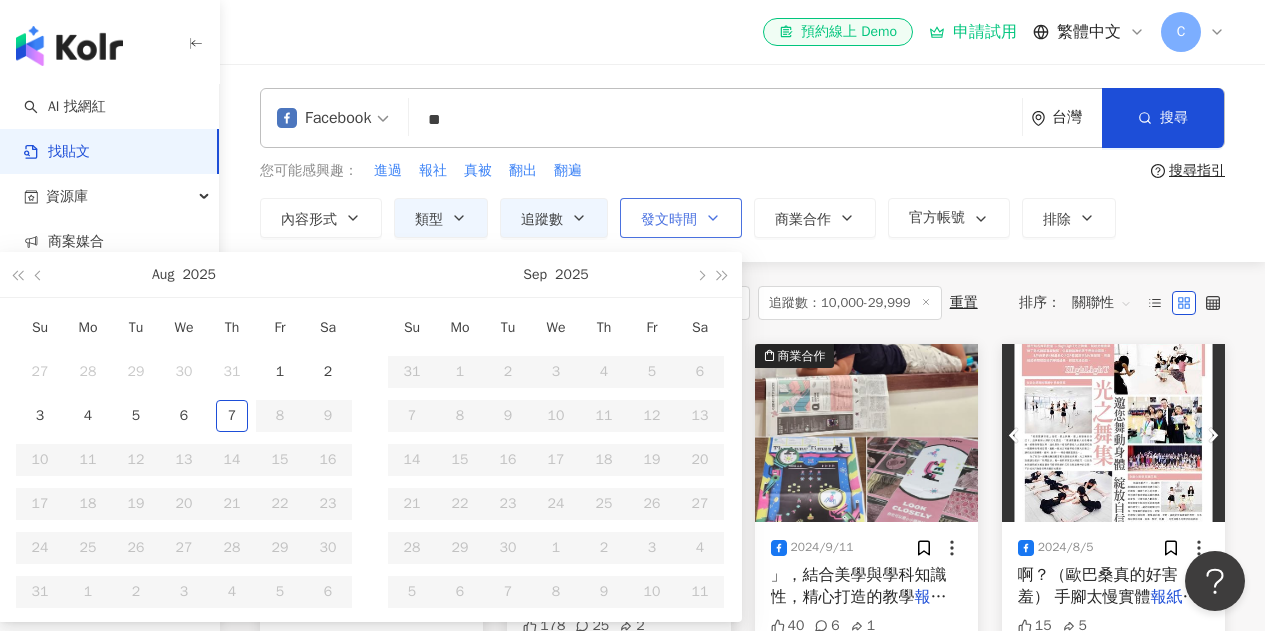 click on "發文時間" at bounding box center (669, 220) 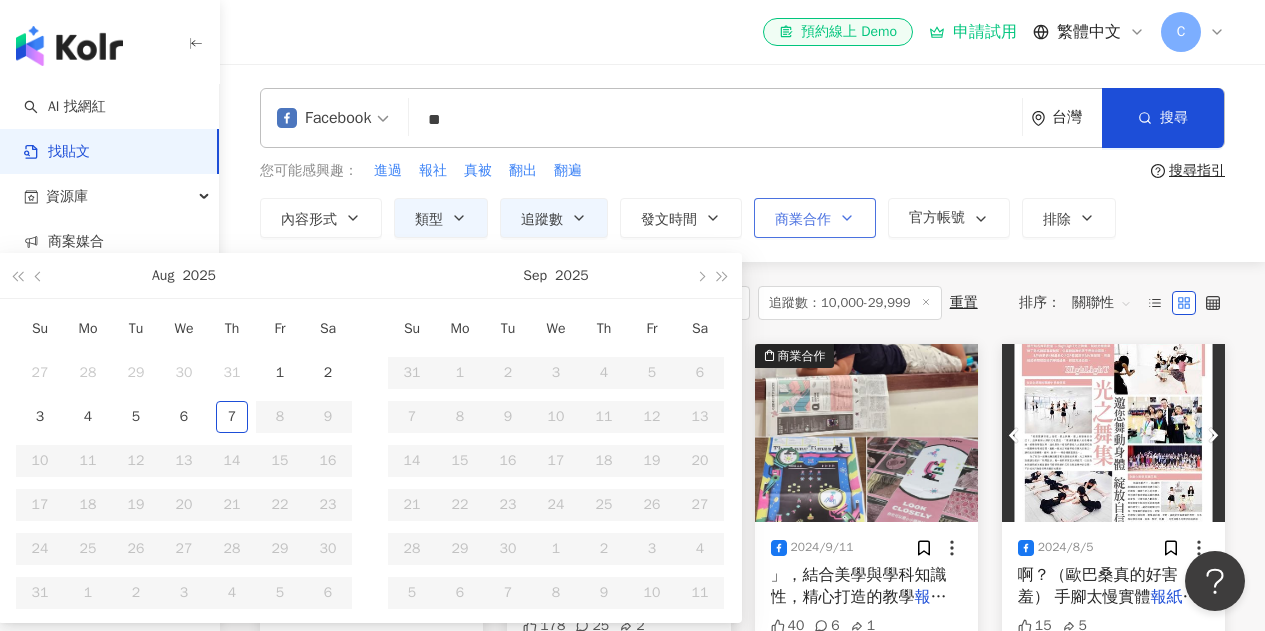 click on "商業合作" at bounding box center (803, 220) 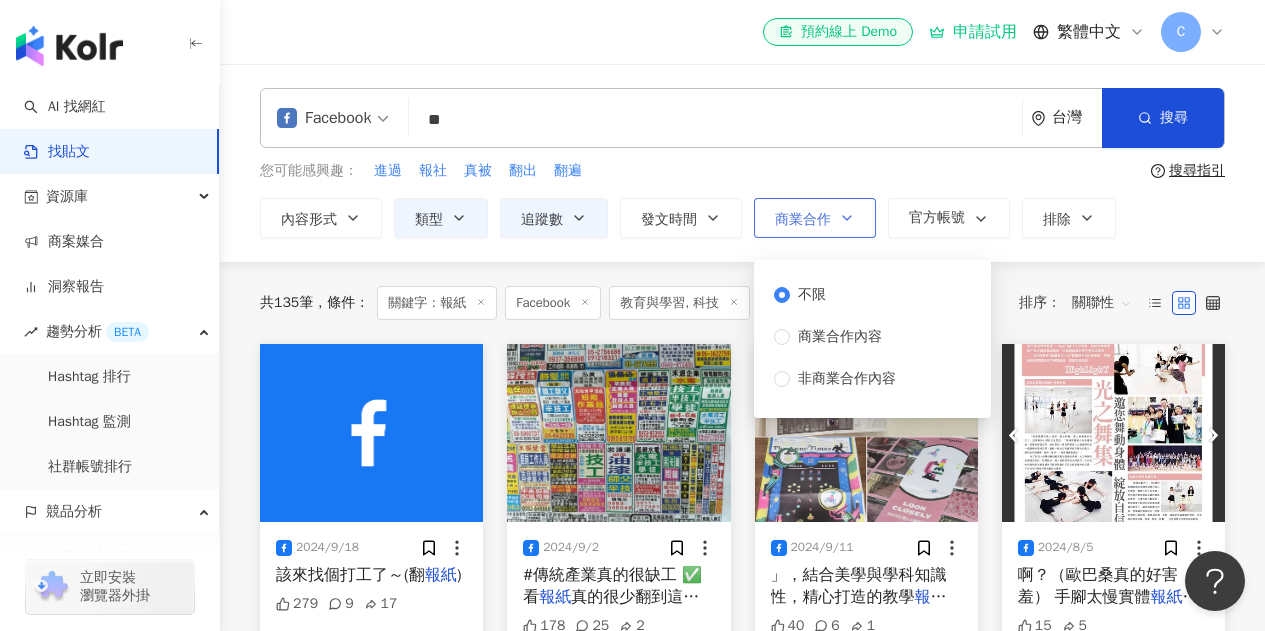 click on "商業合作" at bounding box center [815, 218] 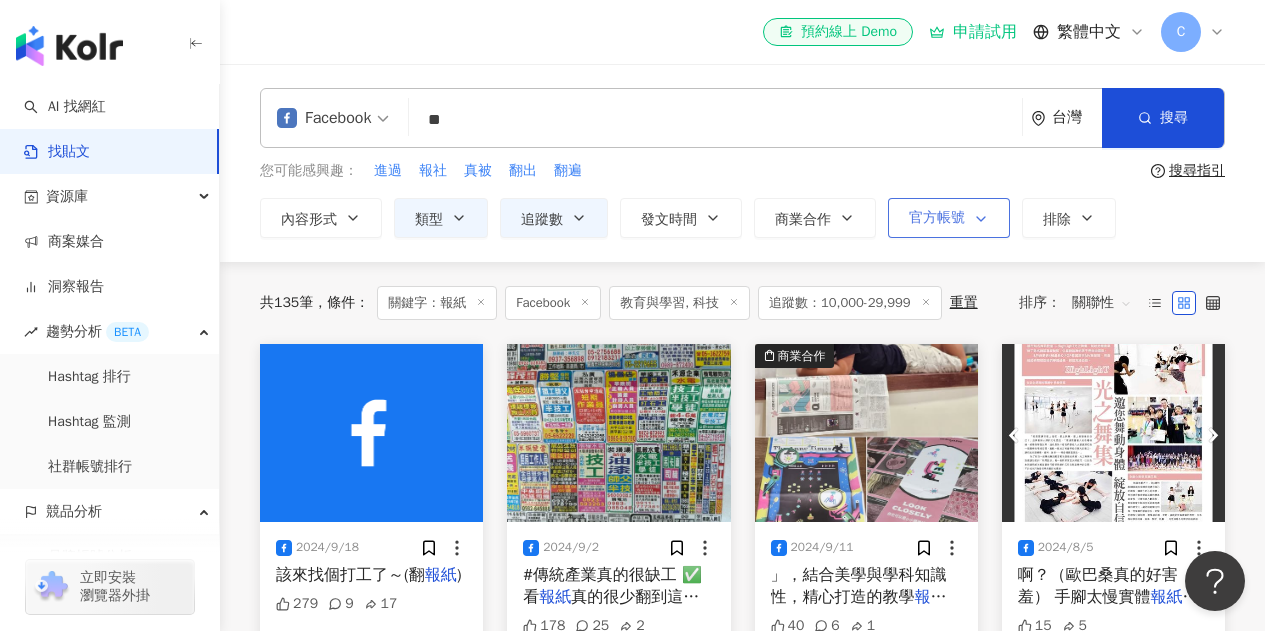 click on "官方帳號" at bounding box center [937, 218] 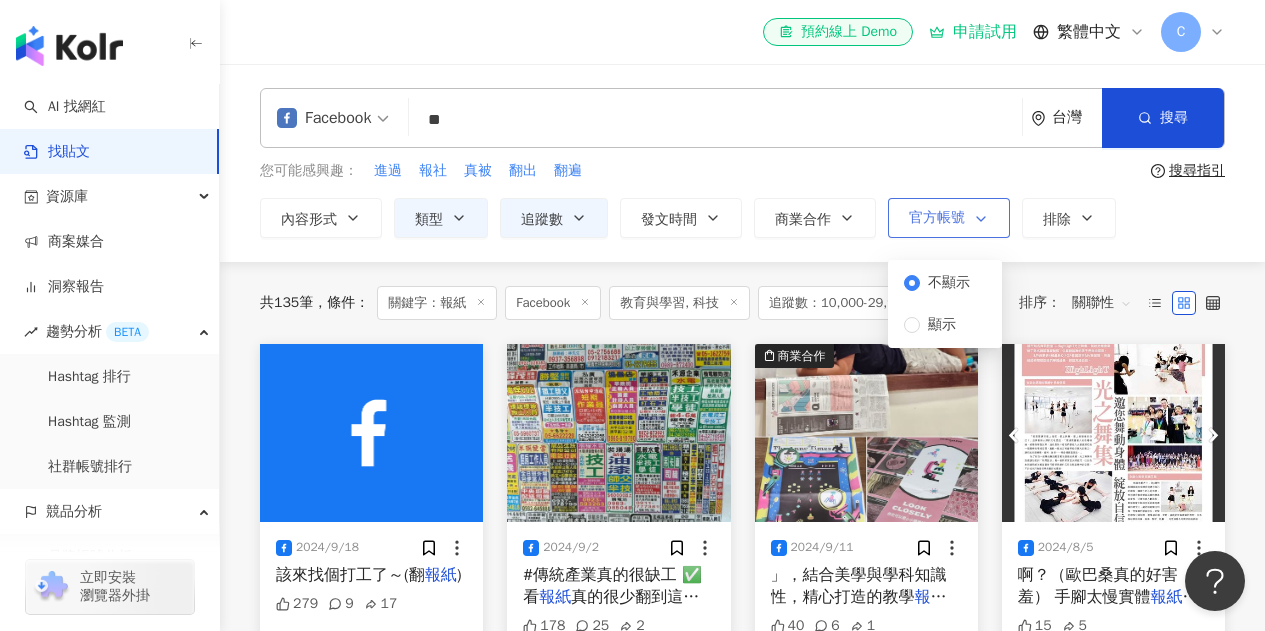 click on "官方帳號" at bounding box center [937, 218] 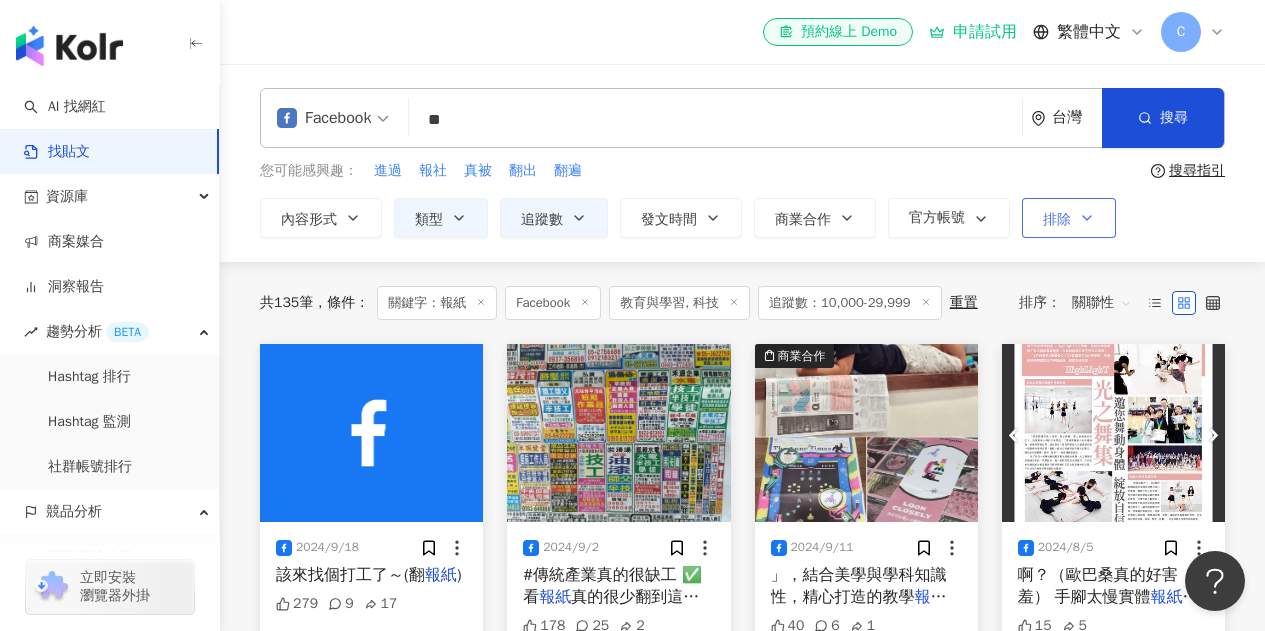 click on "排除" at bounding box center (1069, 218) 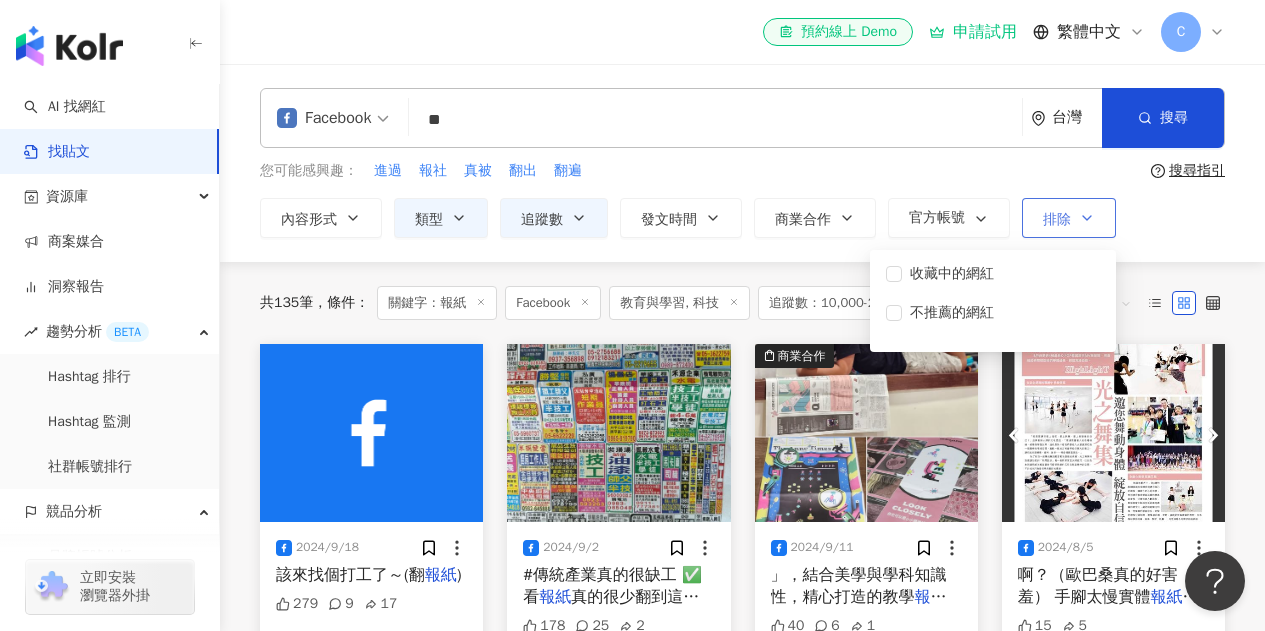 click on "排除" at bounding box center [1057, 220] 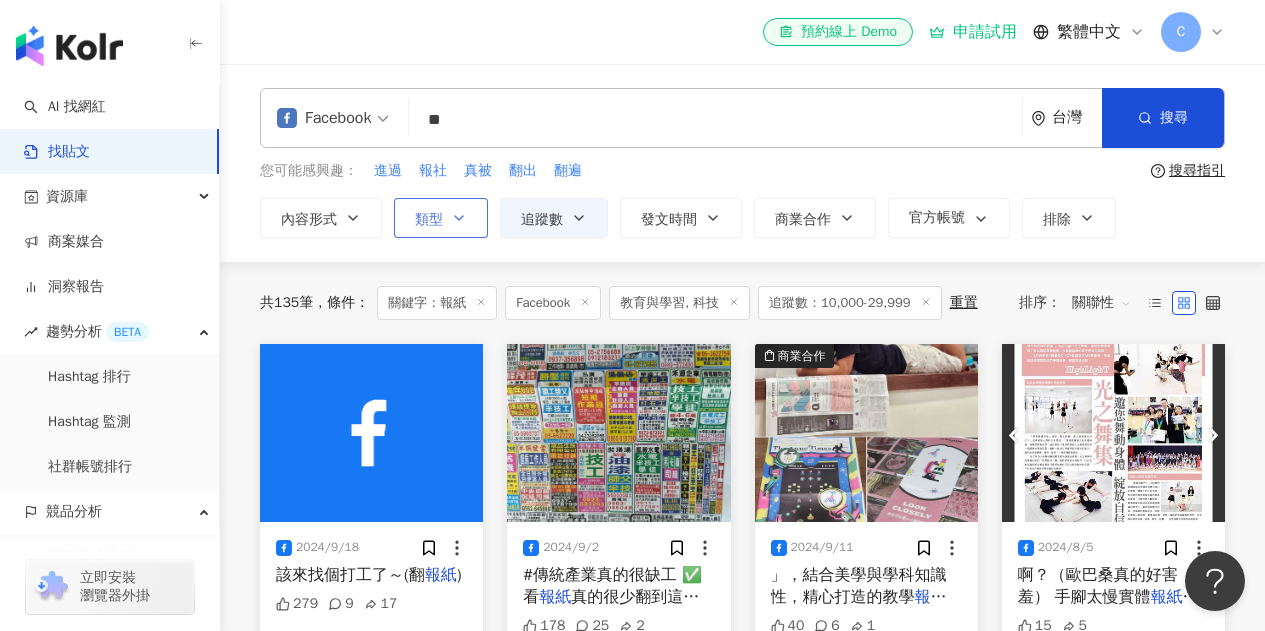 click on "類型" at bounding box center [429, 220] 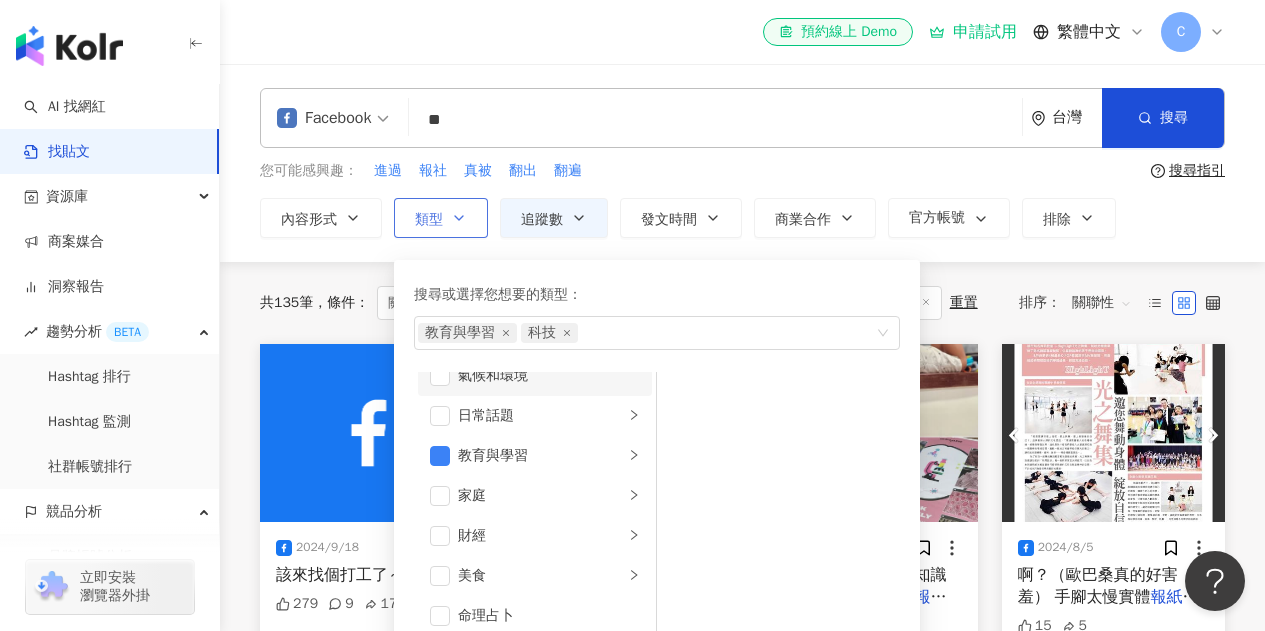 scroll, scrollTop: 200, scrollLeft: 0, axis: vertical 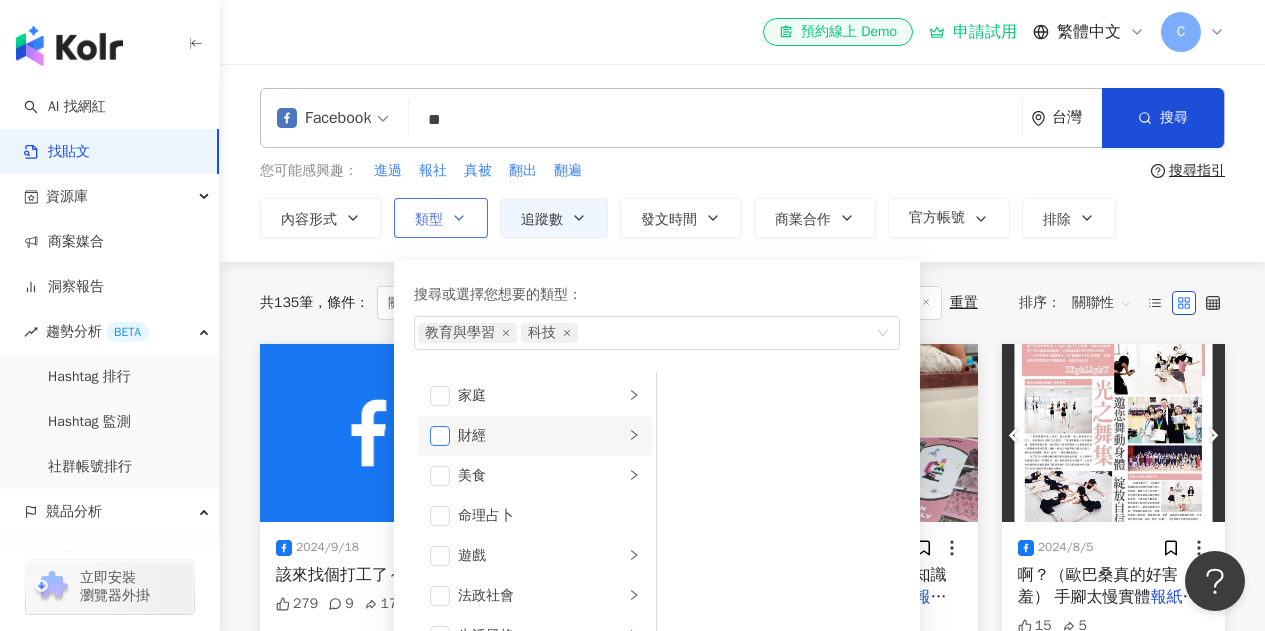 click at bounding box center (440, 436) 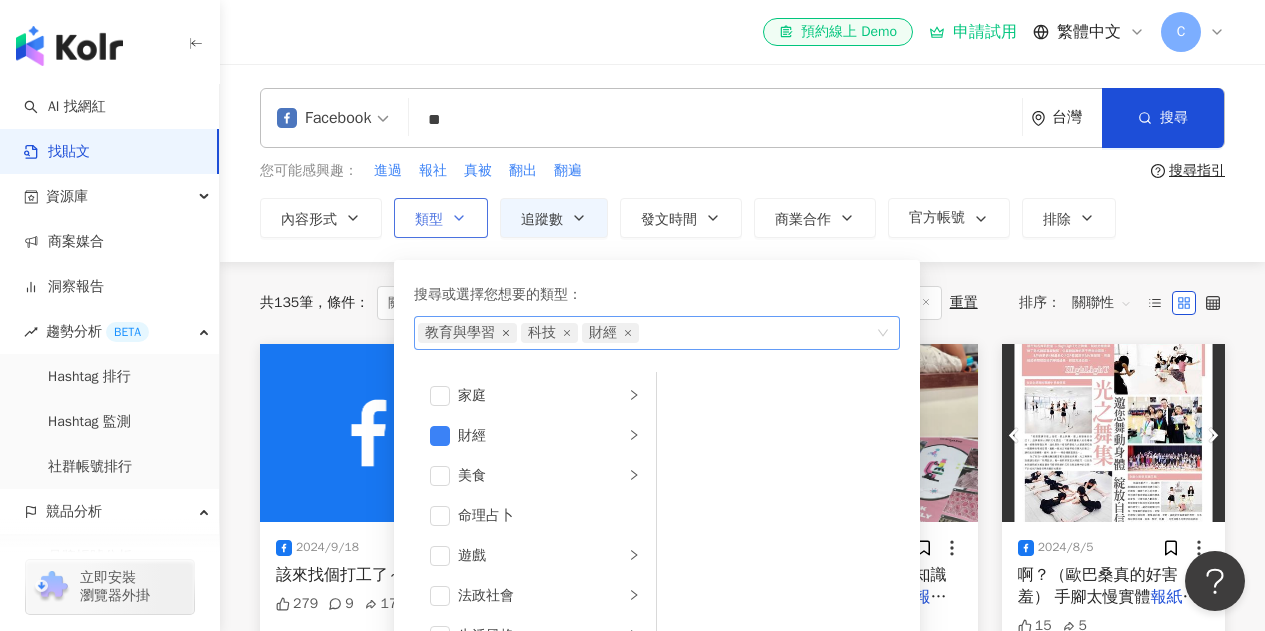 click 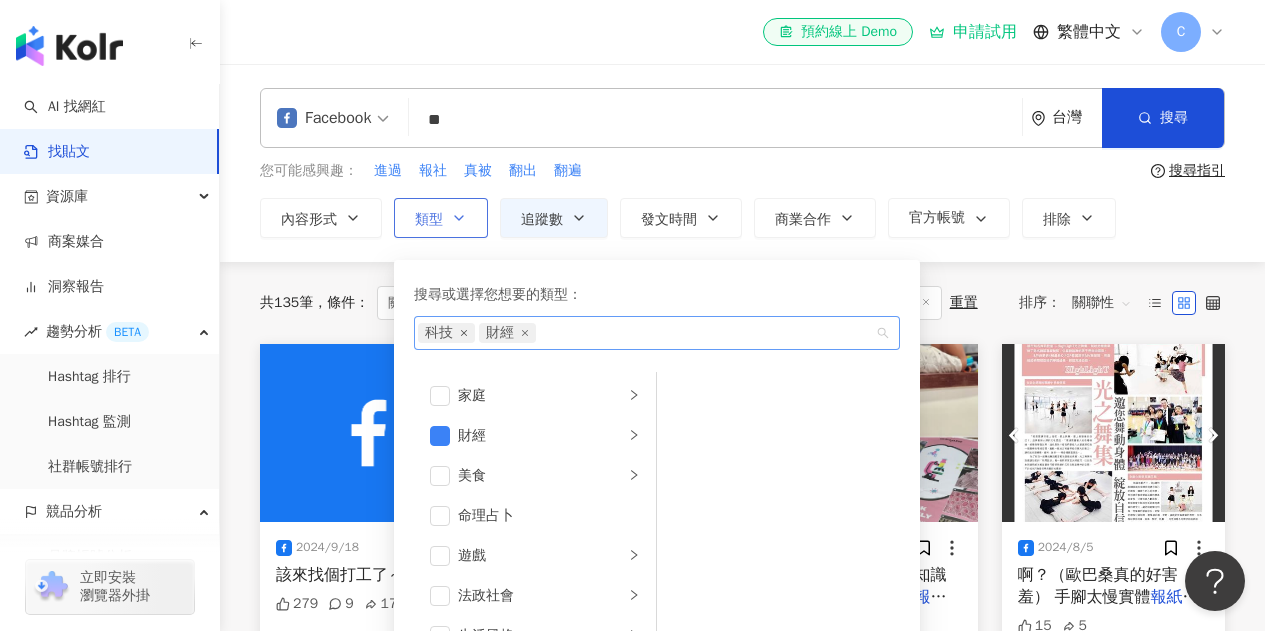 click 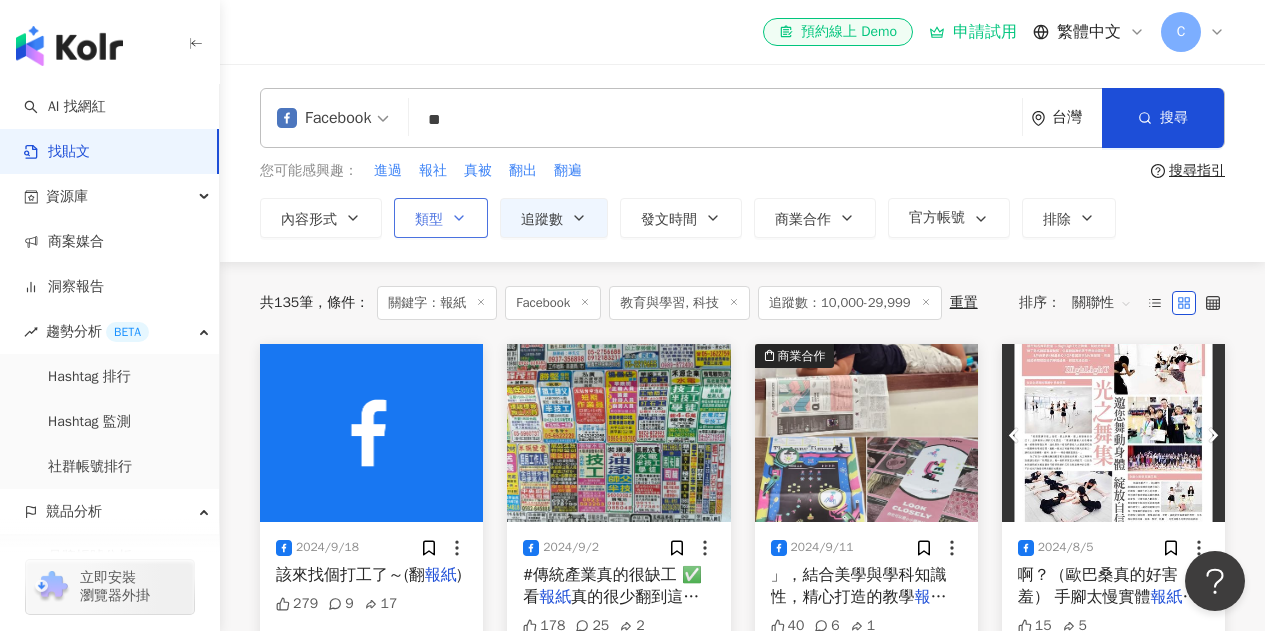 click on "共  135  筆 條件 ： 關鍵字：報紙 Facebook 教育與學習, 科技 追蹤數：10,000-29,999 重置 排序： 關聯性" at bounding box center (742, 303) 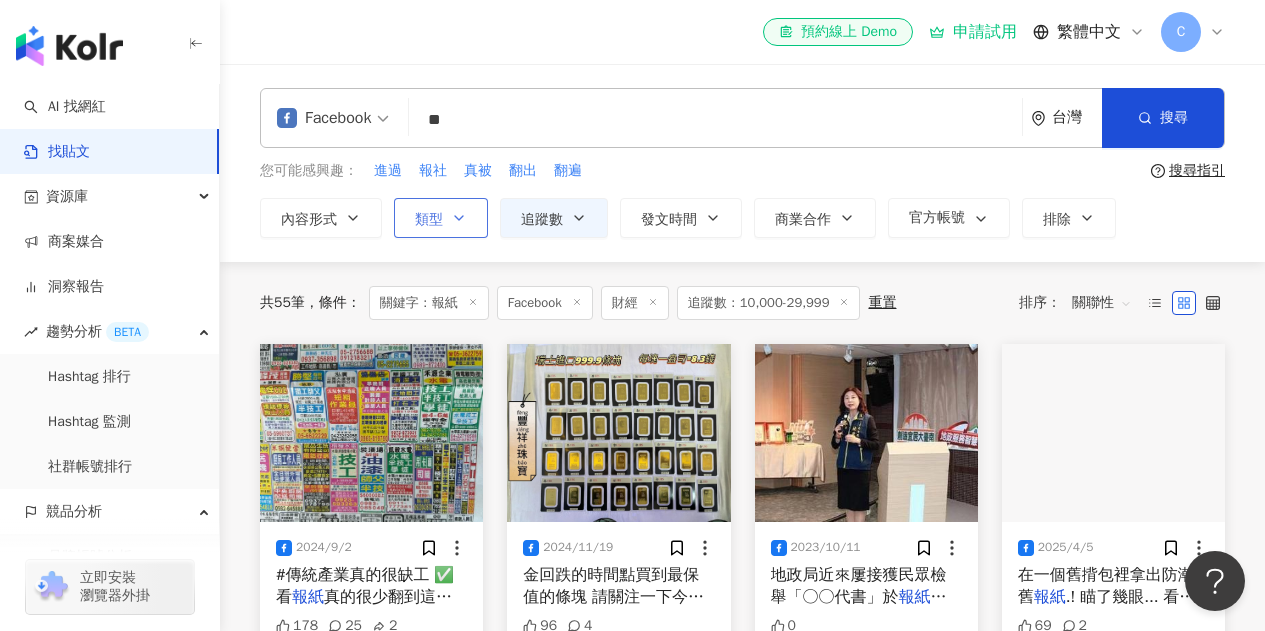 scroll, scrollTop: 0, scrollLeft: 0, axis: both 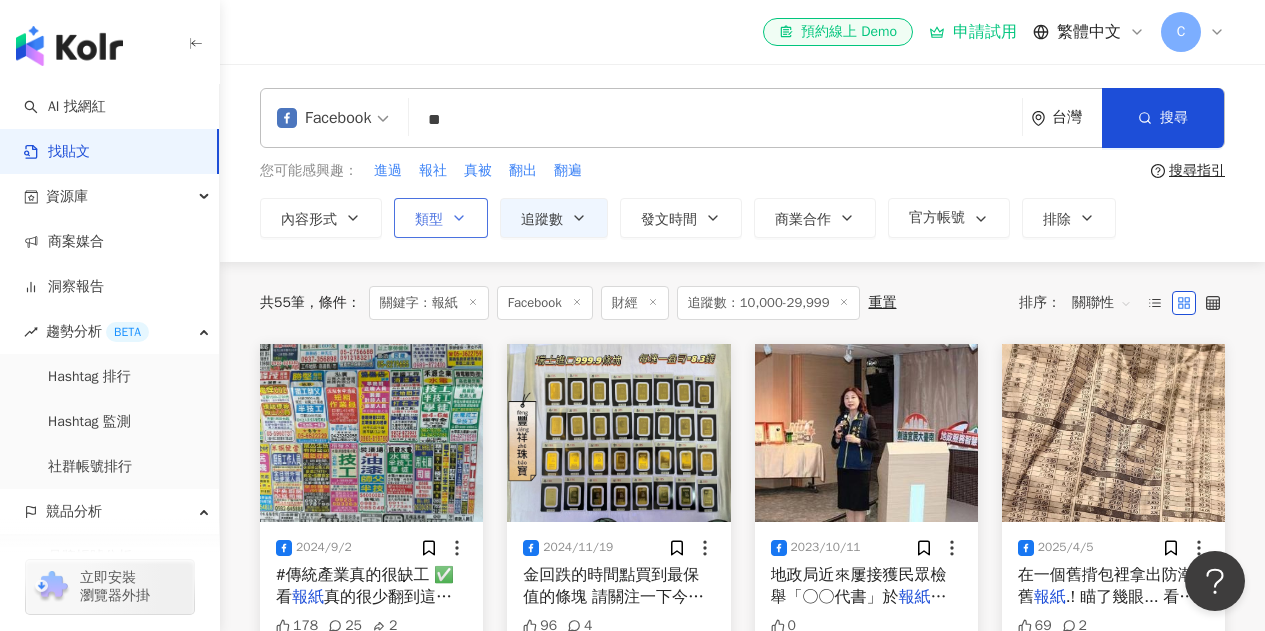 drag, startPoint x: 443, startPoint y: 120, endPoint x: 424, endPoint y: 119, distance: 19.026299 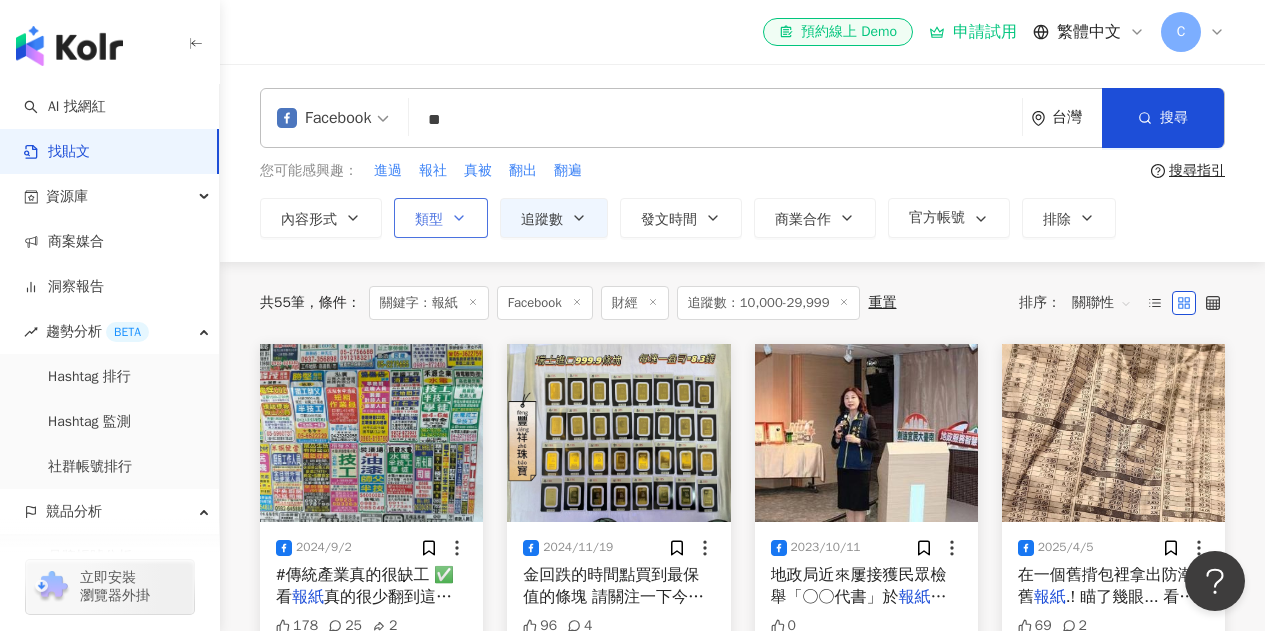 type on "**" 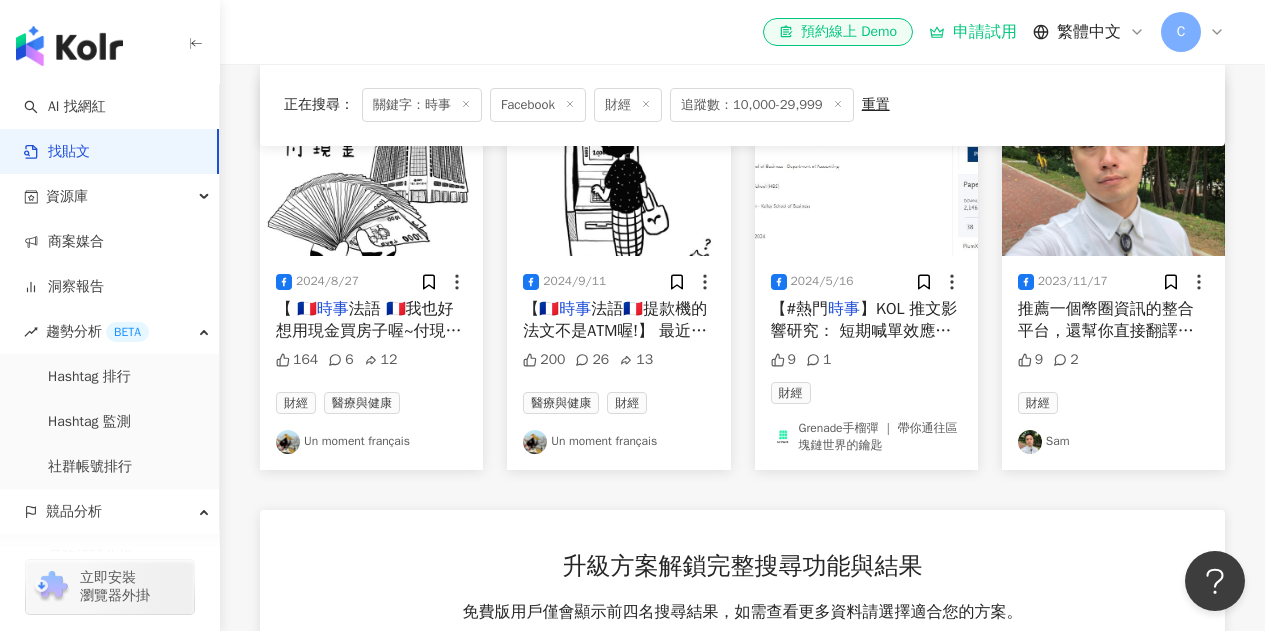 scroll, scrollTop: 200, scrollLeft: 0, axis: vertical 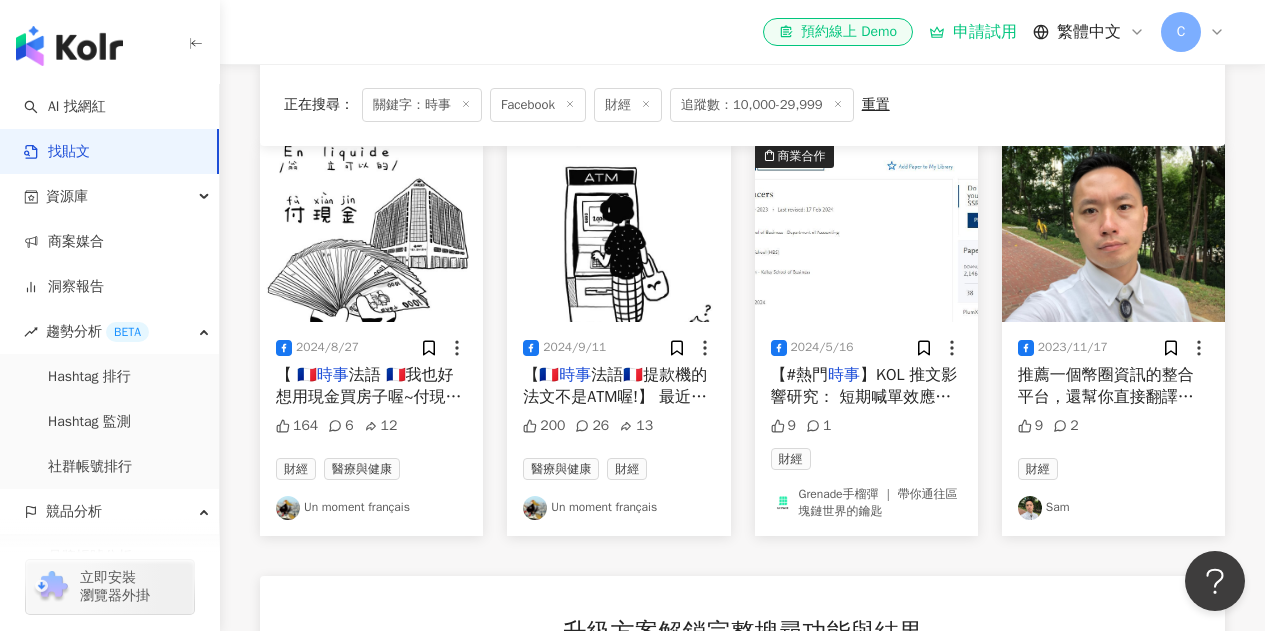 click on "】KOL 推文影響研究： 短期喊單效應明顯，跟單 1000 美金 1 月後平均産生 79 美金虧損
👉🏻 全文閱讀：https://lihi2.com/OmlLg
當影響者自稱爲專家時，事件後的回報率會更加負面。
對於這個問題，關注不同的 KOL 有著截然不同的答案。一次 100 倍的的喊單正確，或者一次歸零的錯誤推薦，都可能成爲非常主觀的幸存者偏差。
👀 訂閱手榴彈頻道：https://t.me/grenadetw" at bounding box center [864, 543] 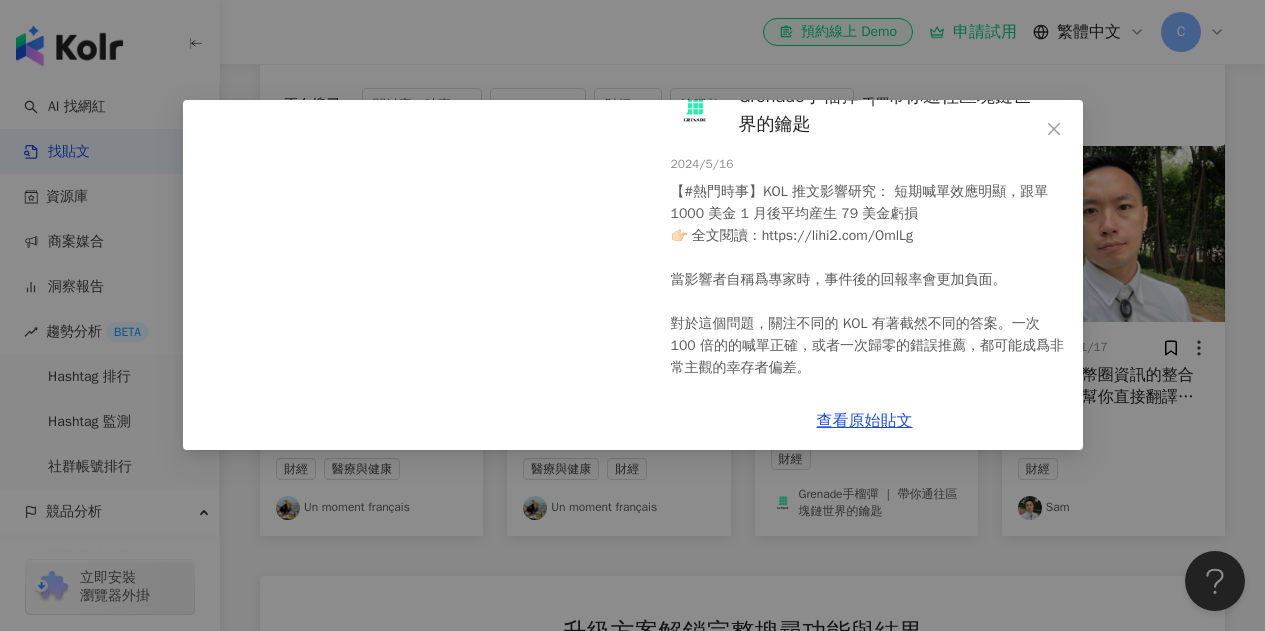 scroll, scrollTop: 94, scrollLeft: 0, axis: vertical 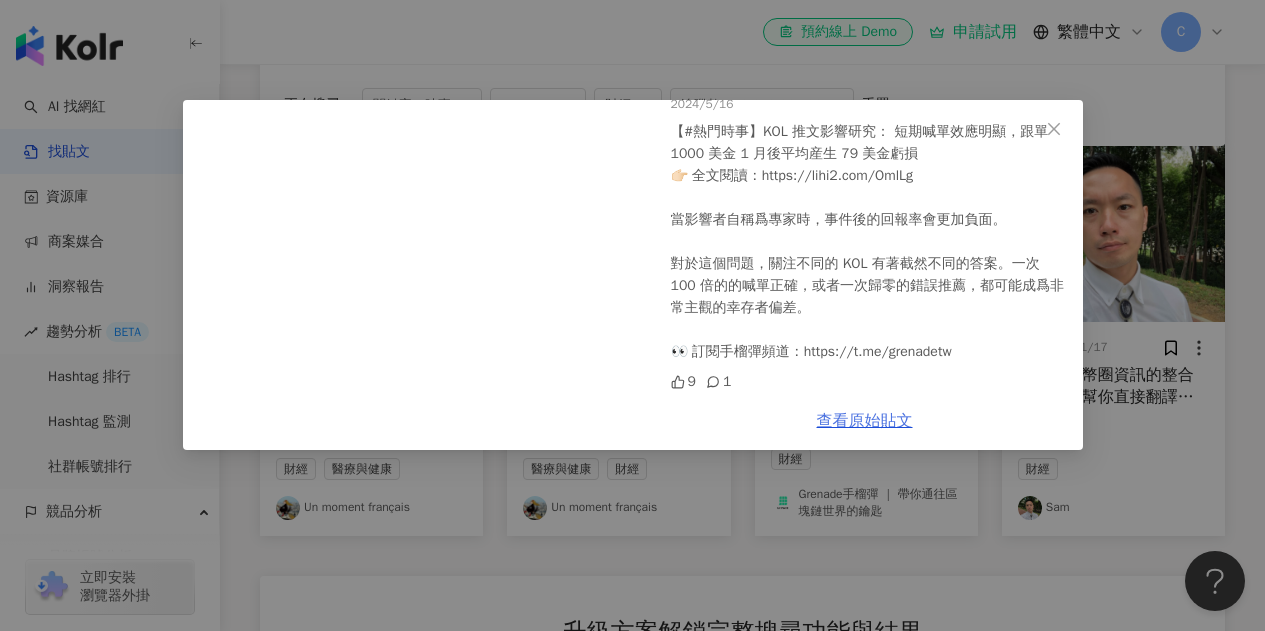 click on "查看原始貼文" at bounding box center [865, 421] 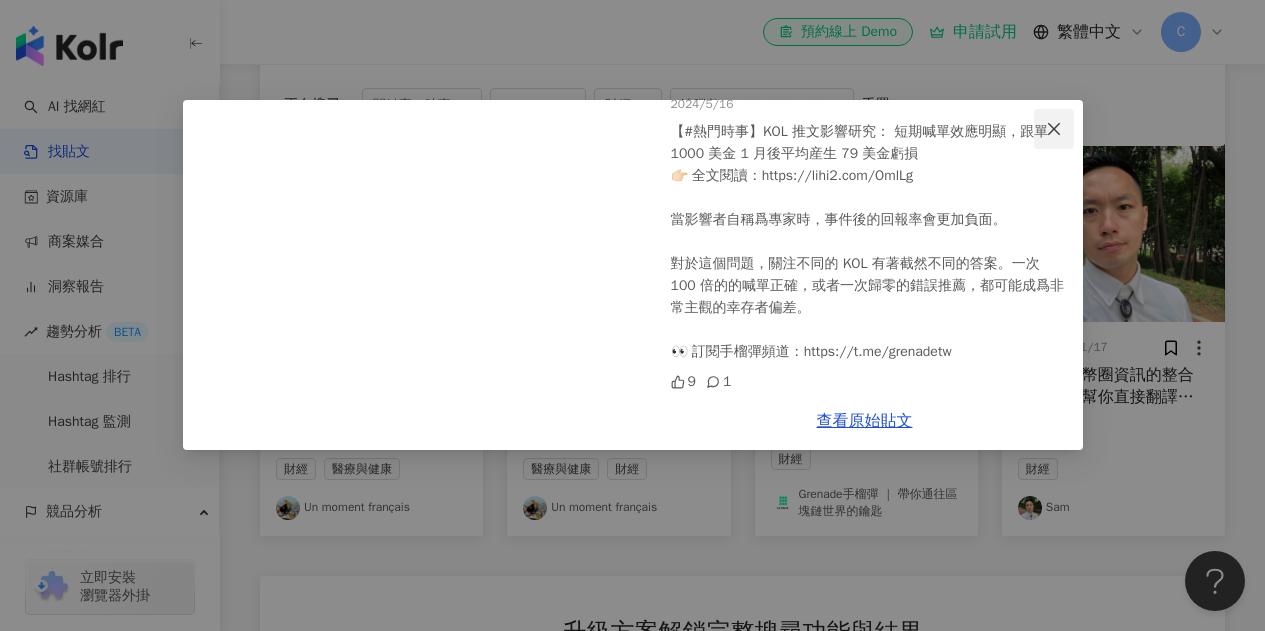 click 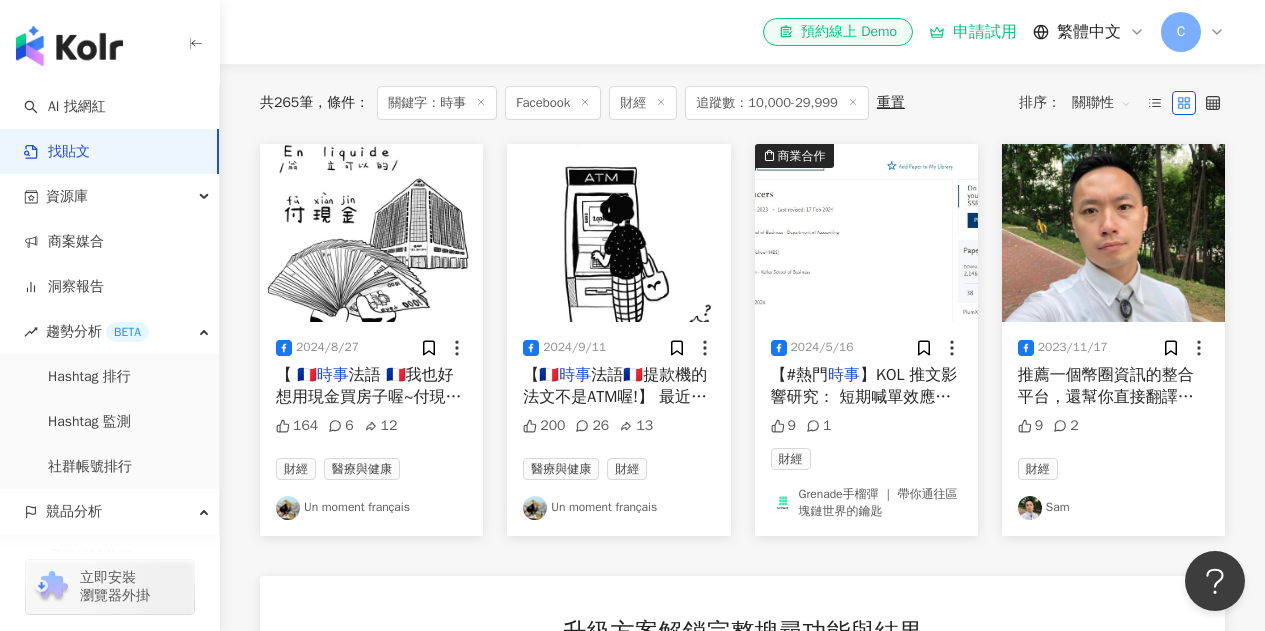 scroll, scrollTop: 0, scrollLeft: 0, axis: both 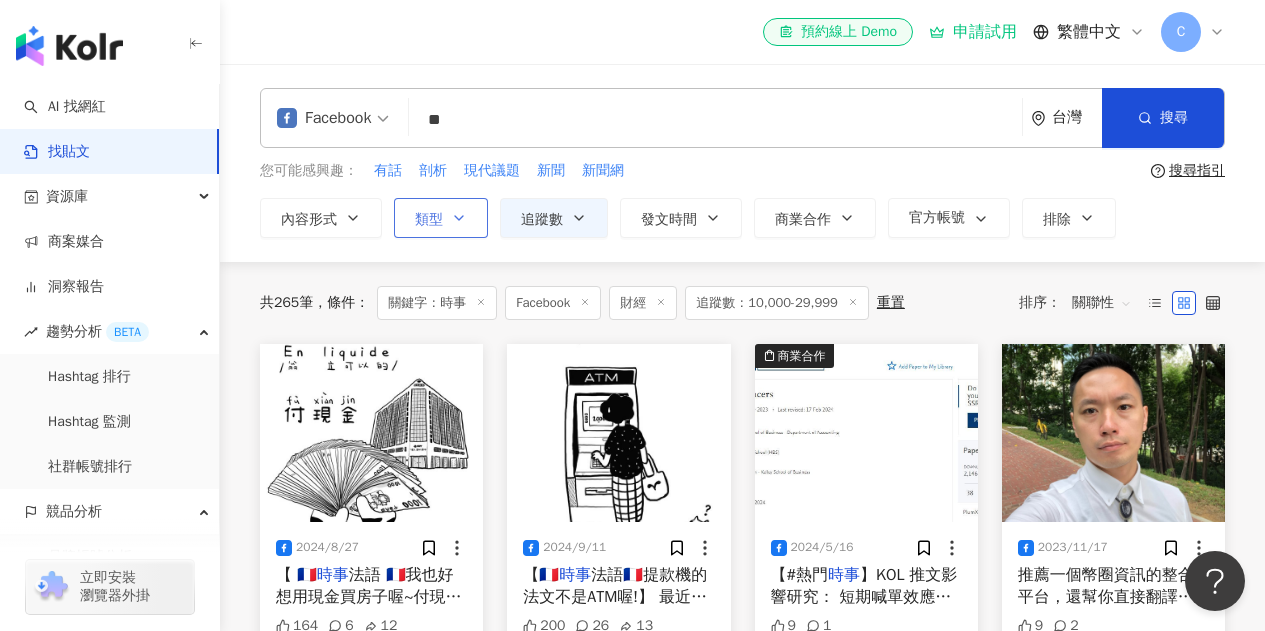 click on "申請試用" at bounding box center [973, 32] 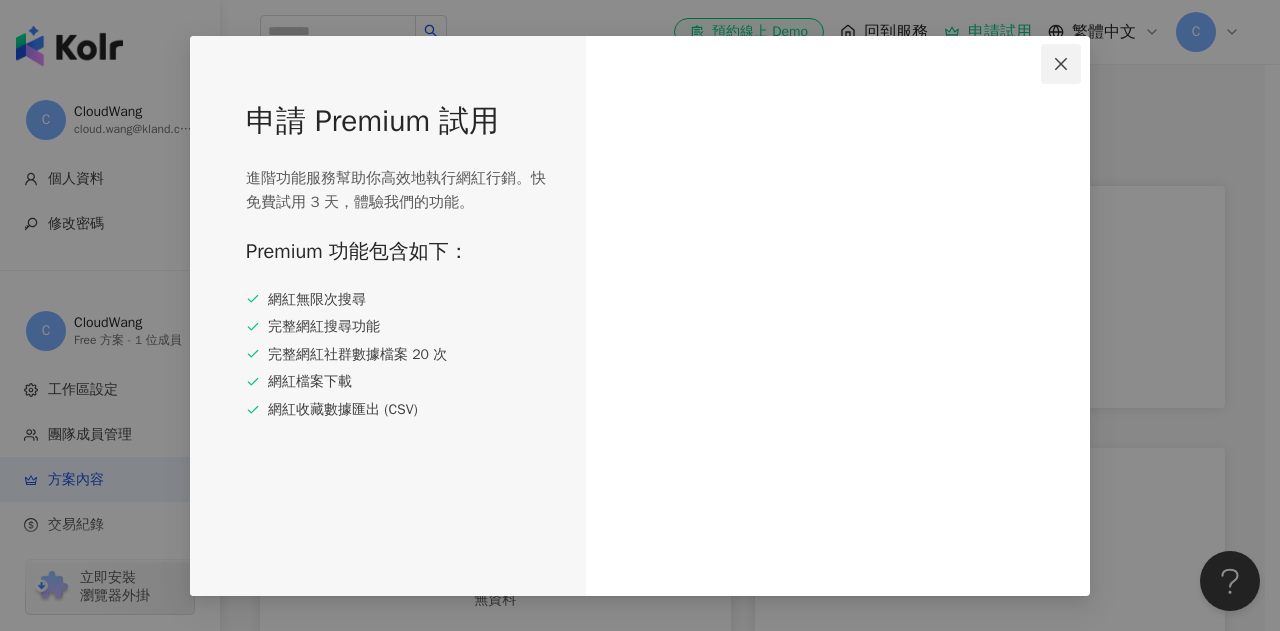 click at bounding box center (1061, 64) 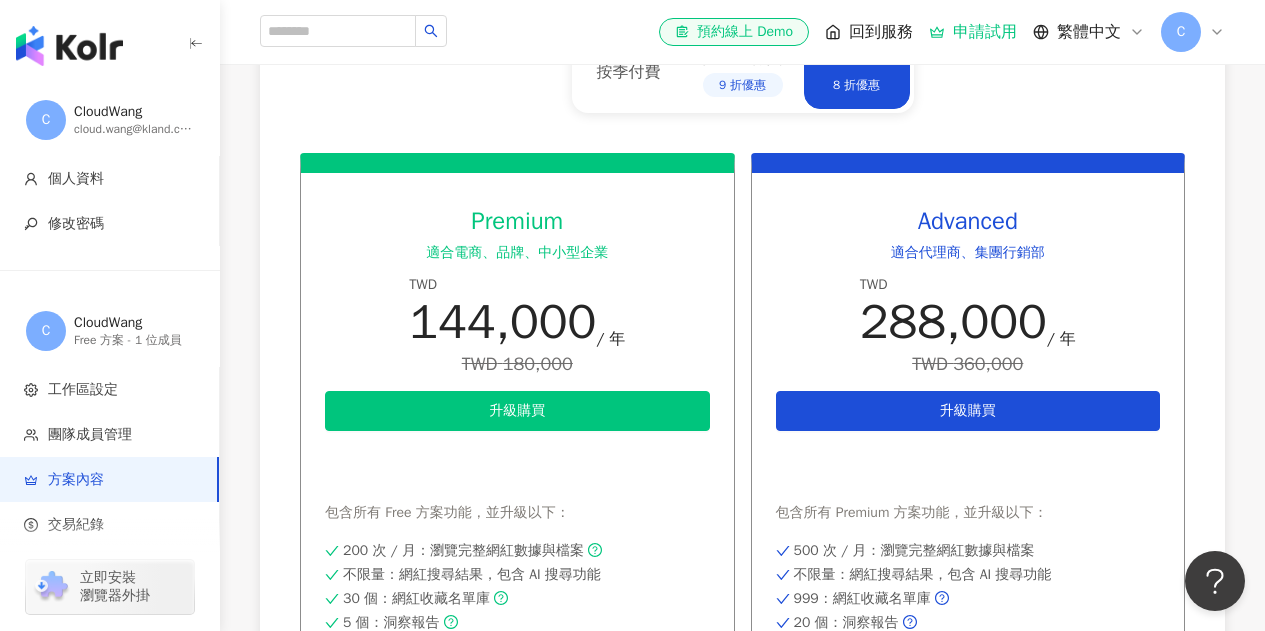 scroll, scrollTop: 900, scrollLeft: 0, axis: vertical 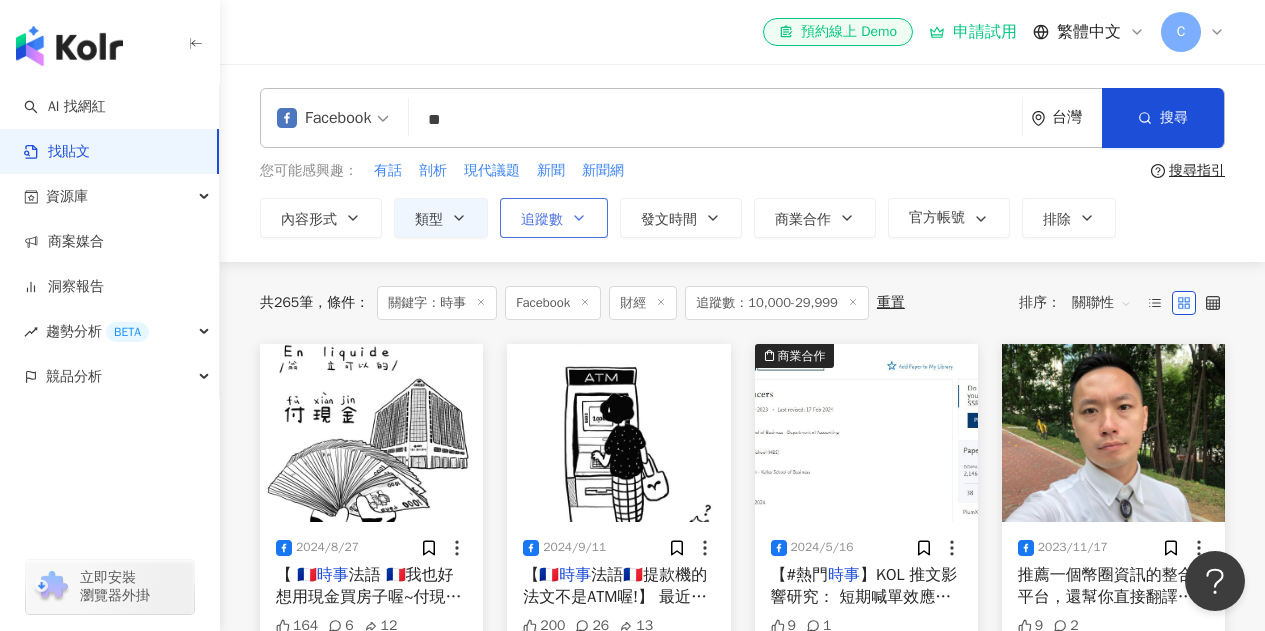 click on "追蹤數" at bounding box center (554, 218) 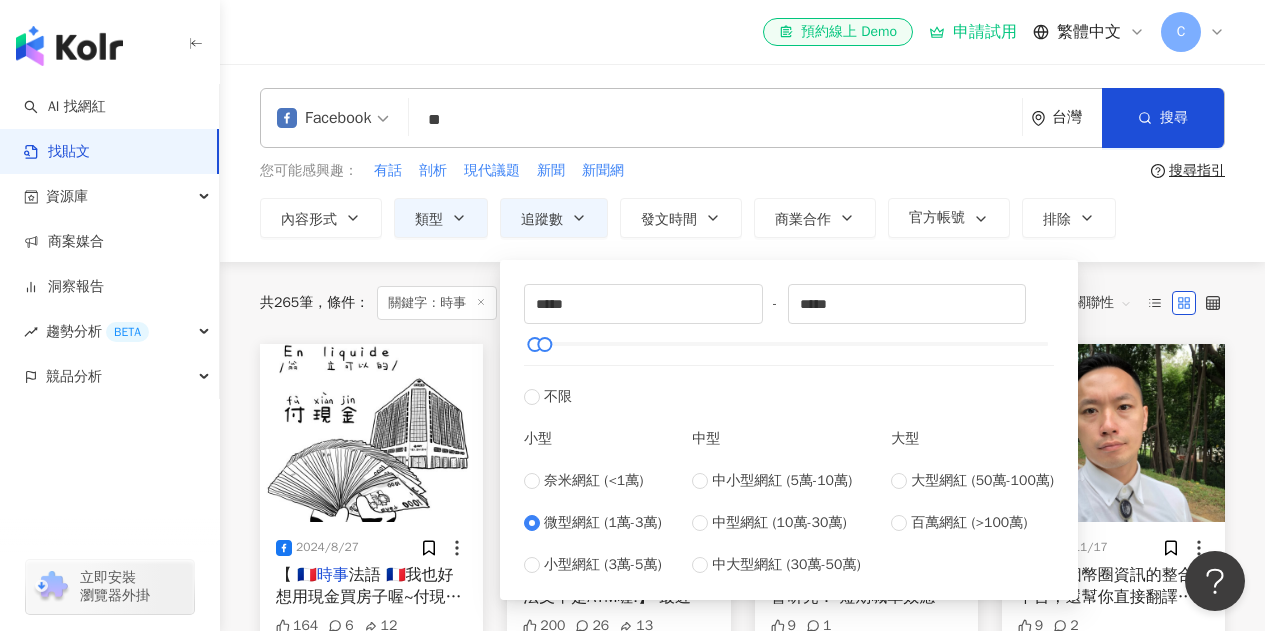 click on "共  265  筆 條件 ： 關鍵字：時事 Facebook 財經 追蹤數：10,000-29,999 重置 排序： 關聯性" at bounding box center [742, 303] 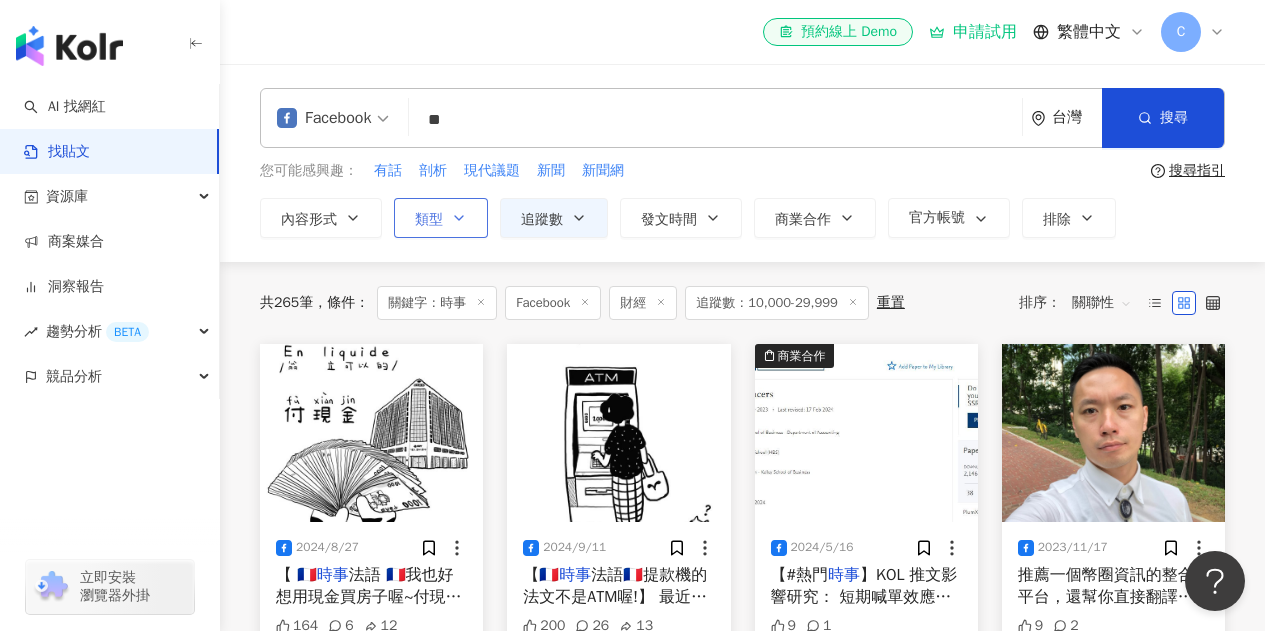 click on "類型" at bounding box center (441, 218) 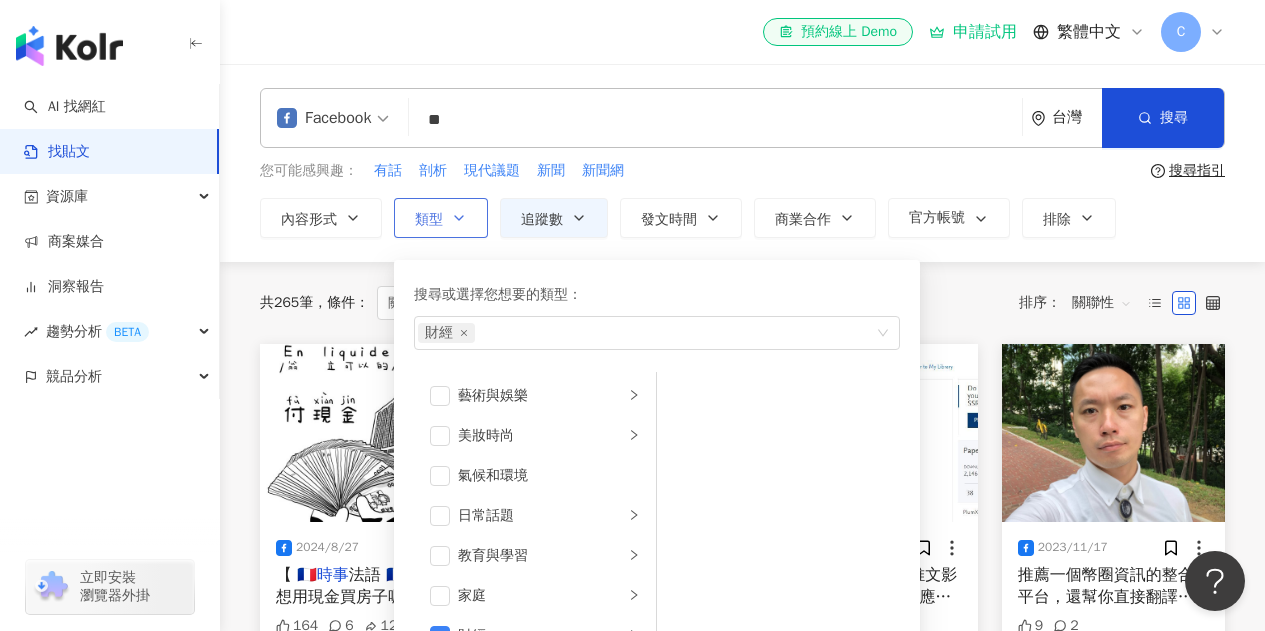 click on "類型 搜尋或選擇您想要的類型： 財經   藝術與娛樂 美妝時尚 氣候和環境 日常話題 教育與學習 家庭 財經 美食 命理占卜 遊戲 法政社會 生活風格 影視娛樂 醫療與健康 寵物 攝影 感情 宗教 促購導購 運動 科技 交通工具 旅遊 成人" at bounding box center (441, 218) 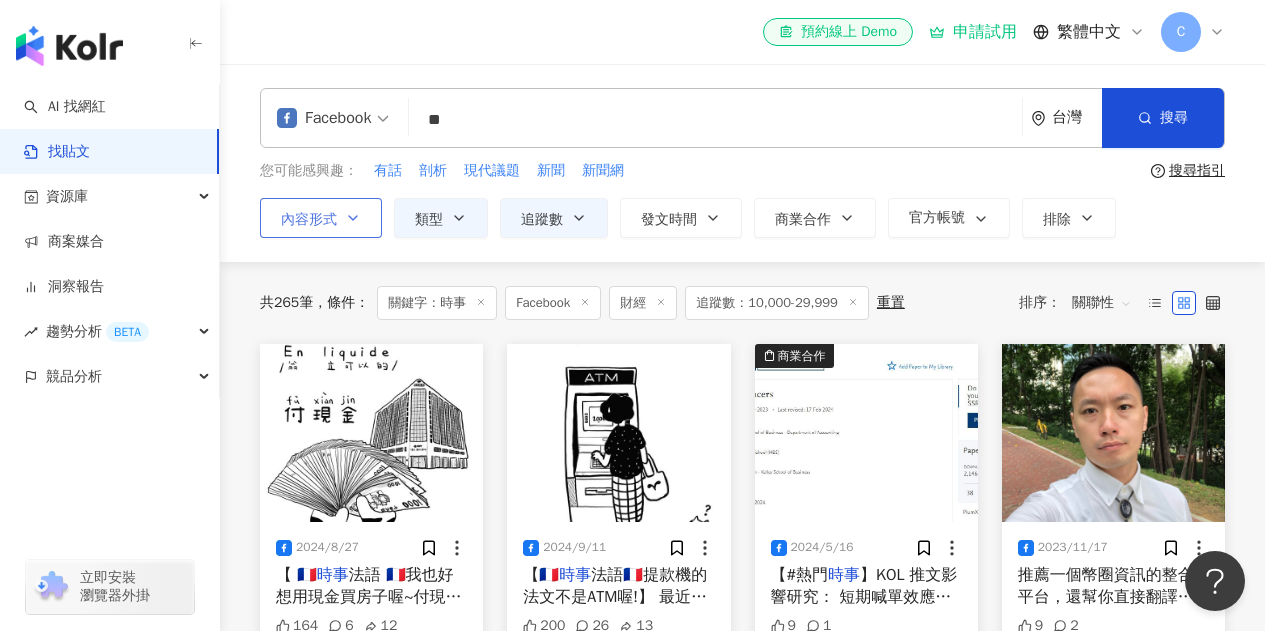 click 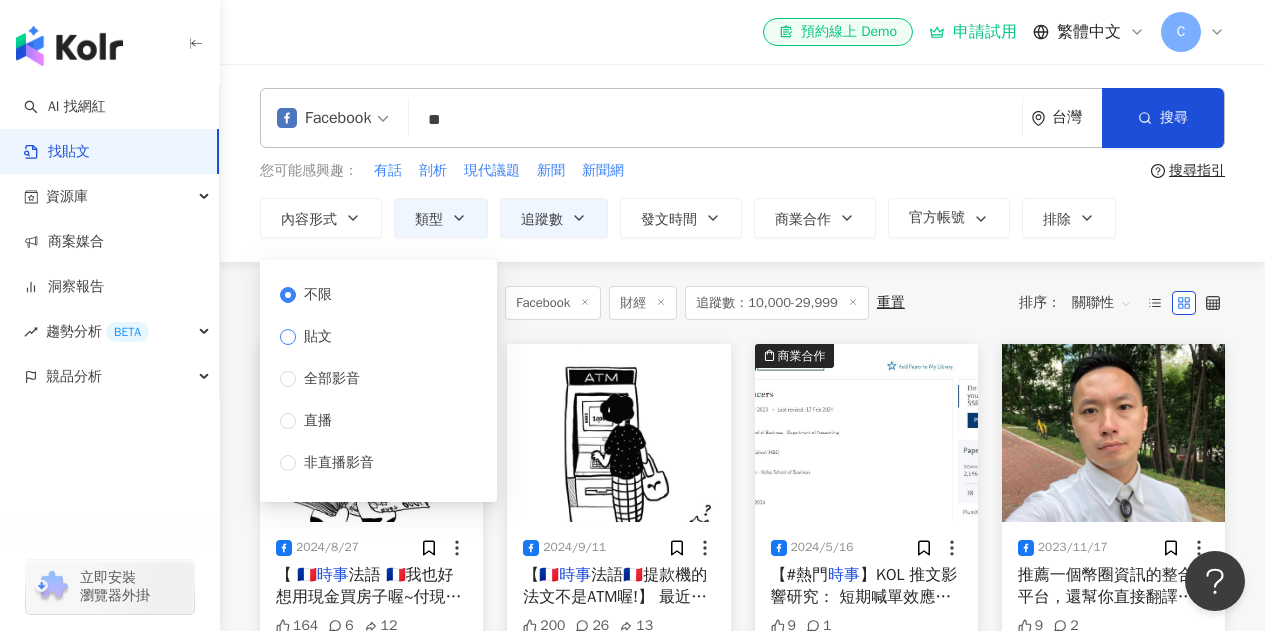 click on "貼文" at bounding box center (318, 337) 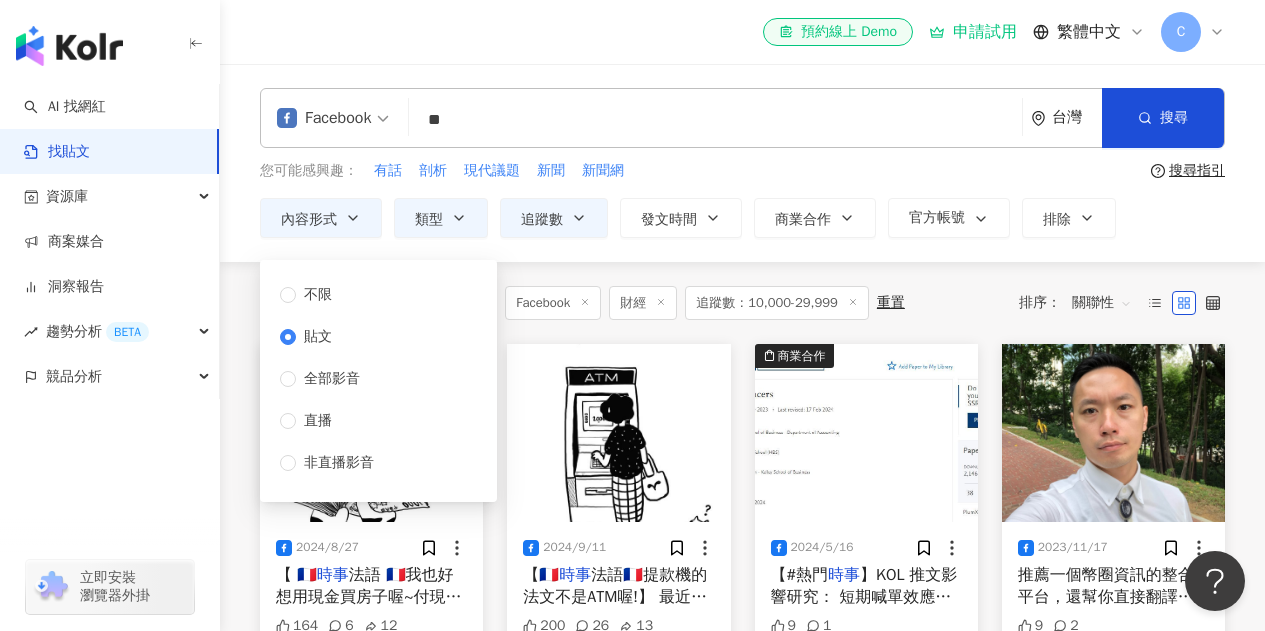 click on "不限 貼文 全部影音 直播 非直播影音" at bounding box center (378, 376) 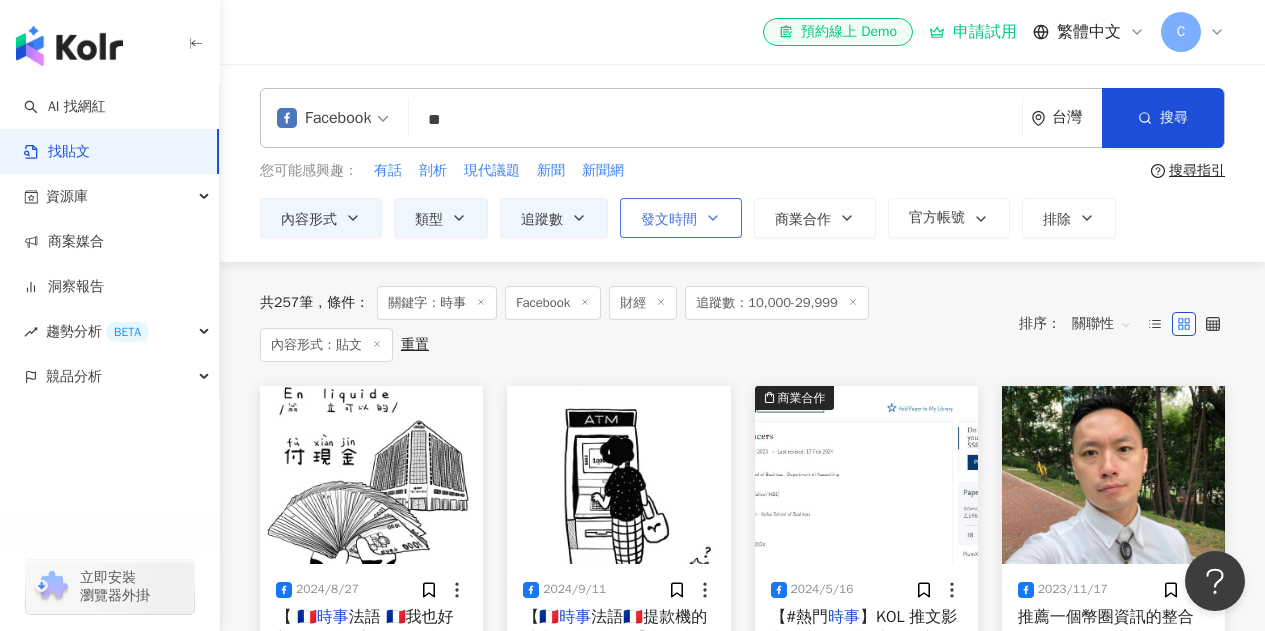 click 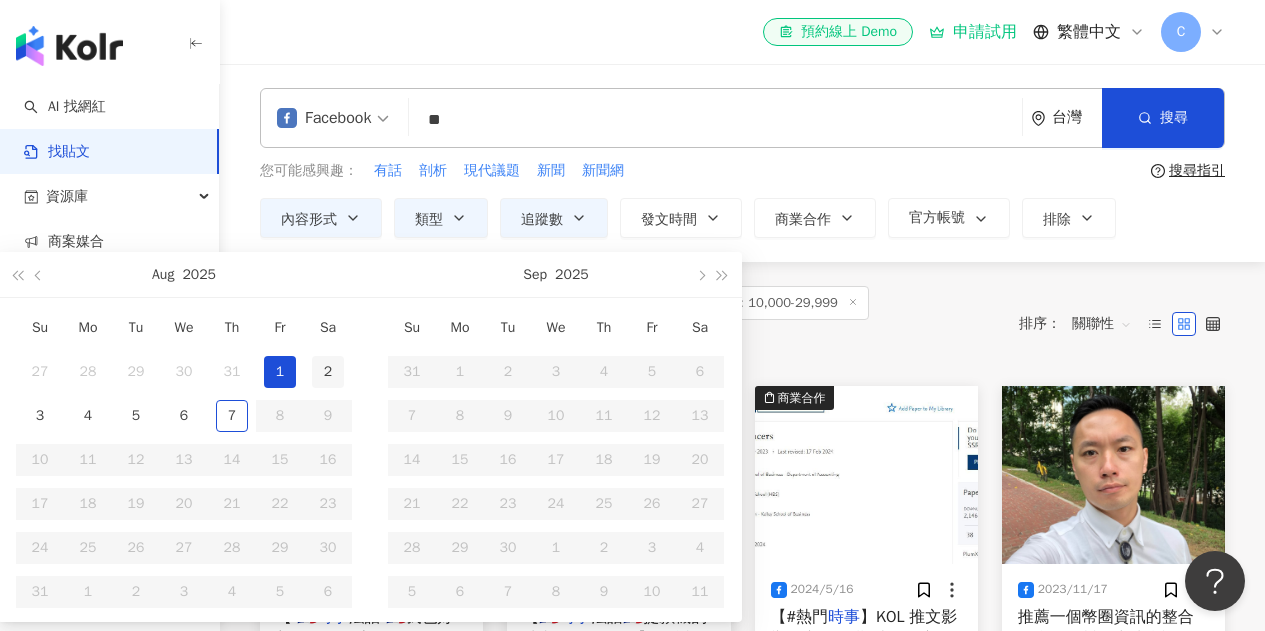 type on "**********" 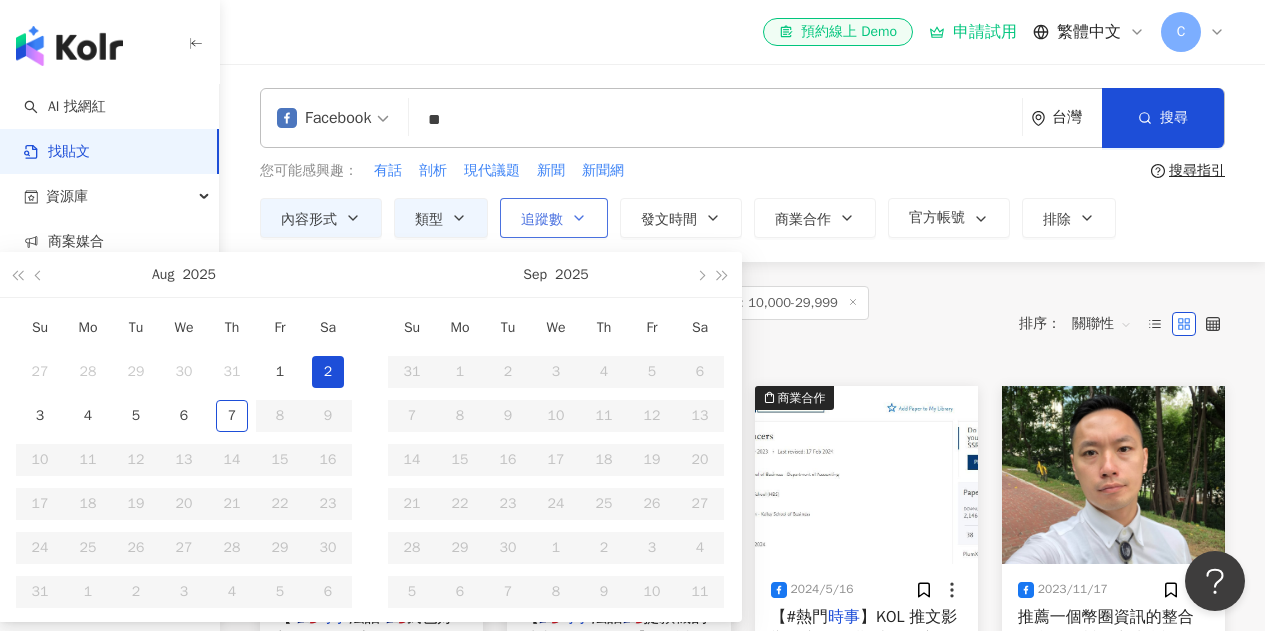 type 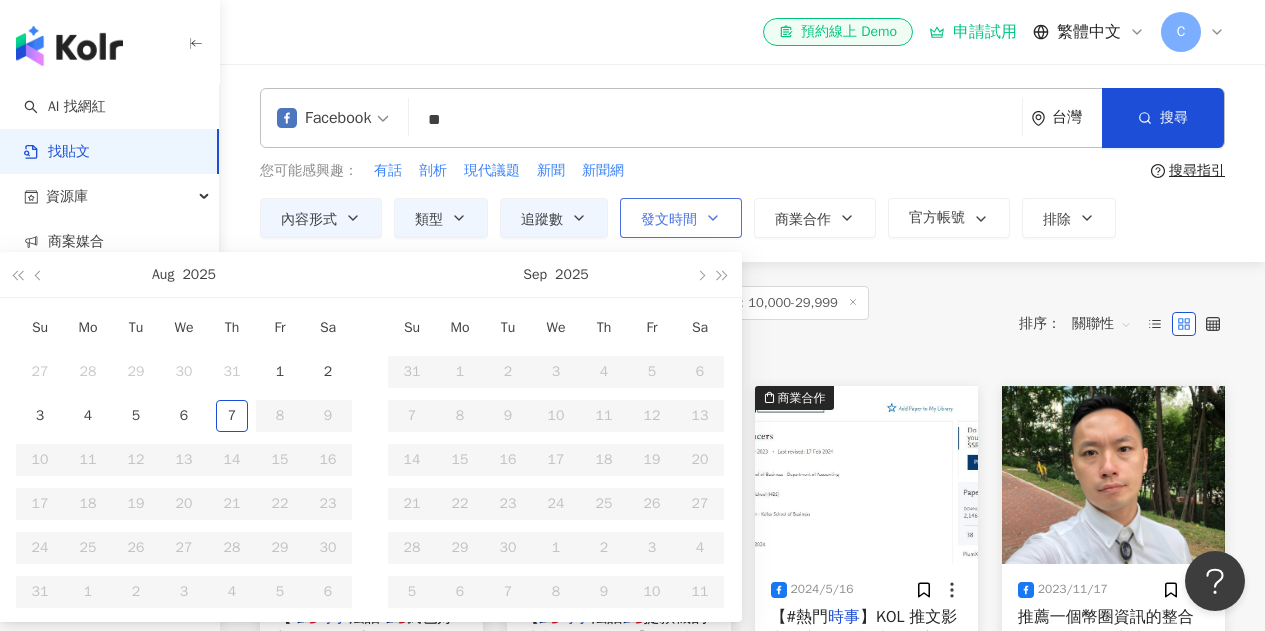 click on "發文時間" at bounding box center [681, 218] 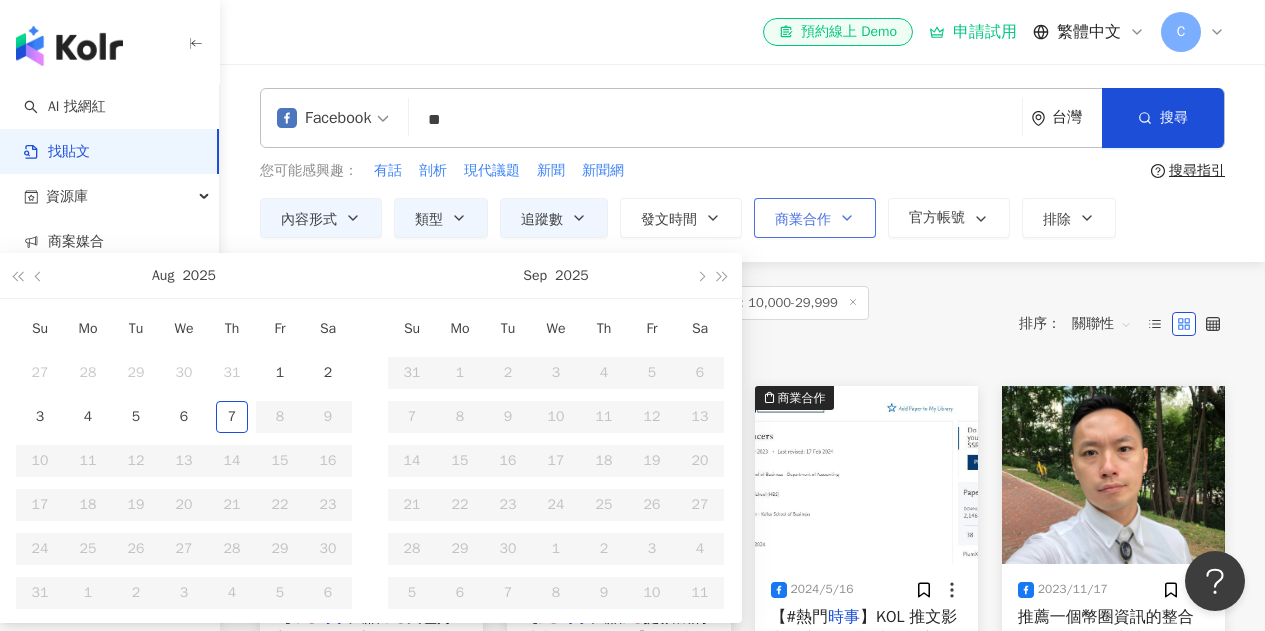 click 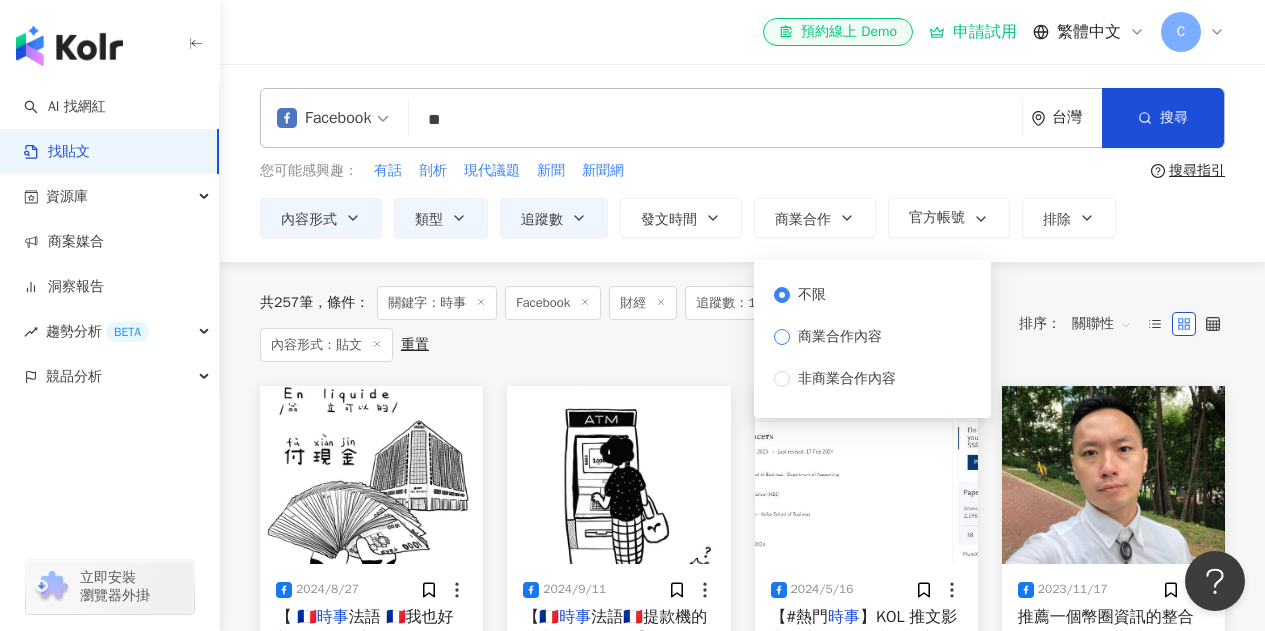 click on "商業合作內容" at bounding box center (840, 337) 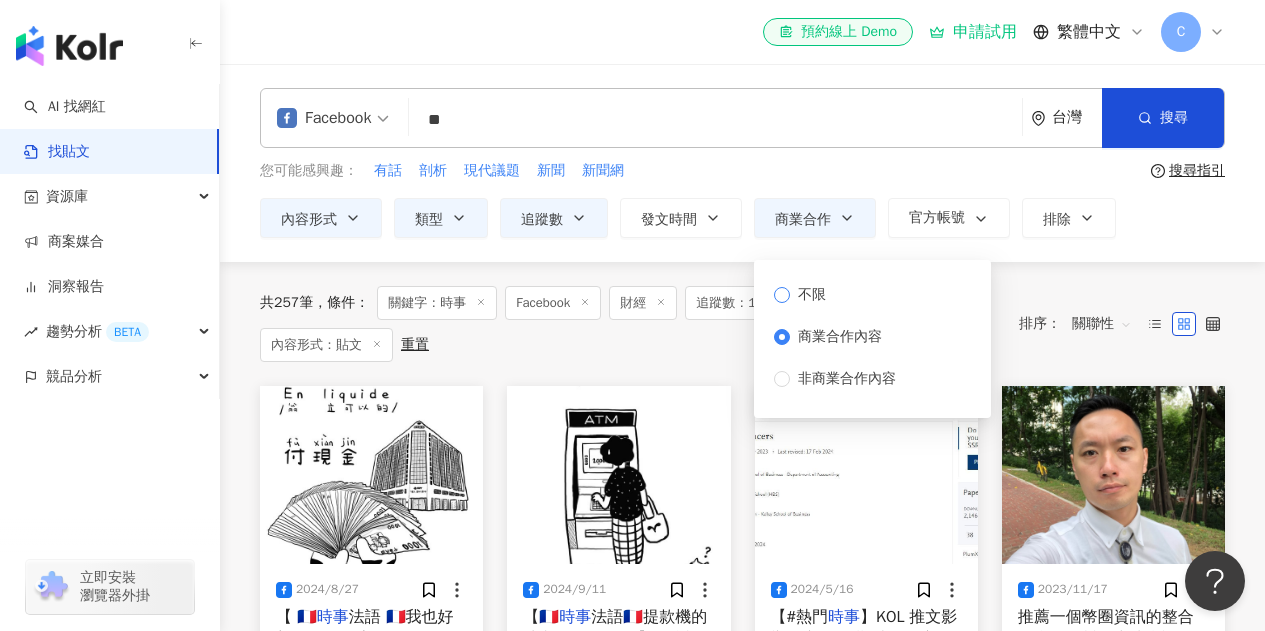 click on "不限" at bounding box center [812, 295] 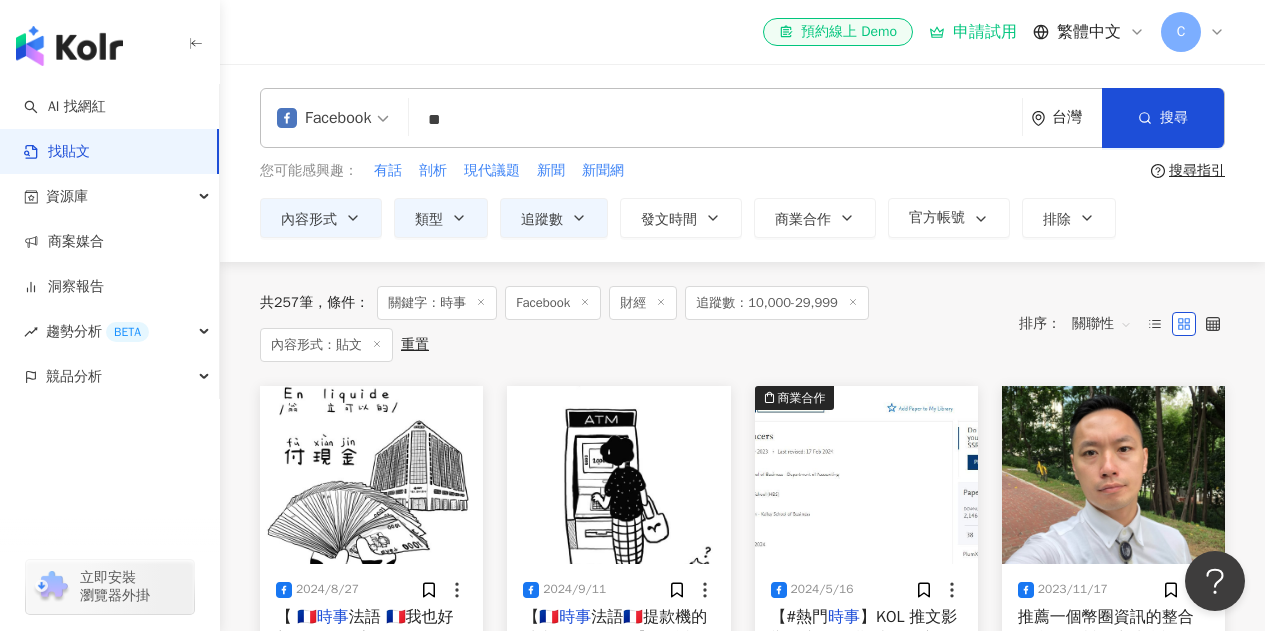 click on "共  257  筆 條件 ： 關鍵字：時事 Facebook 財經 追蹤數：10,000-29,999 內容形式：貼文 重置 排序： 關聯性" at bounding box center [742, 324] 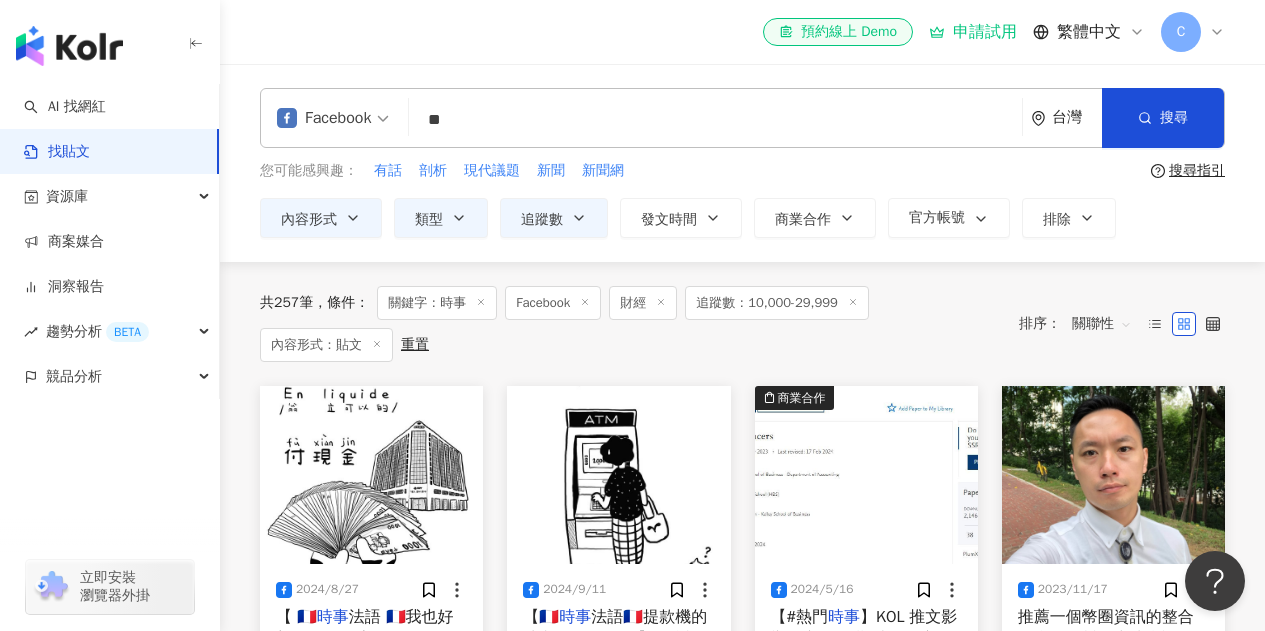 click on "搜尋指引" at bounding box center (1197, 171) 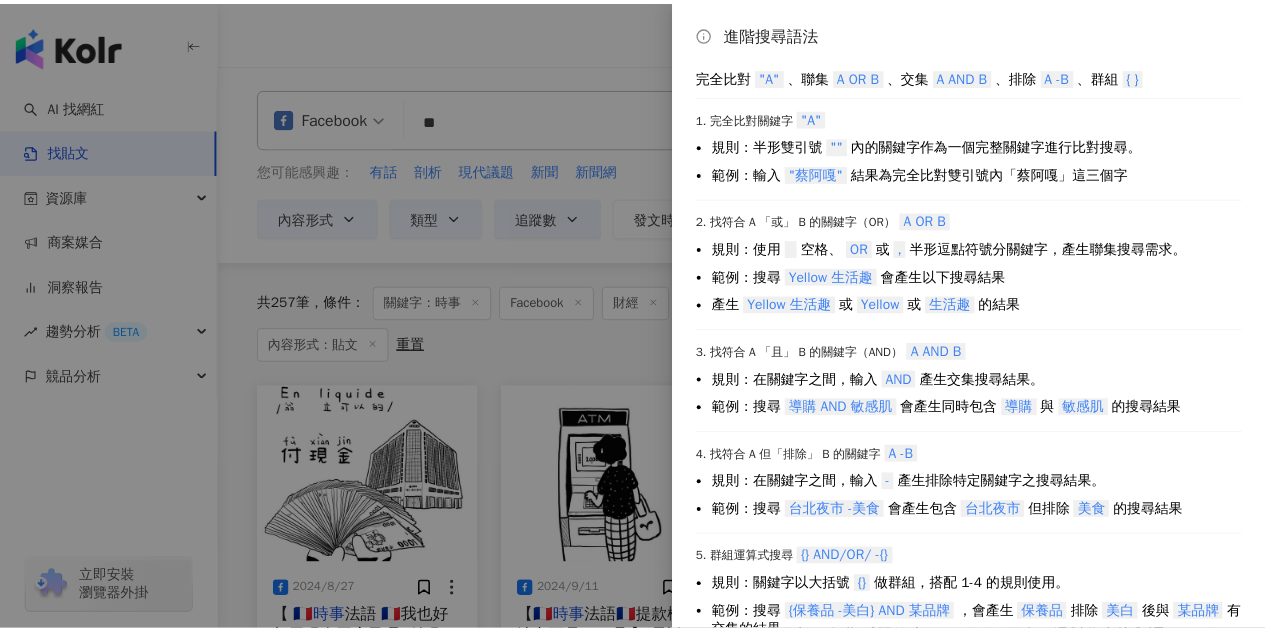scroll, scrollTop: 0, scrollLeft: 0, axis: both 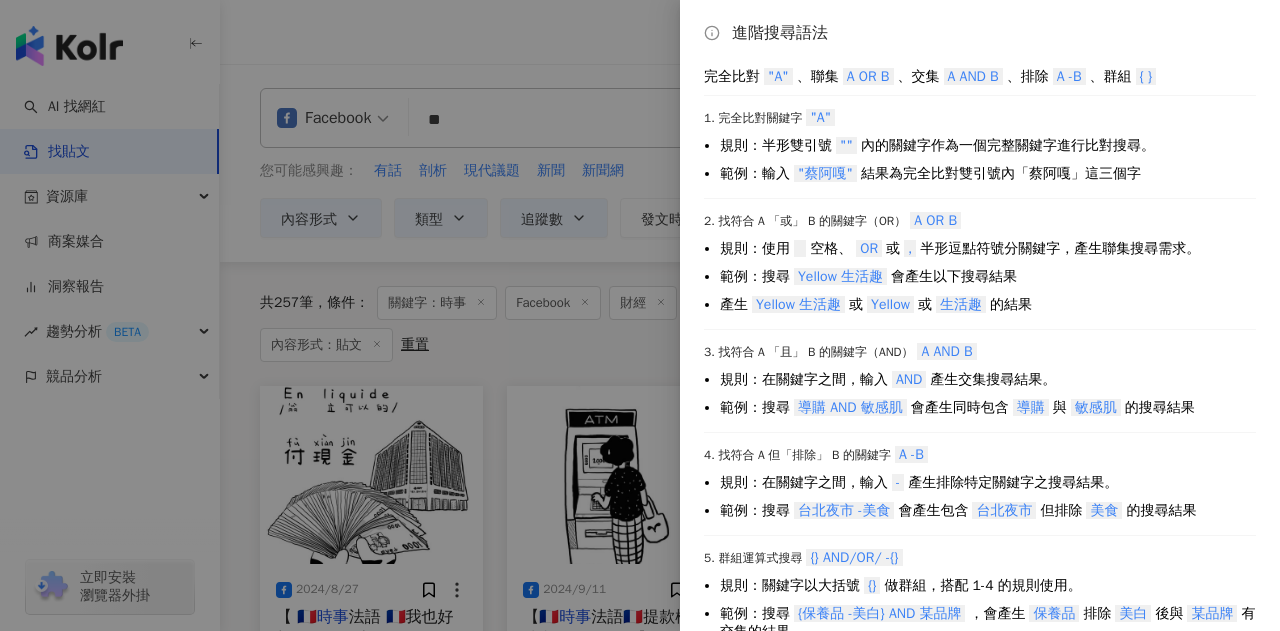 click at bounding box center [640, 315] 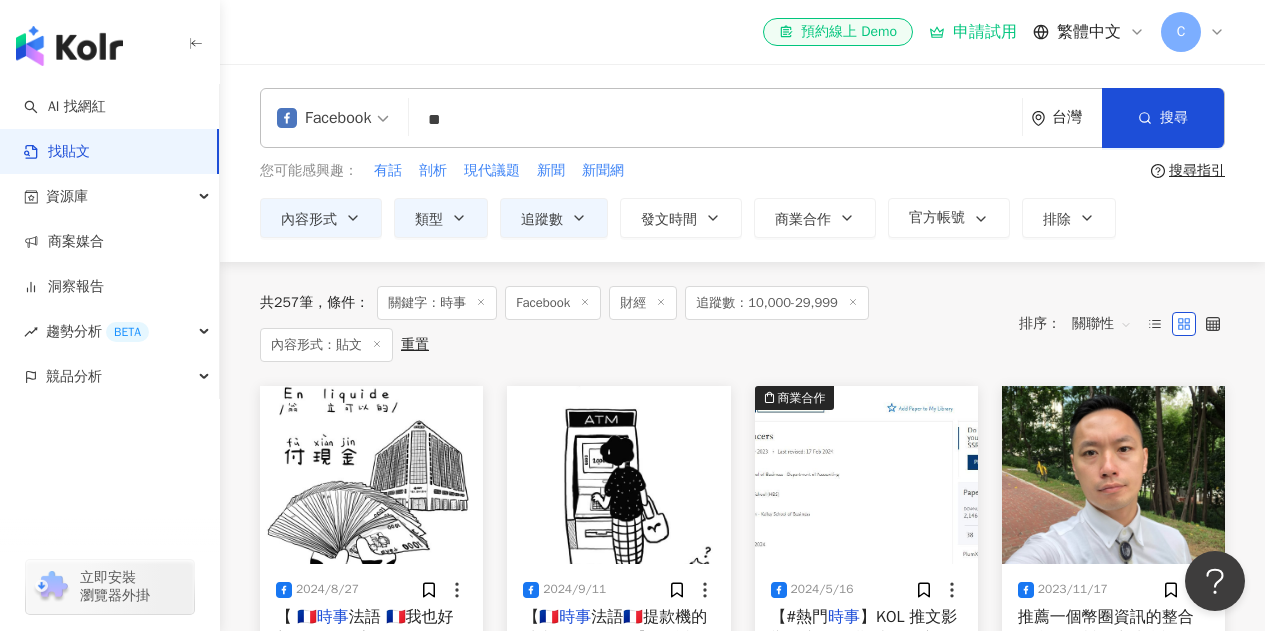 click on "**" at bounding box center (715, 119) 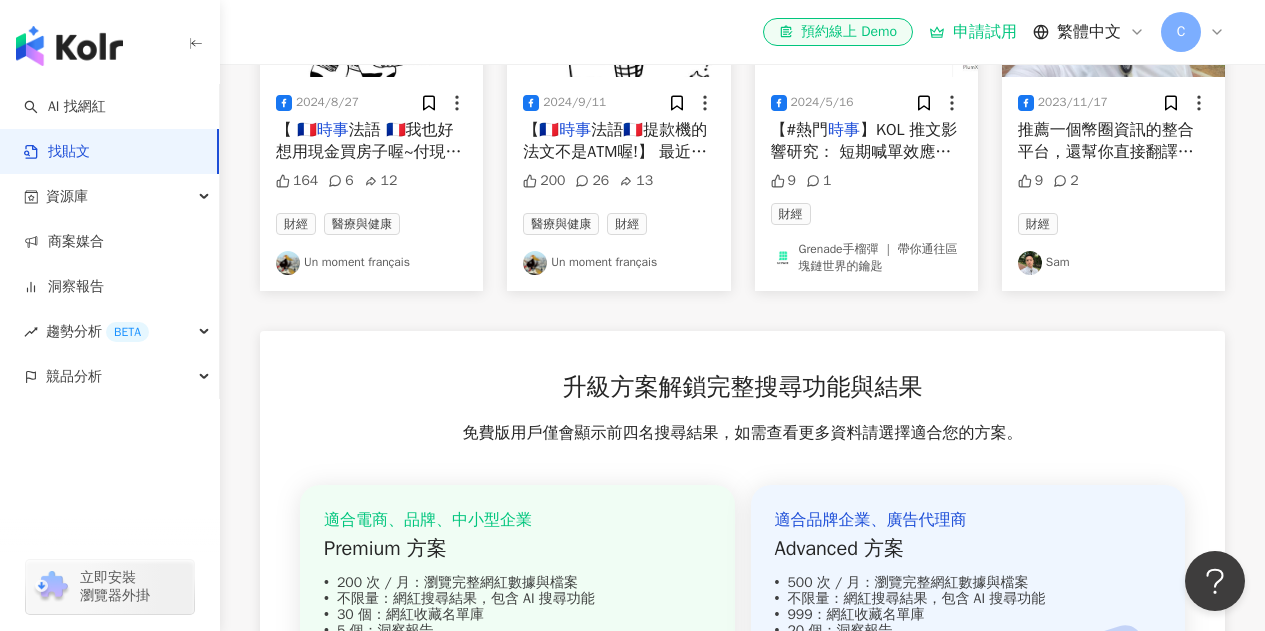 scroll, scrollTop: 500, scrollLeft: 0, axis: vertical 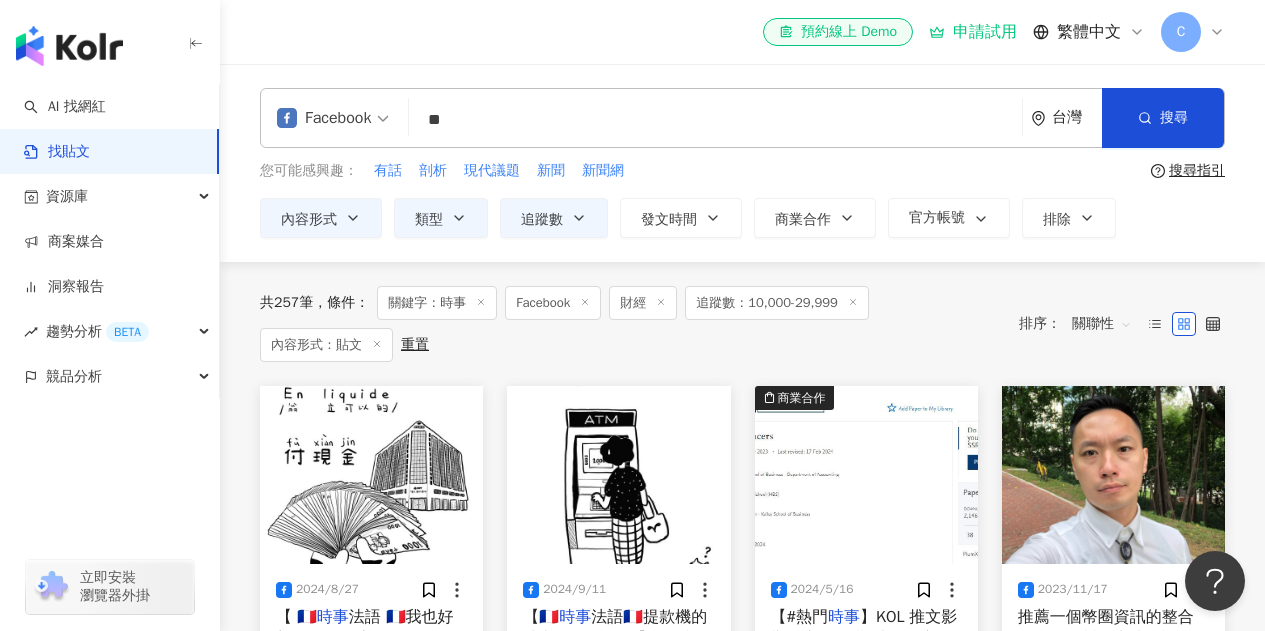 drag, startPoint x: 476, startPoint y: 118, endPoint x: 415, endPoint y: 117, distance: 61.008198 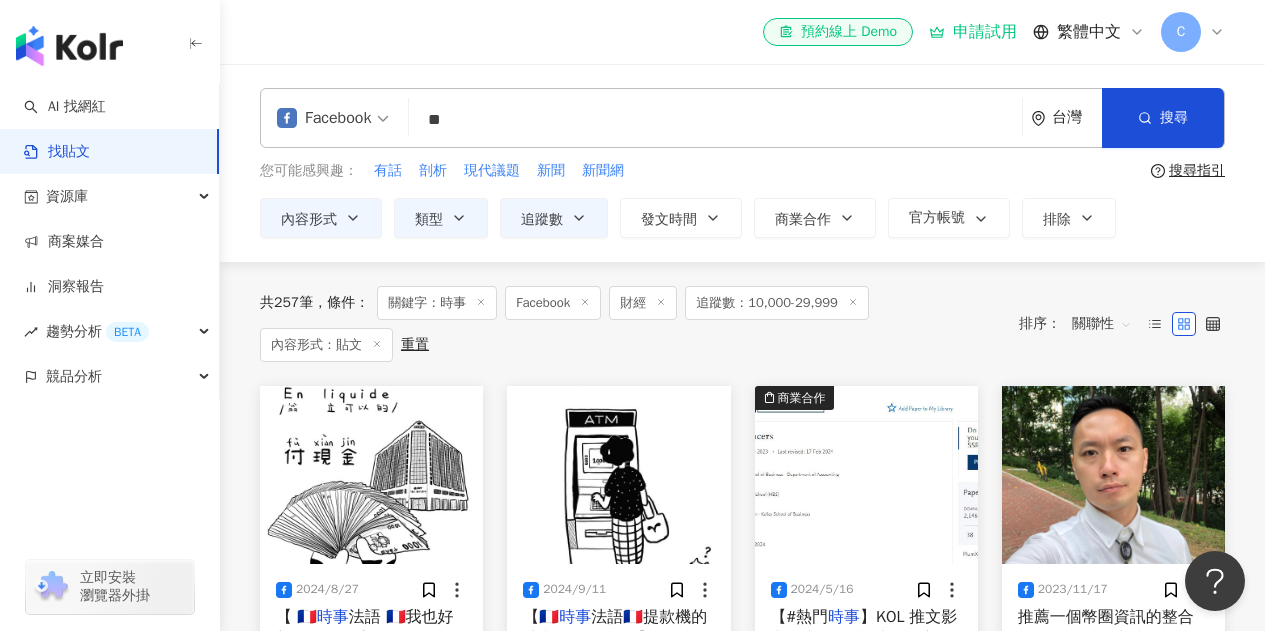 click on "Facebook 時事 ** 台灣 搜尋" at bounding box center (742, 118) 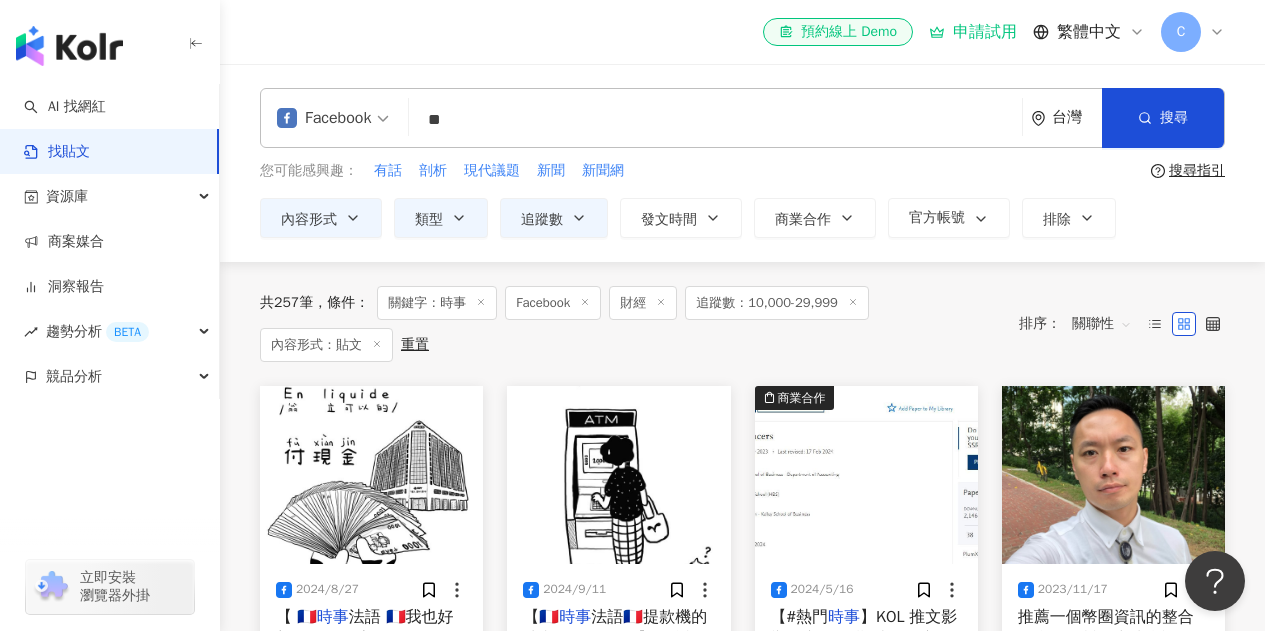 type on "**" 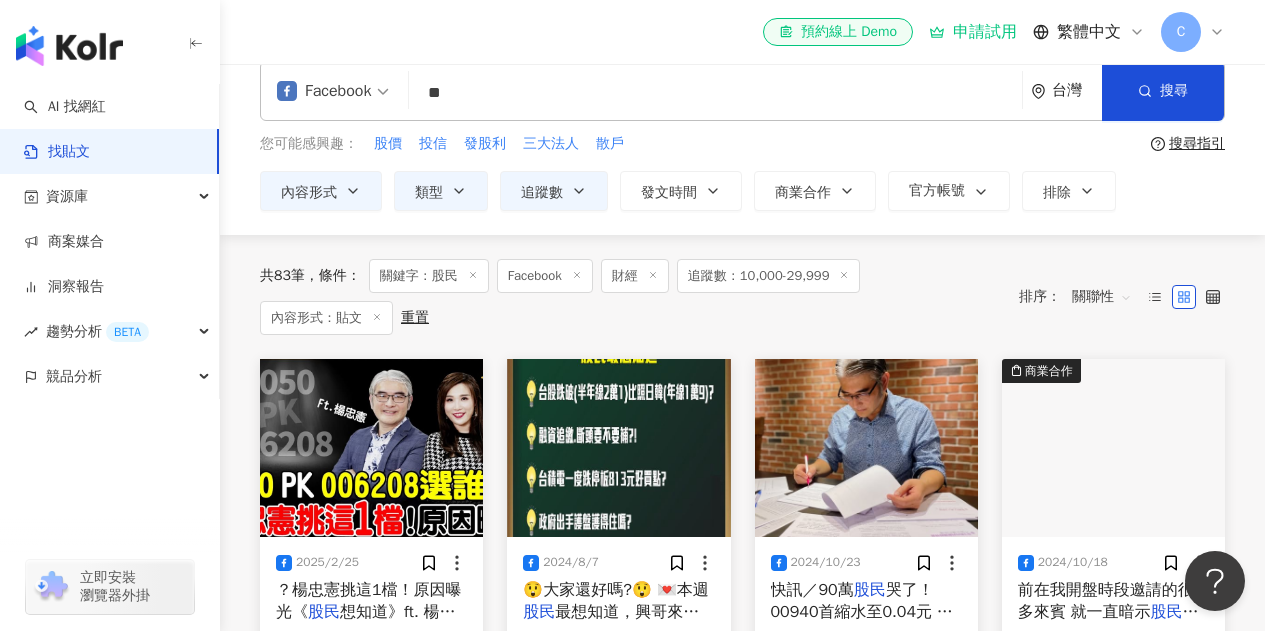 scroll, scrollTop: 0, scrollLeft: 0, axis: both 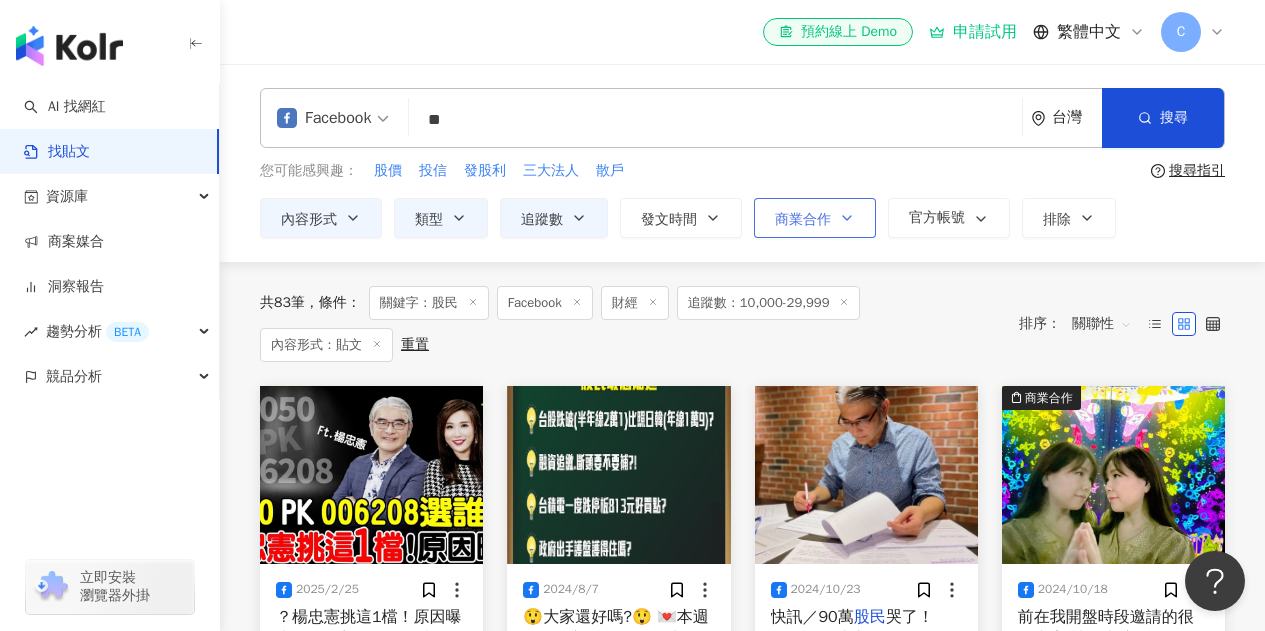 click on "商業合作" at bounding box center (803, 220) 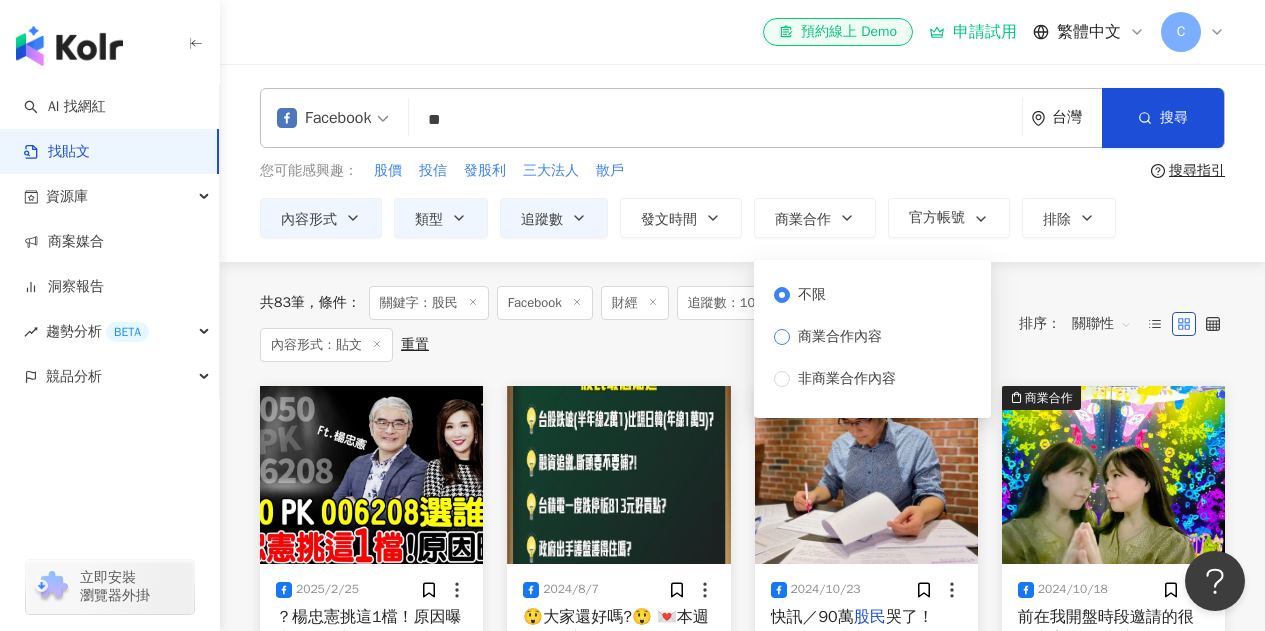 click on "商業合作內容" at bounding box center [840, 337] 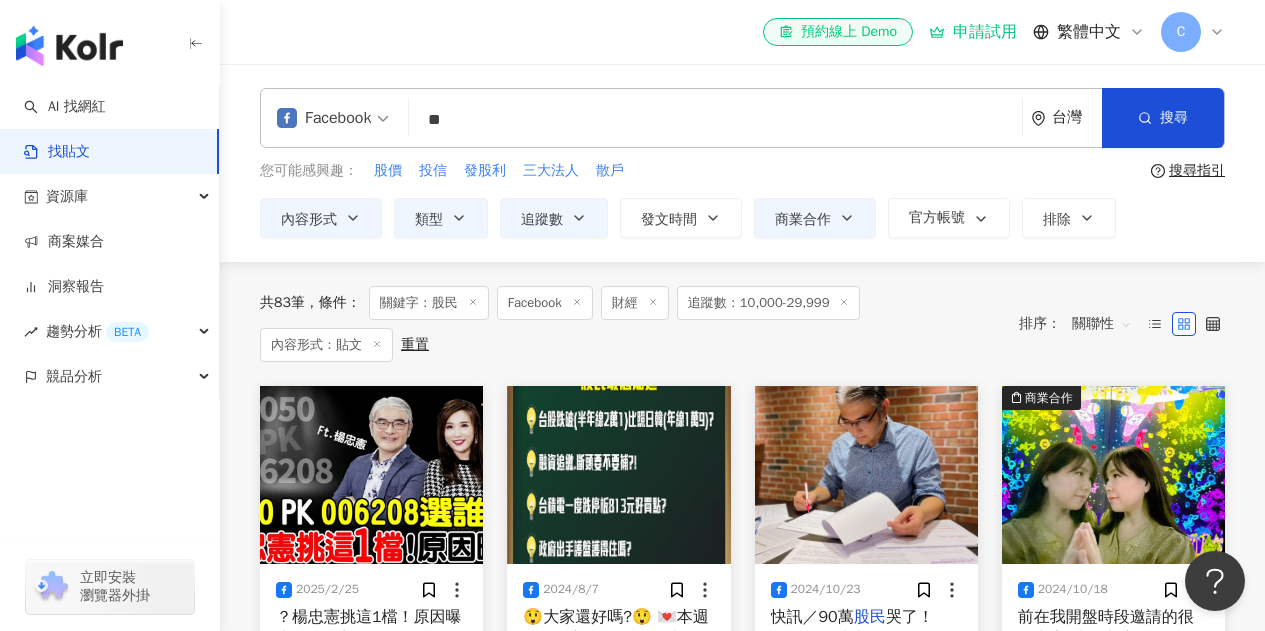 click on "共  83  筆 條件 ： 關鍵字：股民 Facebook 財經 追蹤數：10,000-29,999 內容形式：貼文 重置 排序： 關聯性" at bounding box center [742, 324] 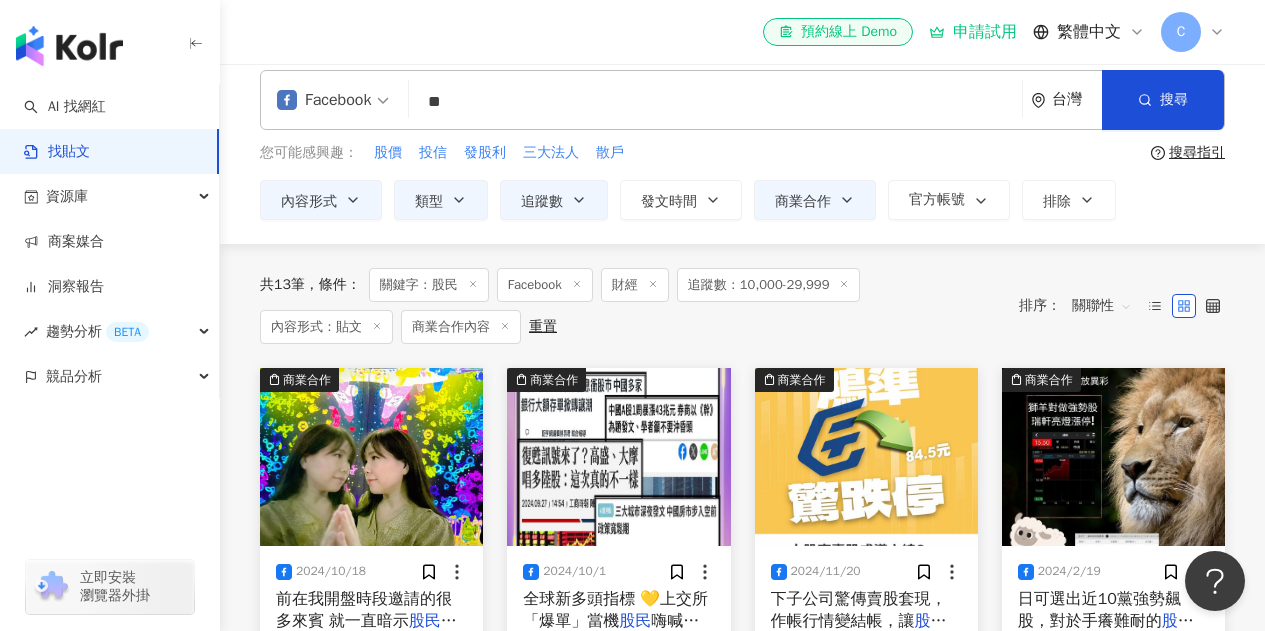scroll, scrollTop: 0, scrollLeft: 0, axis: both 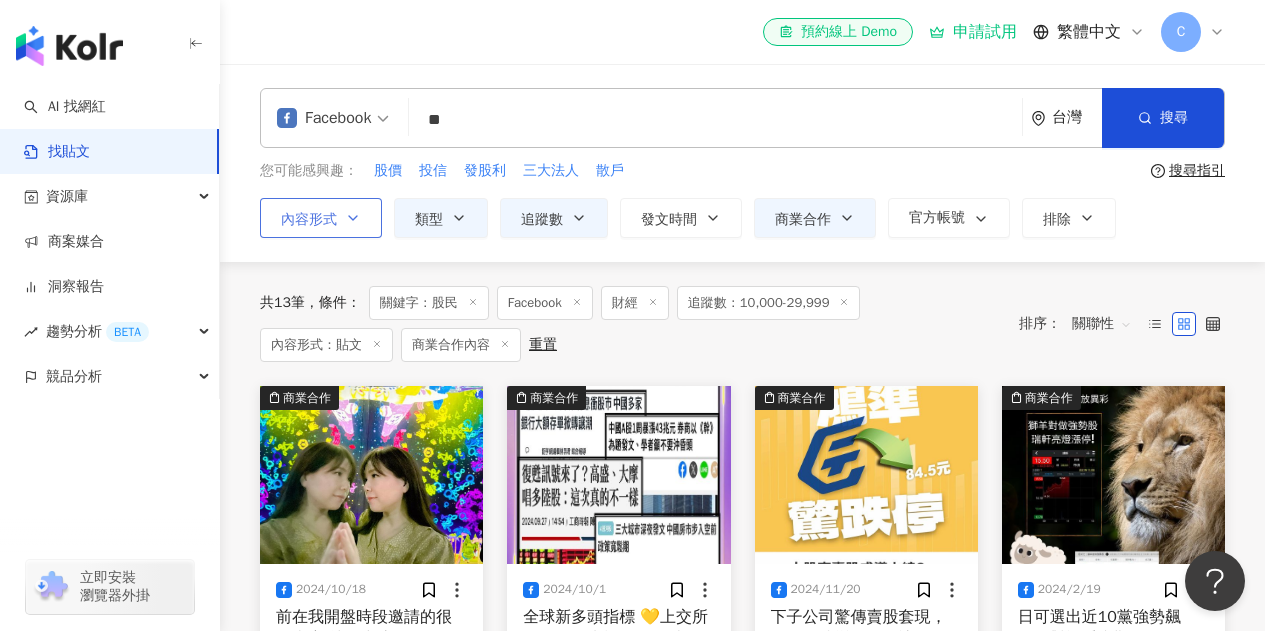 click on "內容形式" at bounding box center (321, 218) 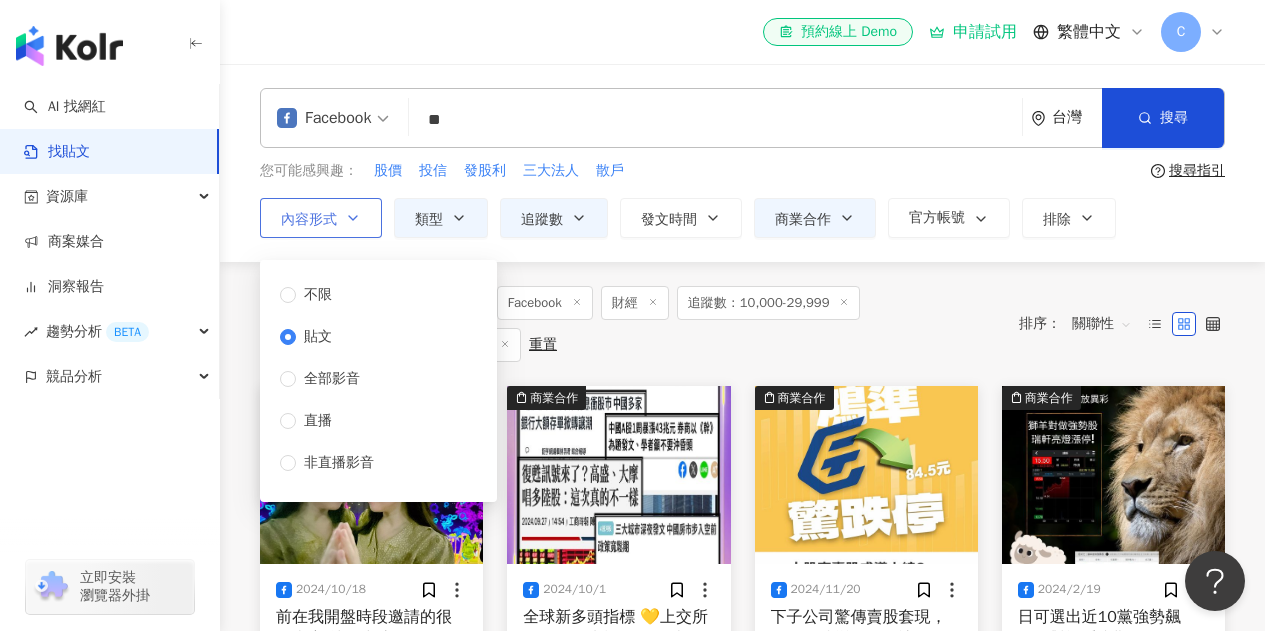 click on "內容形式" at bounding box center [321, 218] 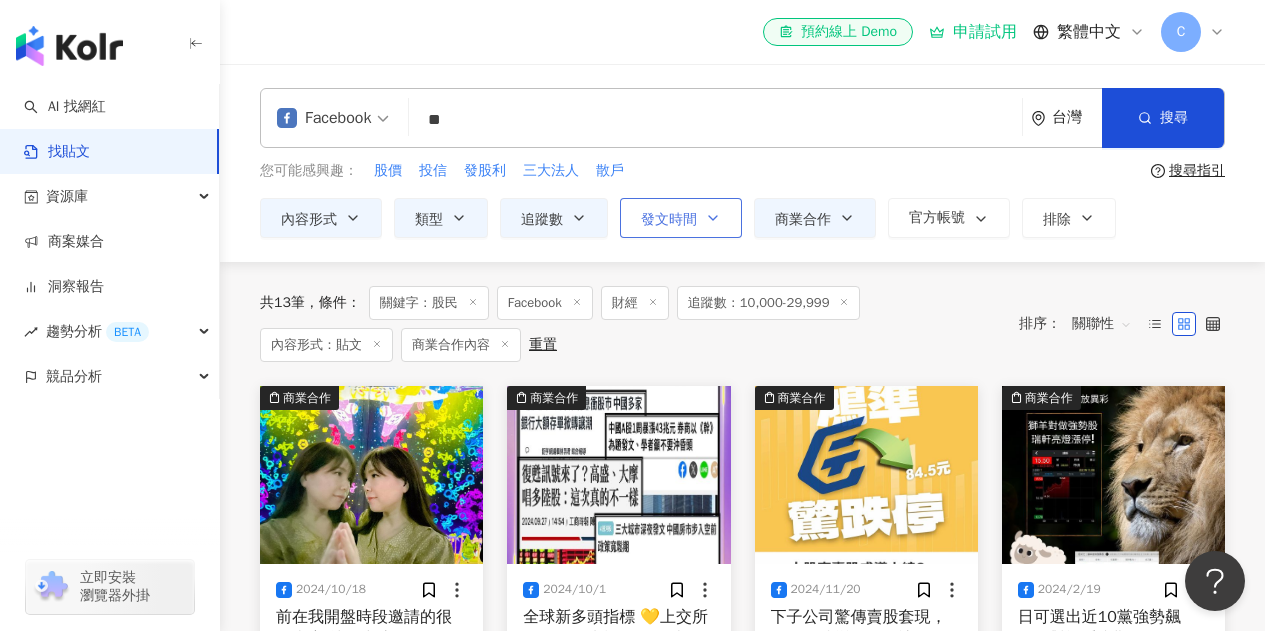 click 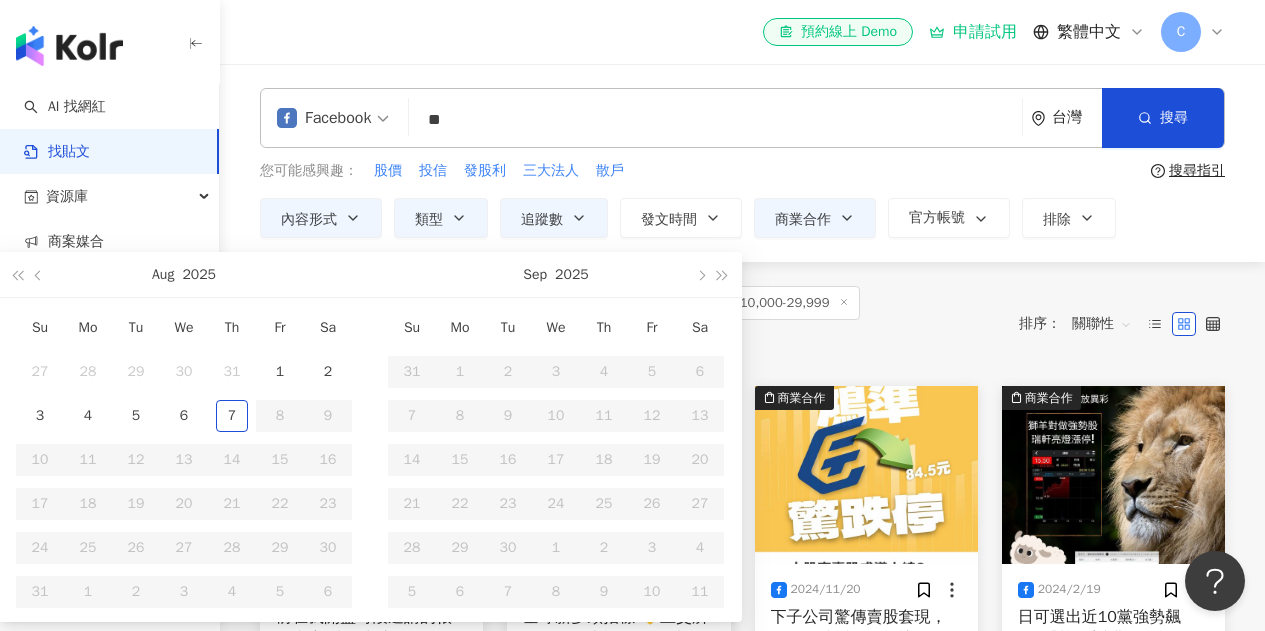 type on "**********" 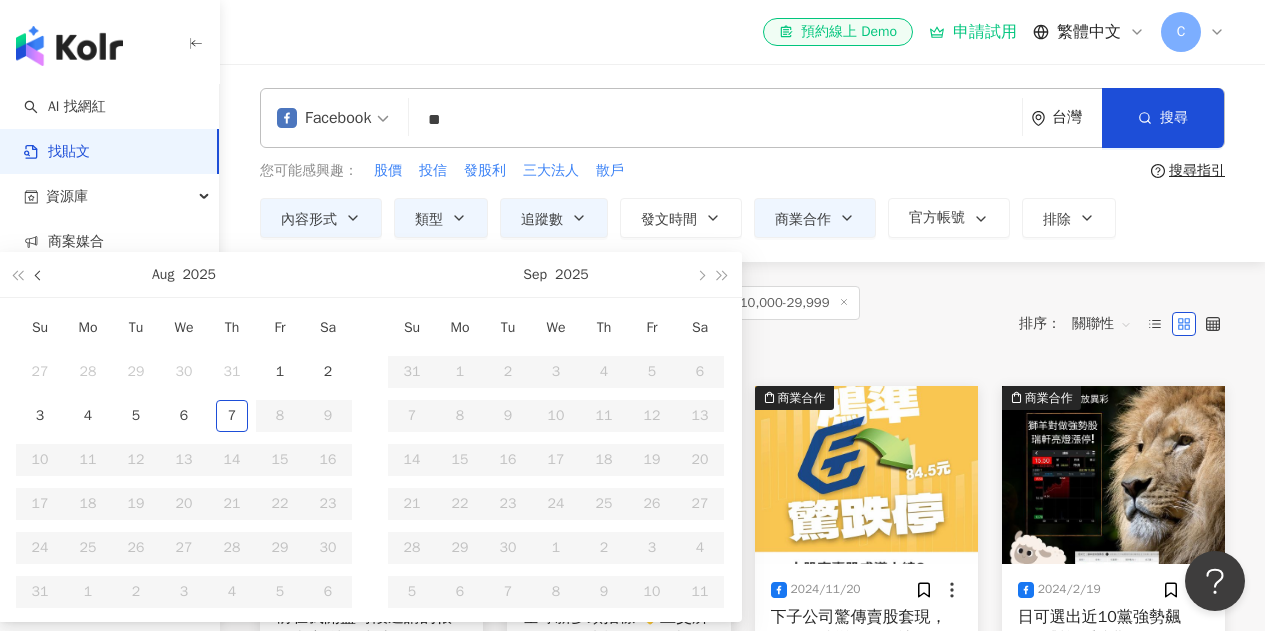 click at bounding box center [40, 276] 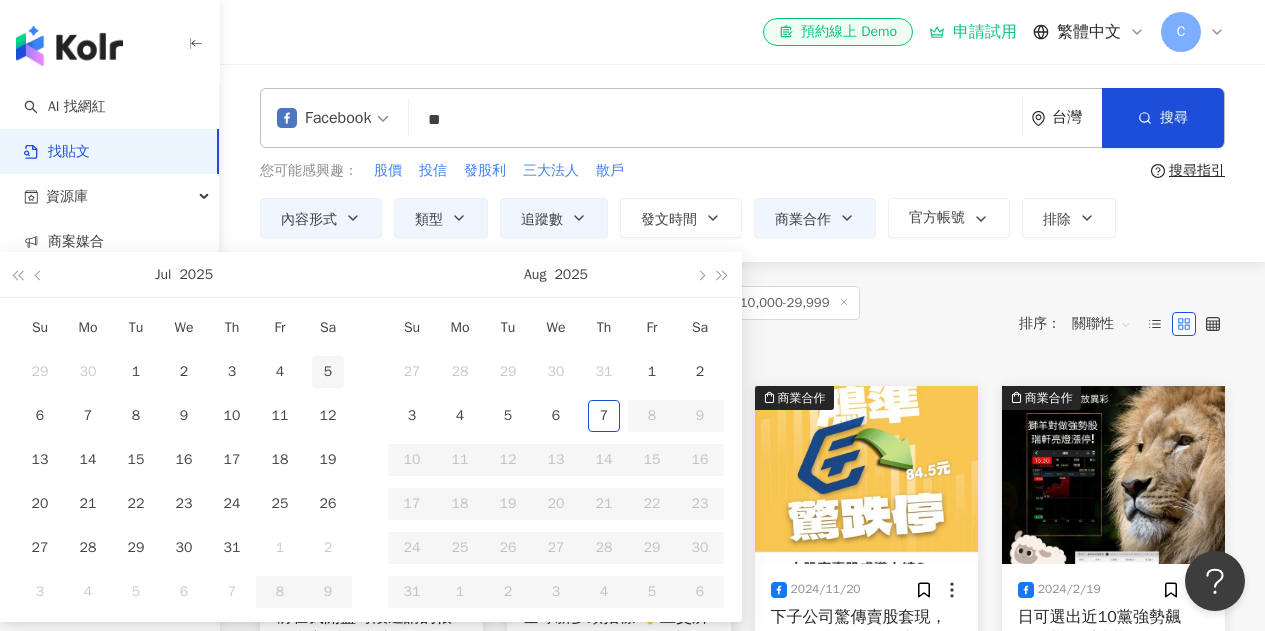 type on "**********" 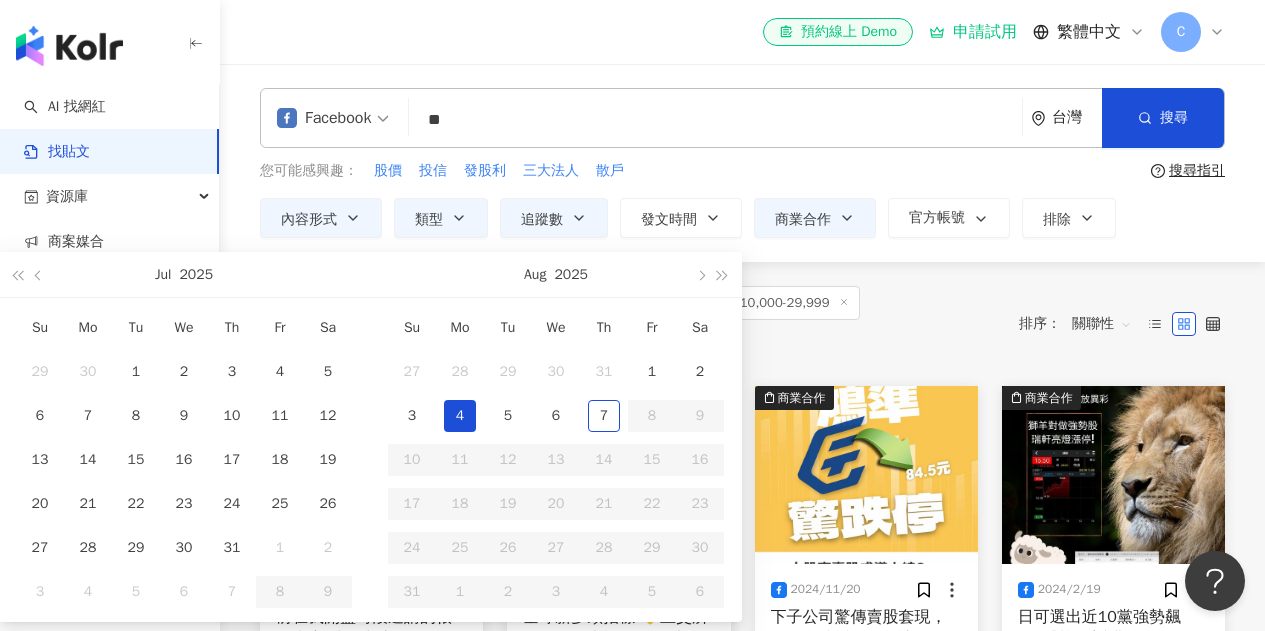 type on "**********" 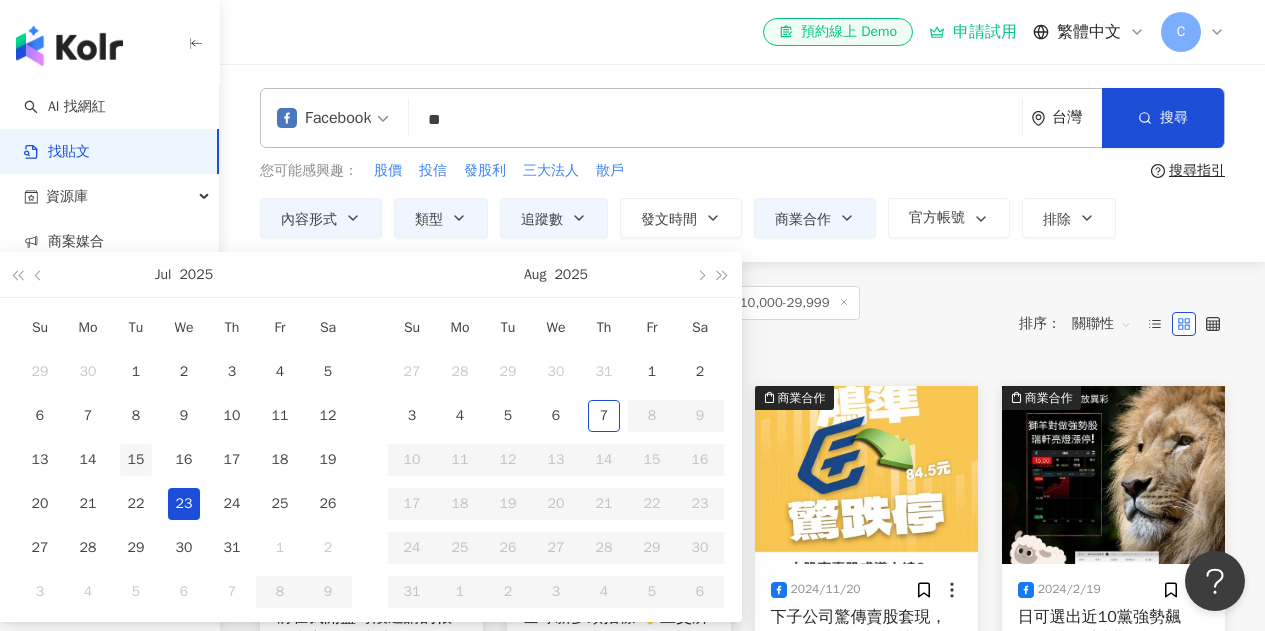 type on "**********" 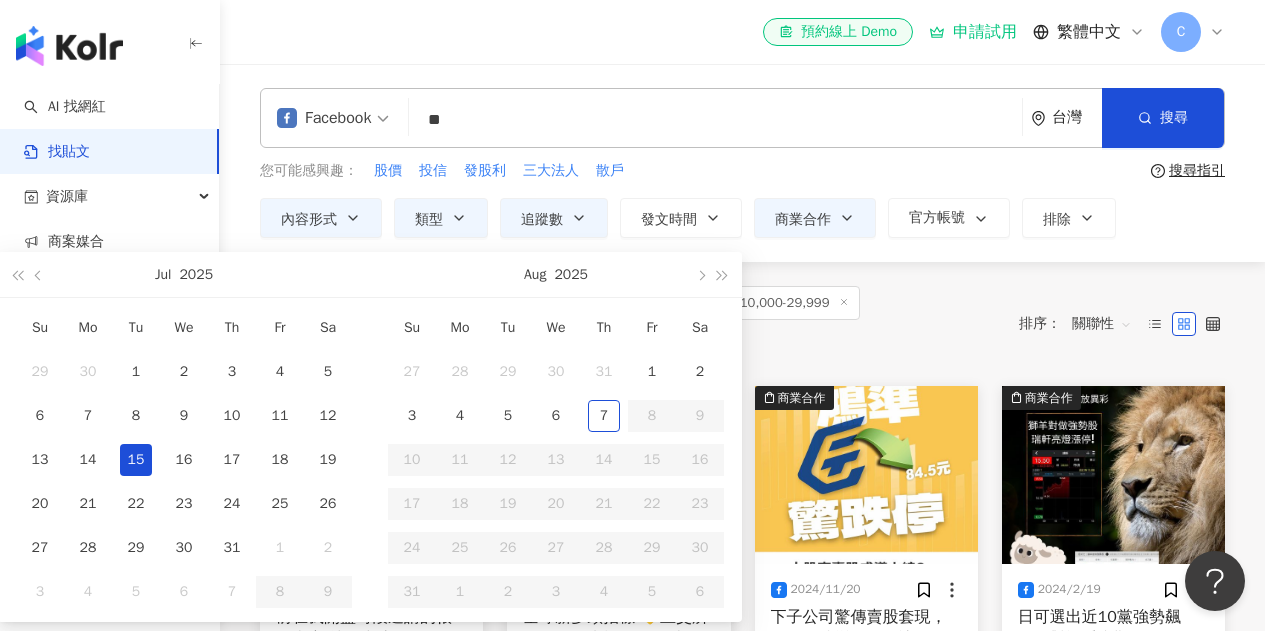 click on "15" at bounding box center (136, 460) 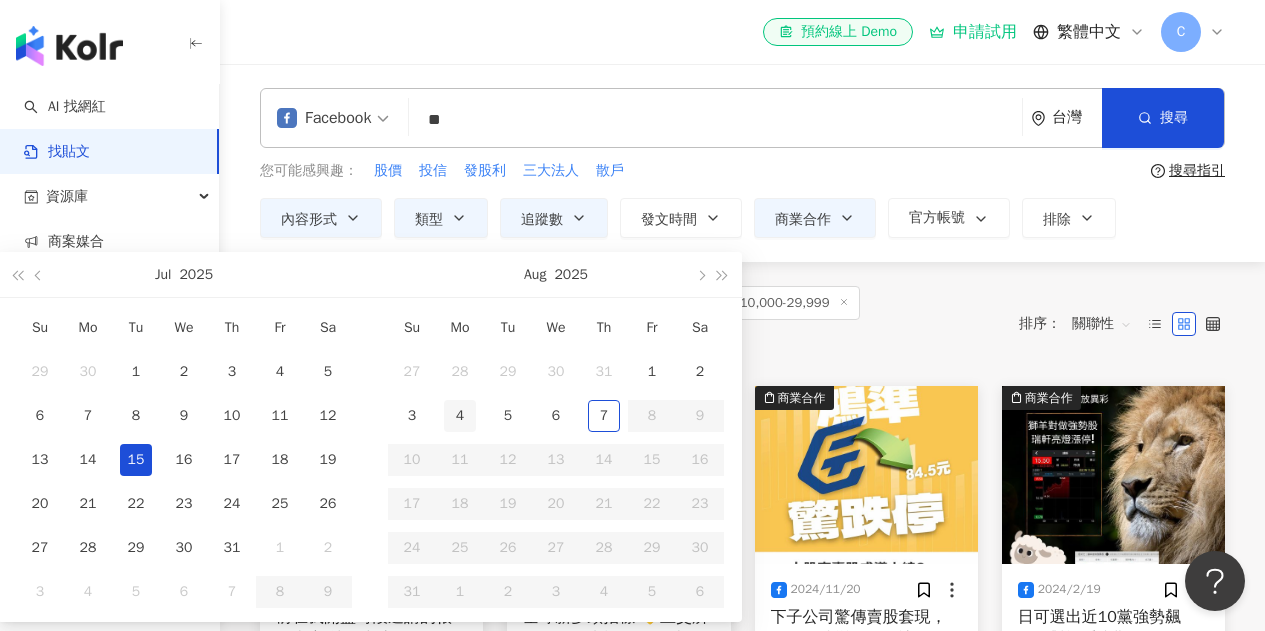 type on "**********" 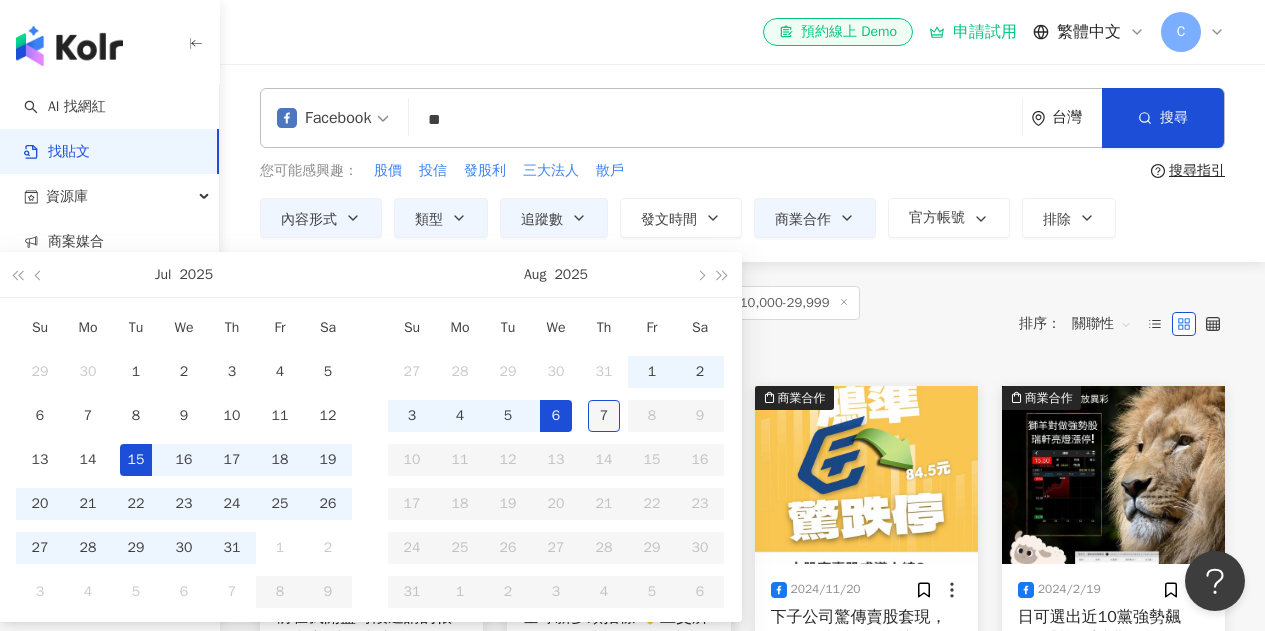 type on "**********" 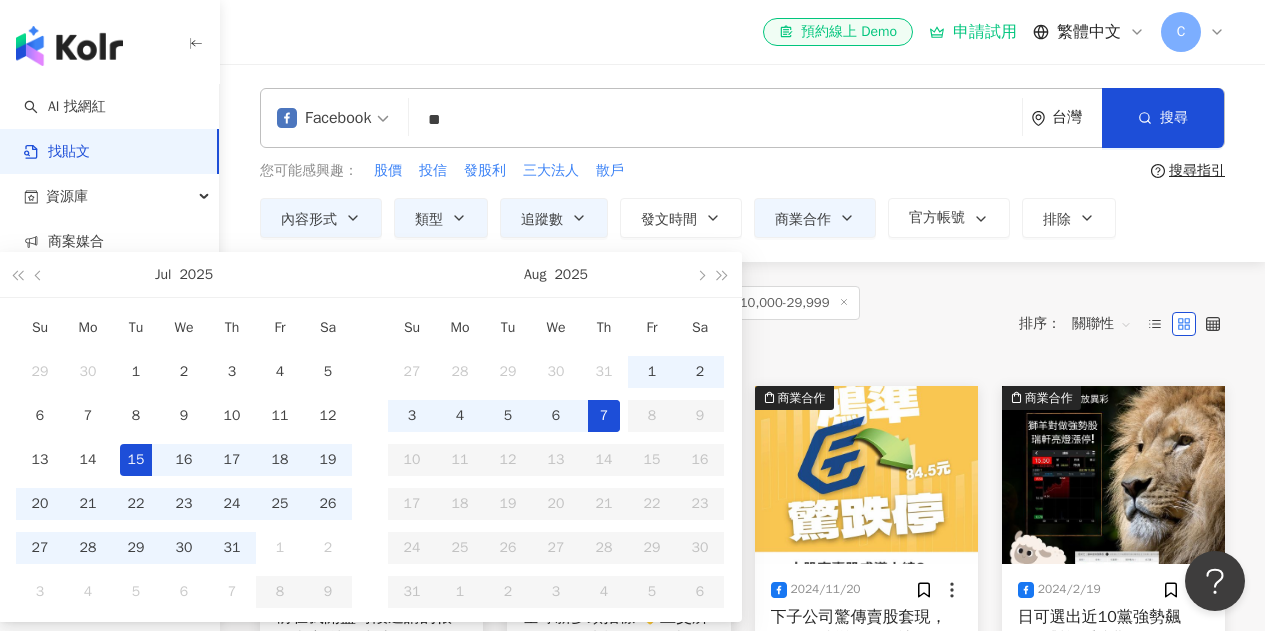 click on "7" at bounding box center (604, 416) 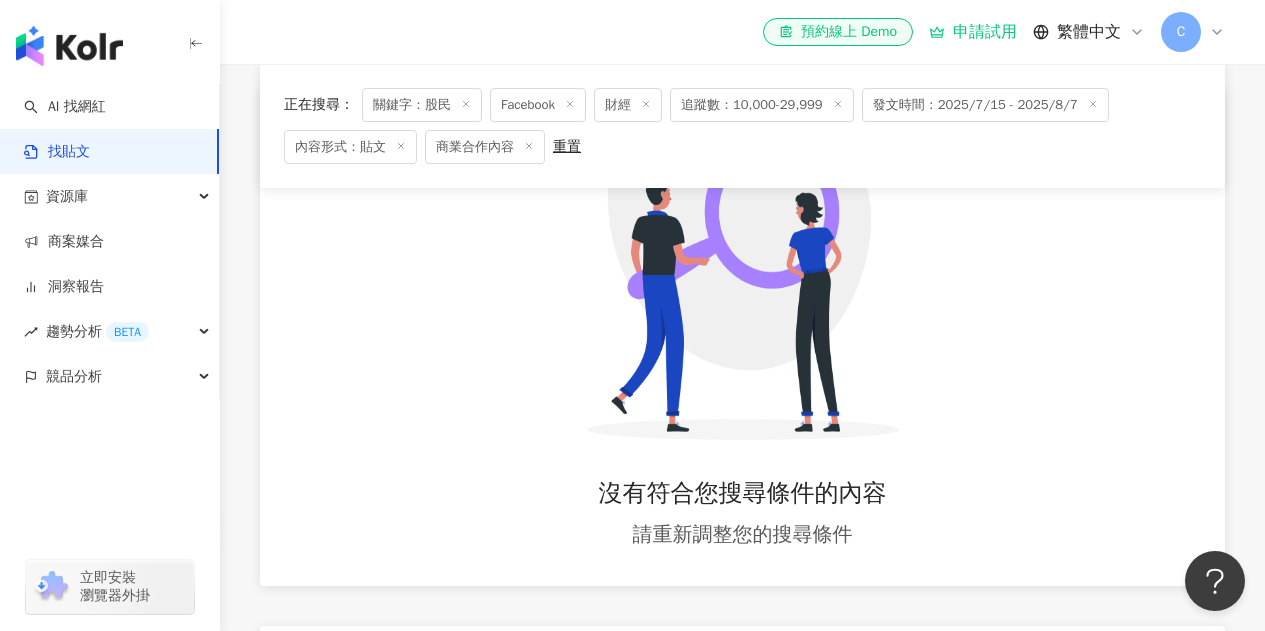 scroll, scrollTop: 0, scrollLeft: 0, axis: both 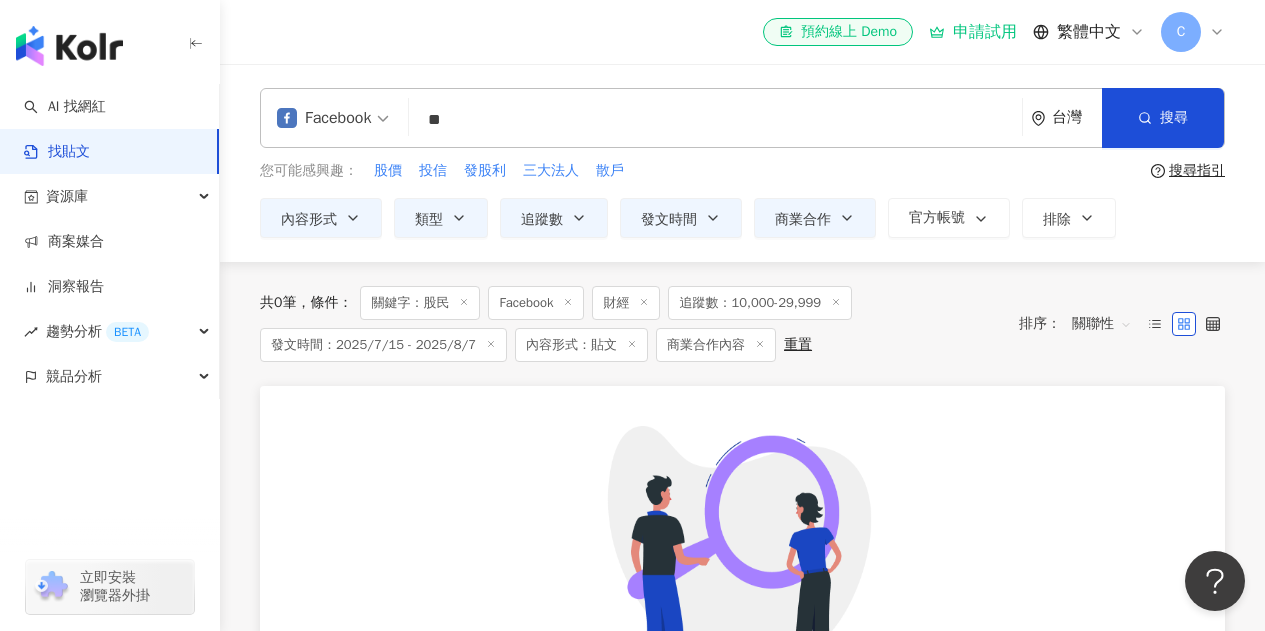 click 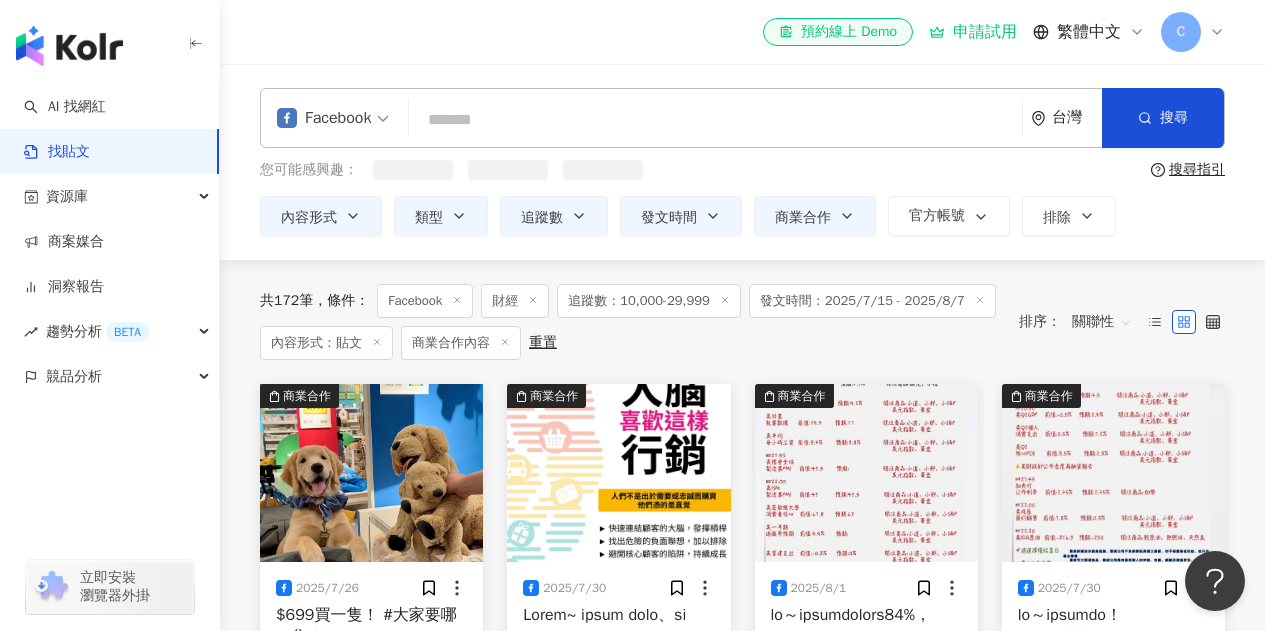 click on "發文時間：2025/7/15 - 2025/8/7" at bounding box center [872, 301] 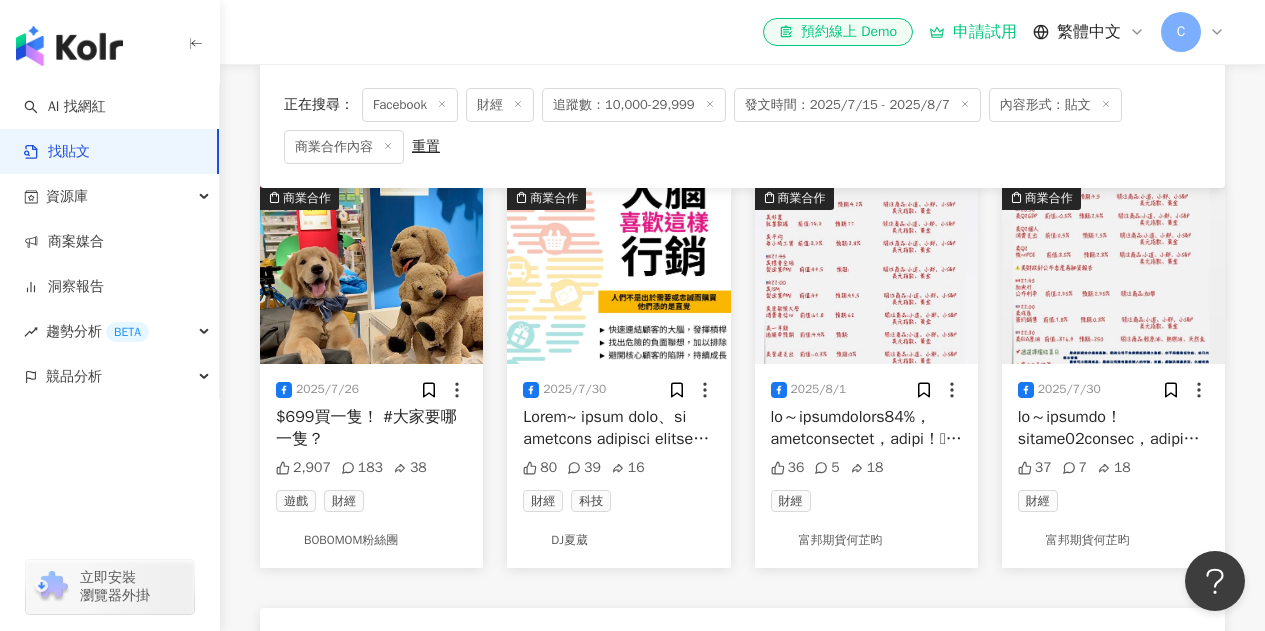 scroll, scrollTop: 0, scrollLeft: 0, axis: both 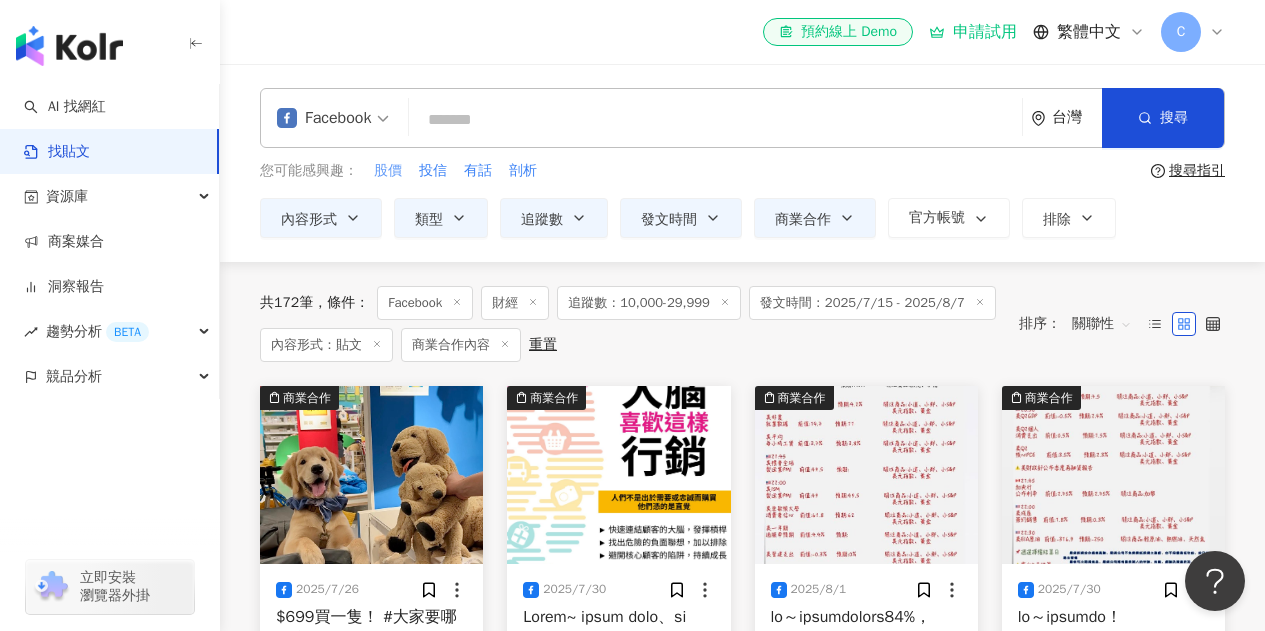 click on "股價" at bounding box center [388, 171] 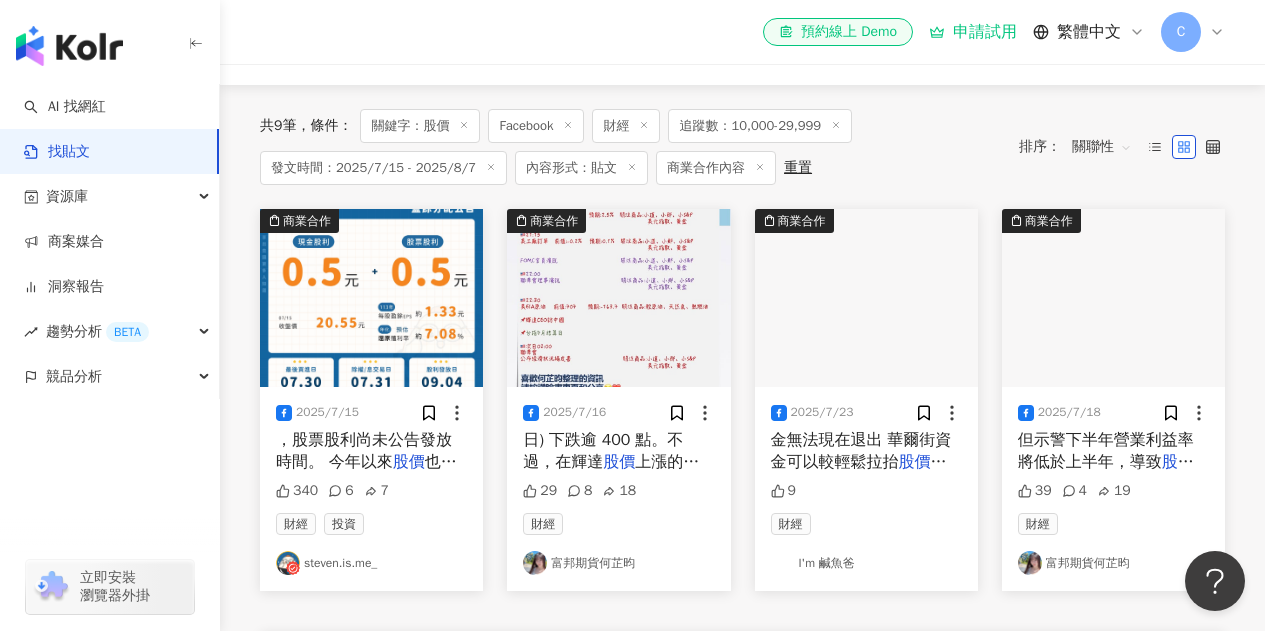 scroll, scrollTop: 200, scrollLeft: 0, axis: vertical 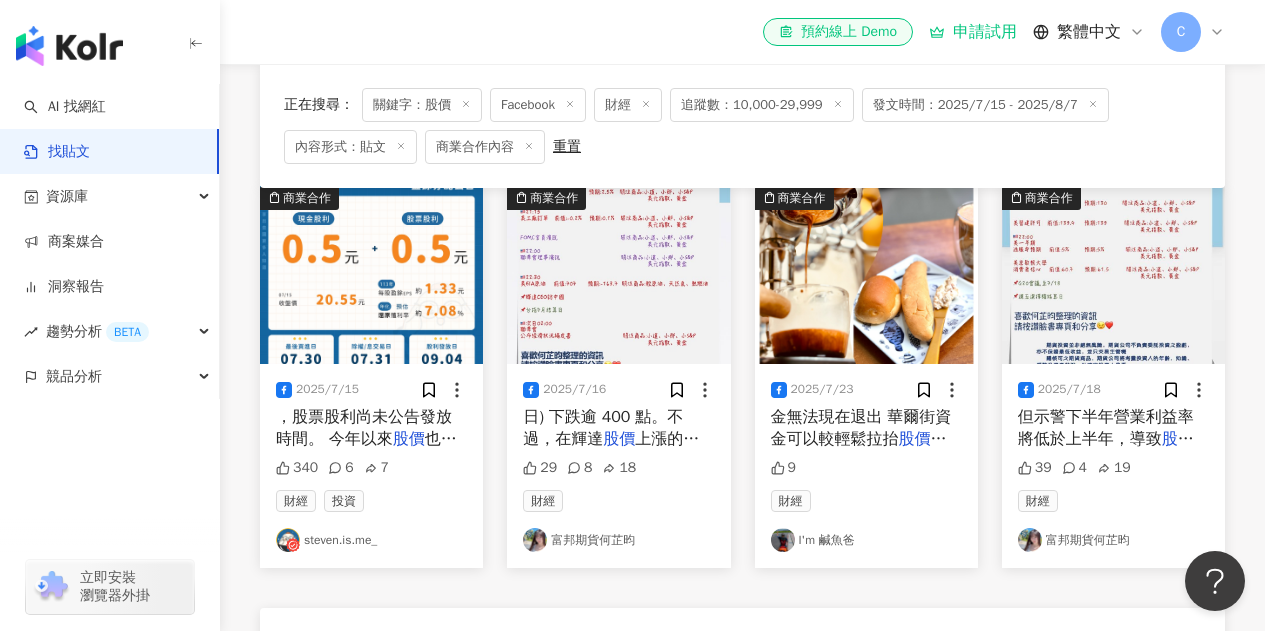 click on "steven.is.me_" at bounding box center (371, 540) 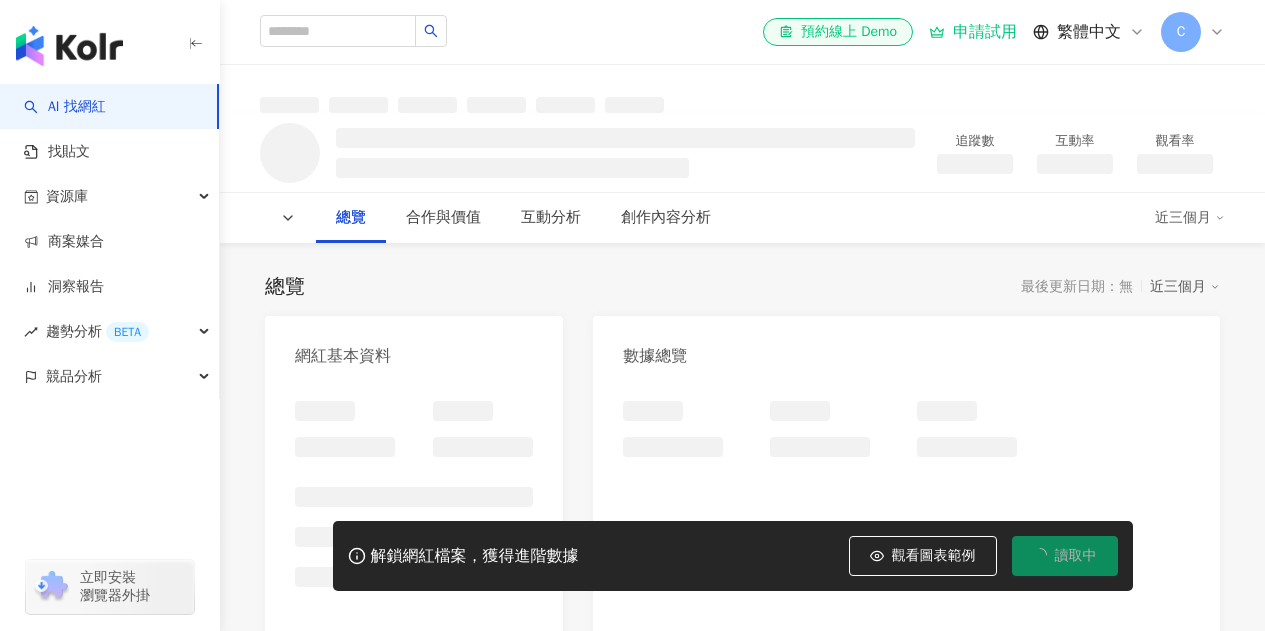 scroll, scrollTop: 0, scrollLeft: 0, axis: both 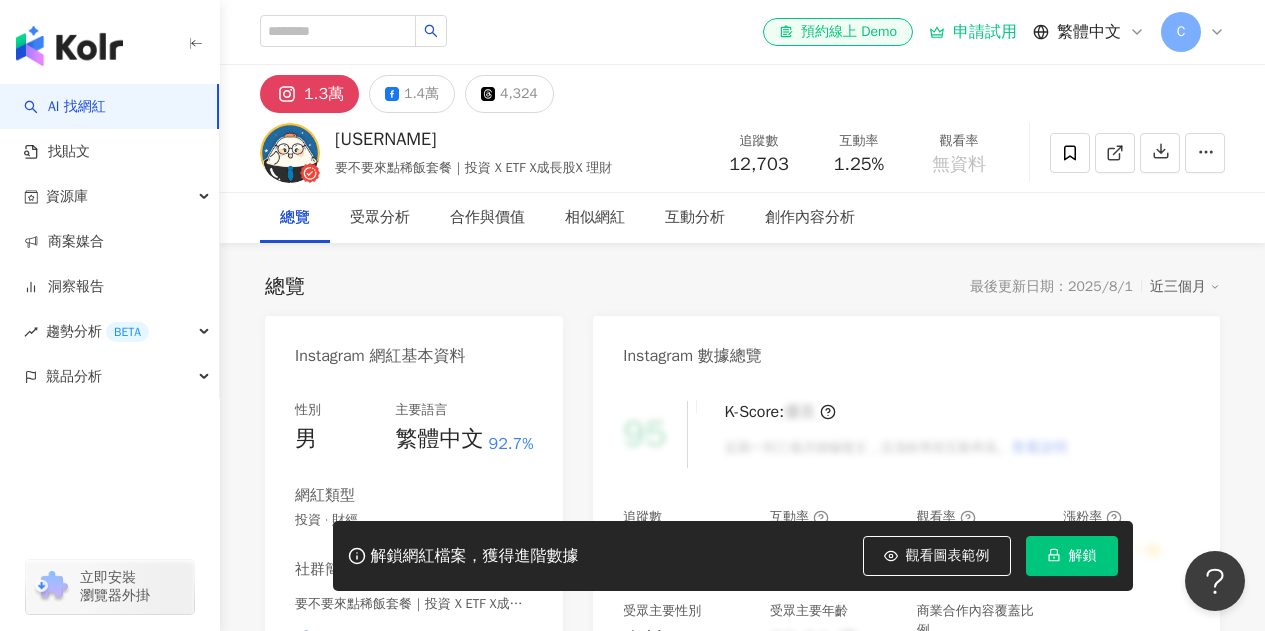 click on "總覽 受眾分析 合作與價值 相似網紅 互動分析 創作內容分析" at bounding box center [742, 218] 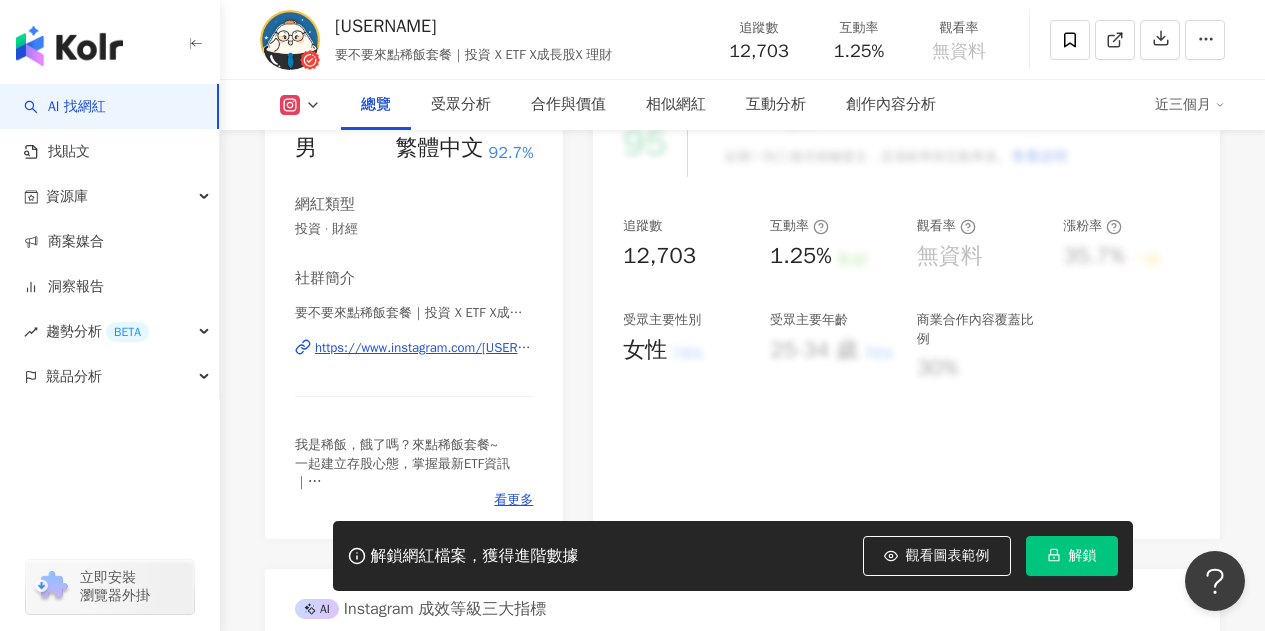 scroll, scrollTop: 300, scrollLeft: 0, axis: vertical 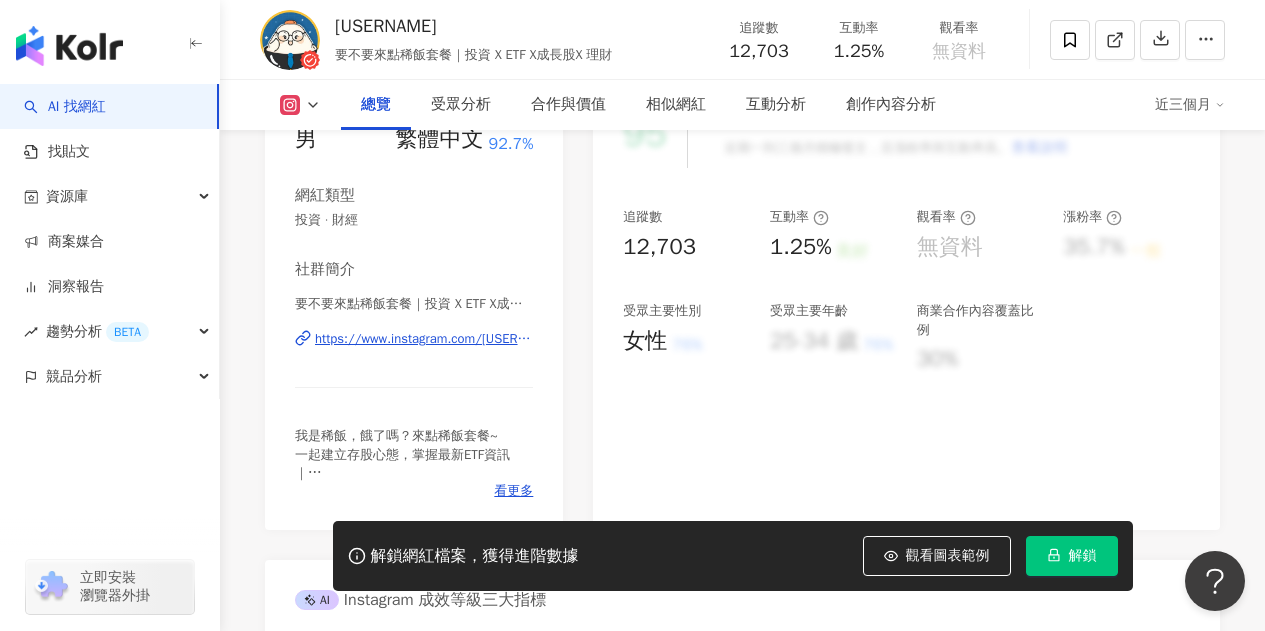 click on "https://www.instagram.com/steven.is.me_/" at bounding box center (424, 339) 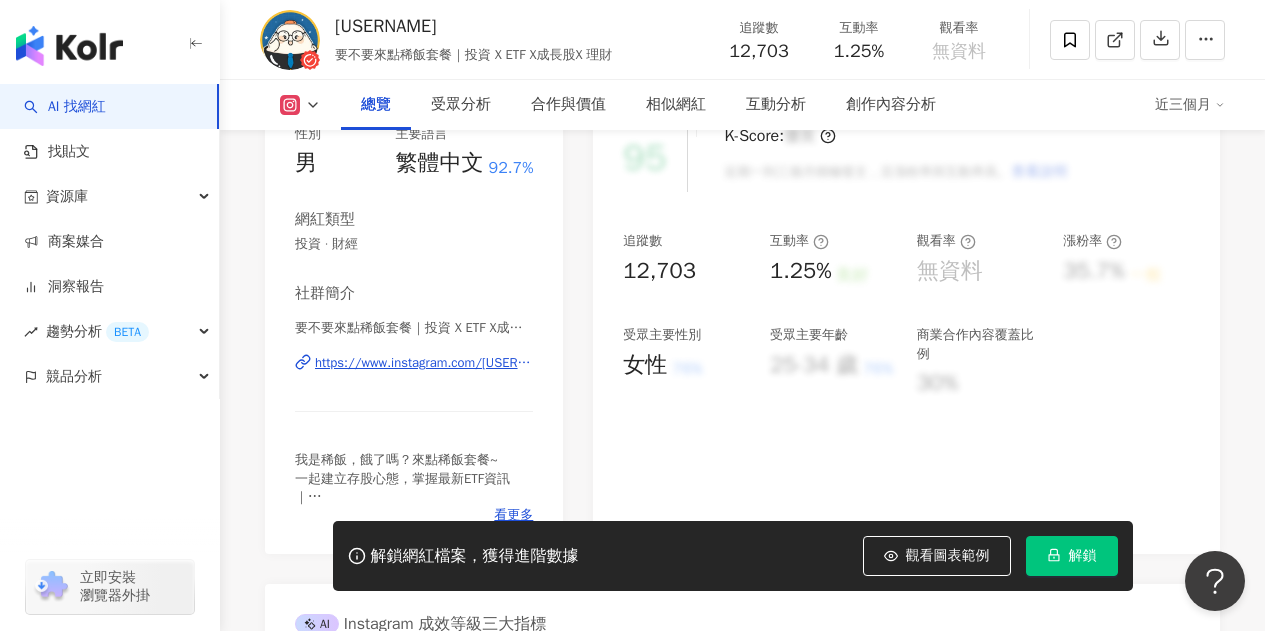 scroll, scrollTop: 200, scrollLeft: 0, axis: vertical 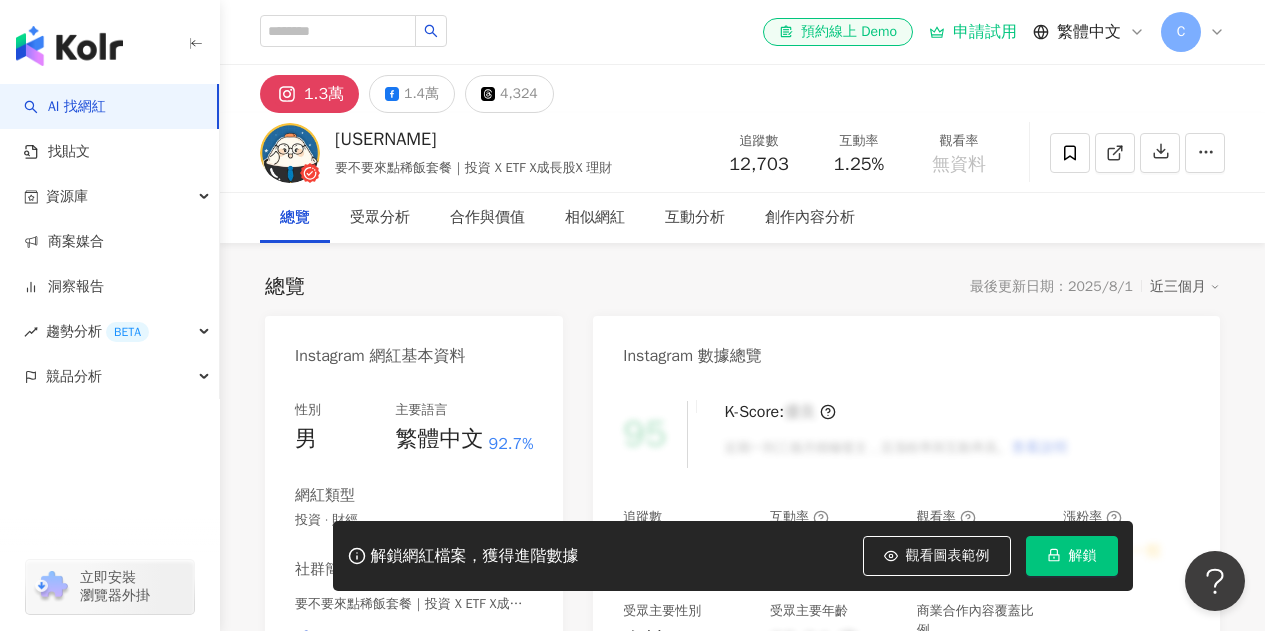 drag, startPoint x: 582, startPoint y: 336, endPoint x: 540, endPoint y: 283, distance: 67.62396 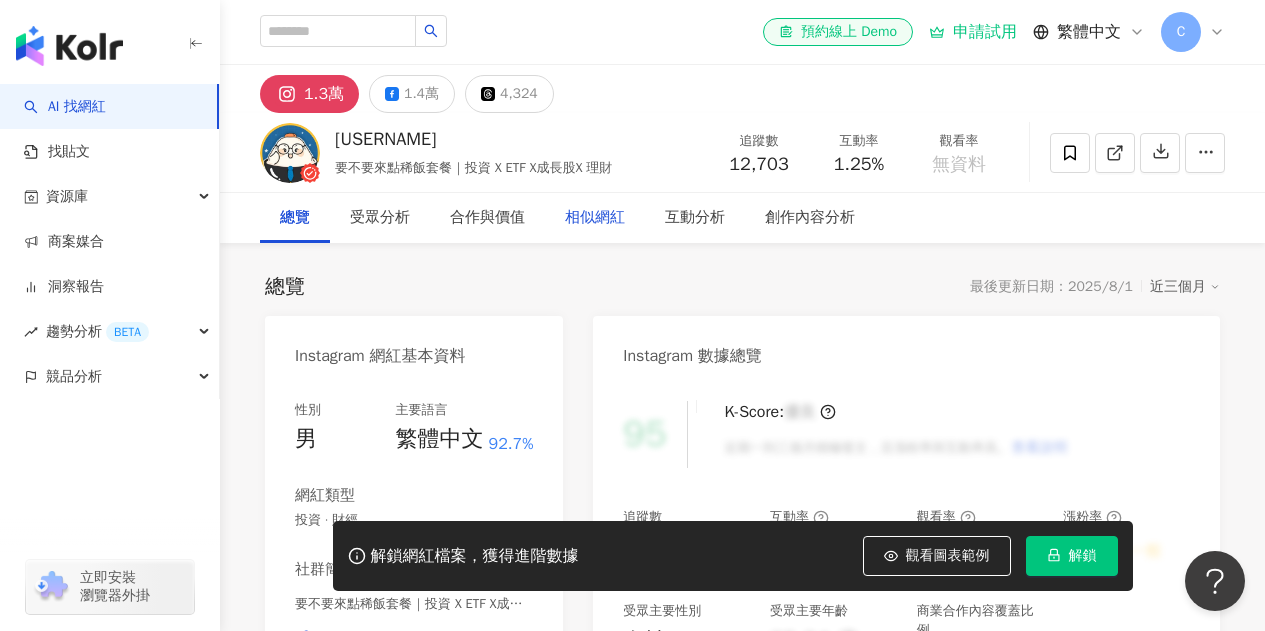 click on "相似網紅" at bounding box center (595, 218) 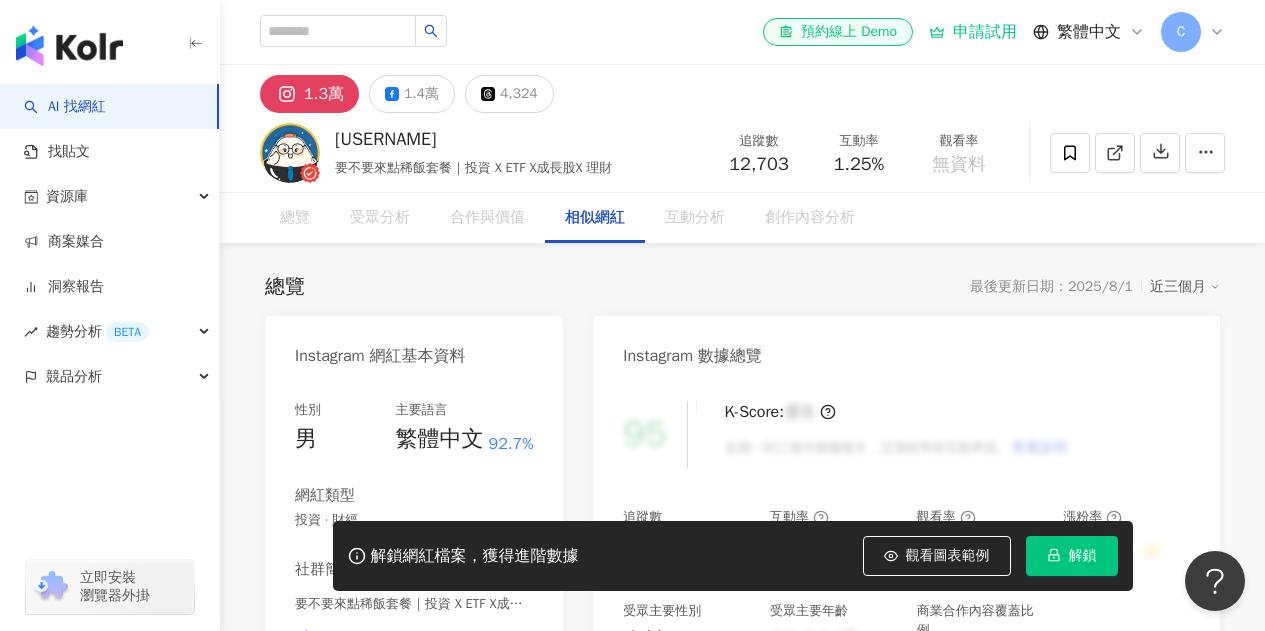 scroll, scrollTop: 3255, scrollLeft: 0, axis: vertical 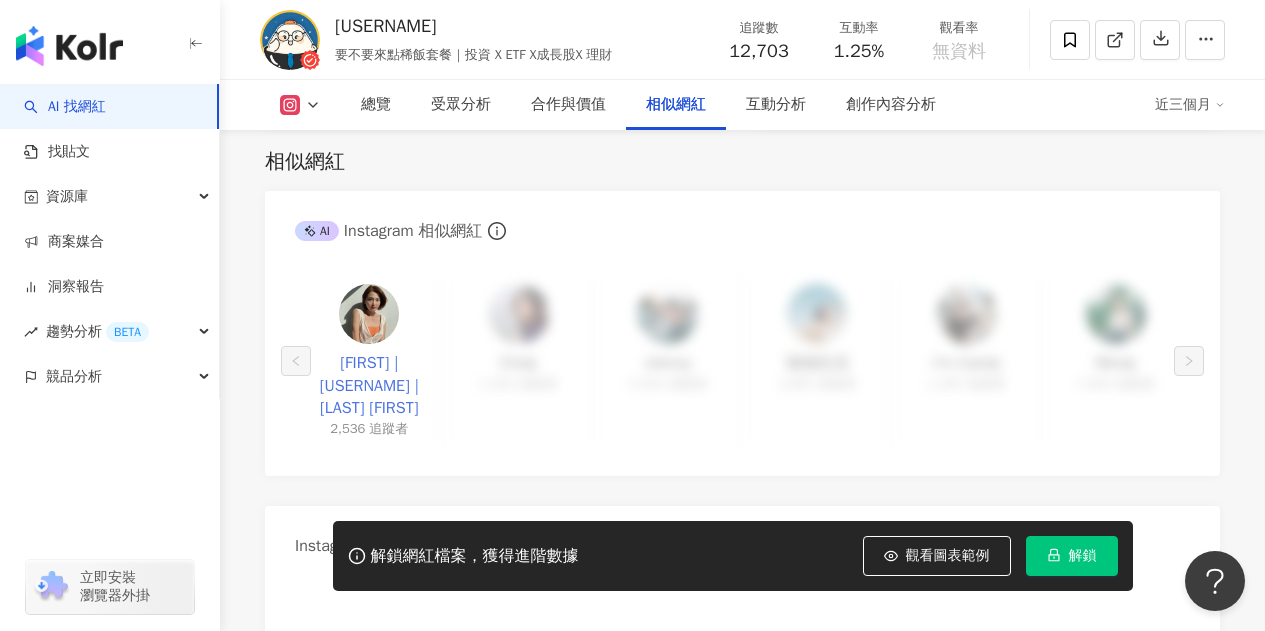 click on "Erica|ericajia|江佳玲 Erica Jia" at bounding box center [369, 385] 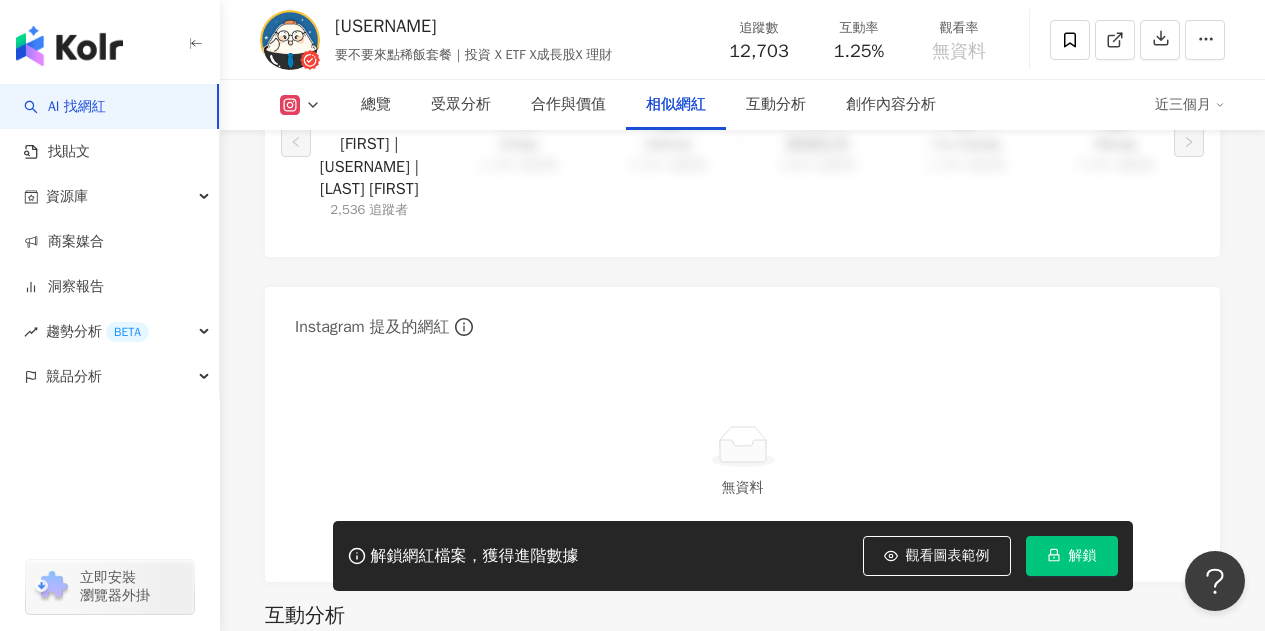 scroll, scrollTop: 3555, scrollLeft: 0, axis: vertical 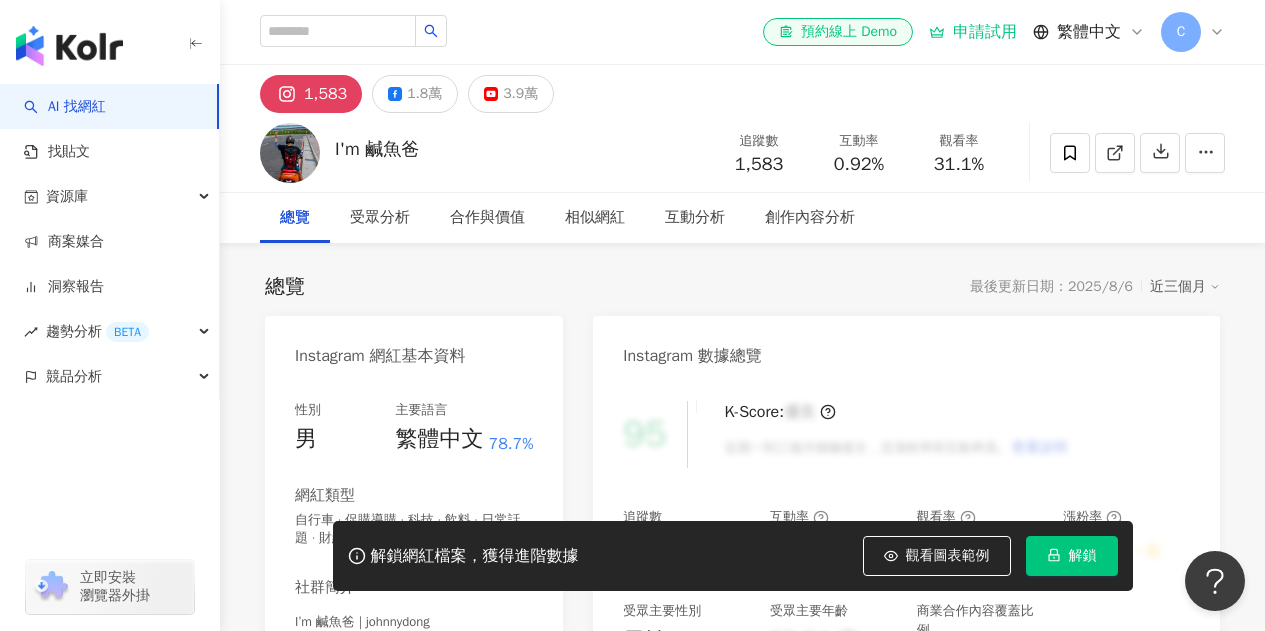click on "總覽 最後更新日期：2025/8/6 近三個月" at bounding box center (742, 287) 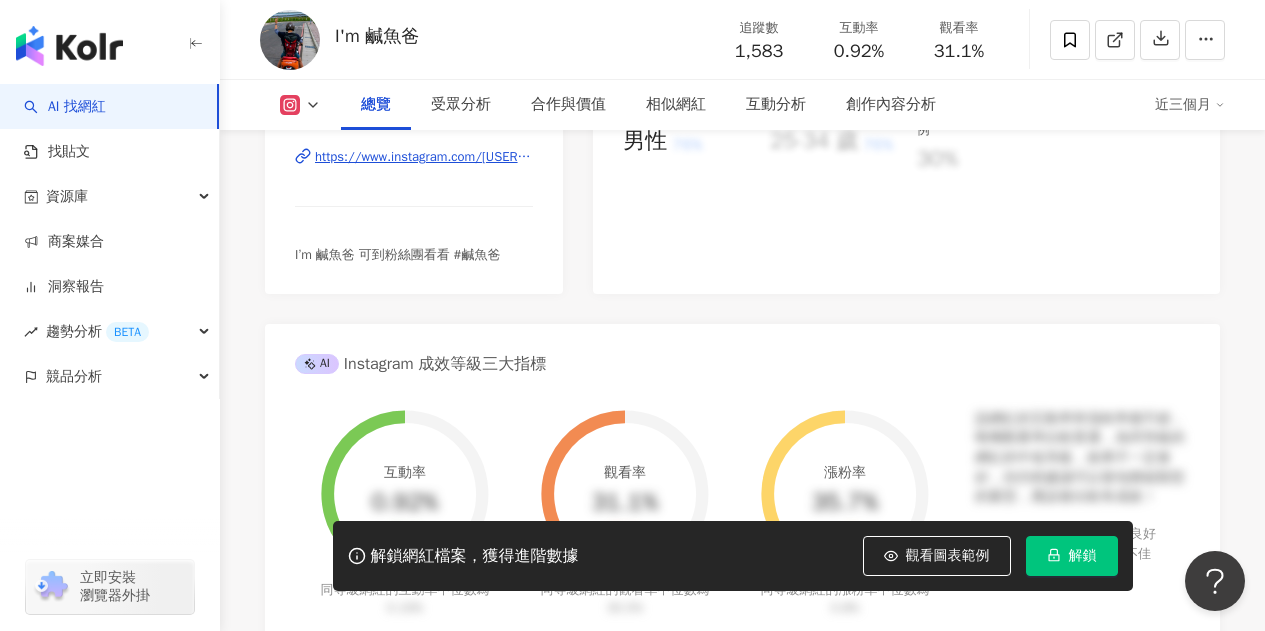 scroll, scrollTop: 500, scrollLeft: 0, axis: vertical 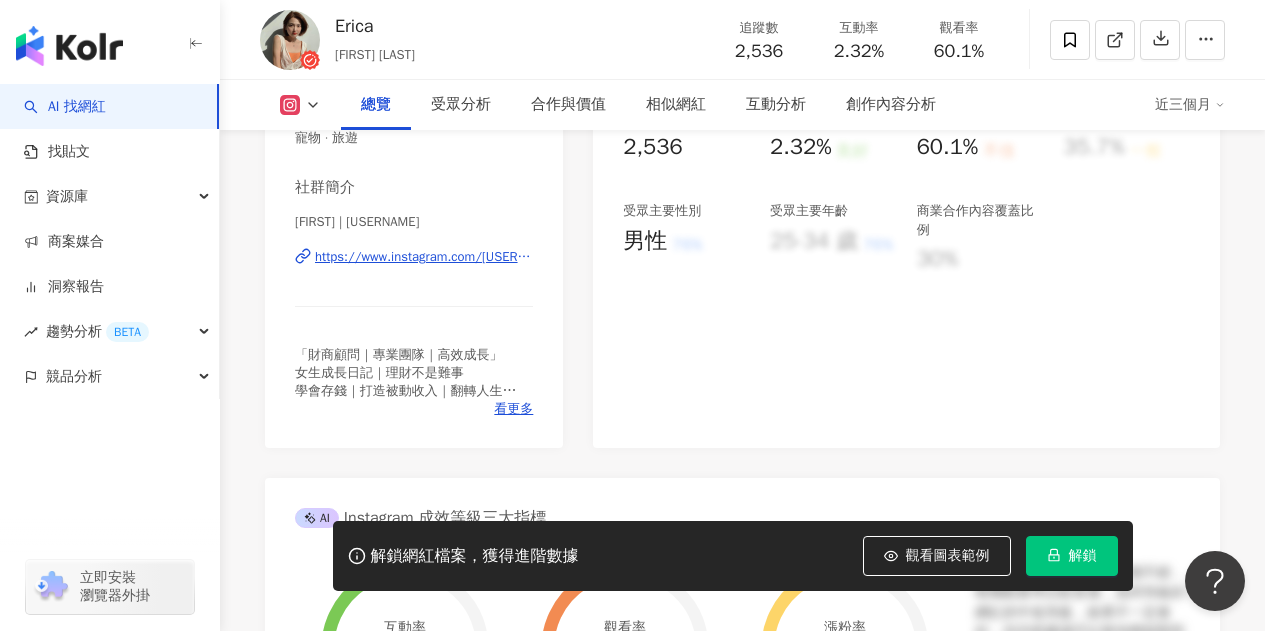 click on "https://www.instagram.com/ericajia/" at bounding box center [424, 257] 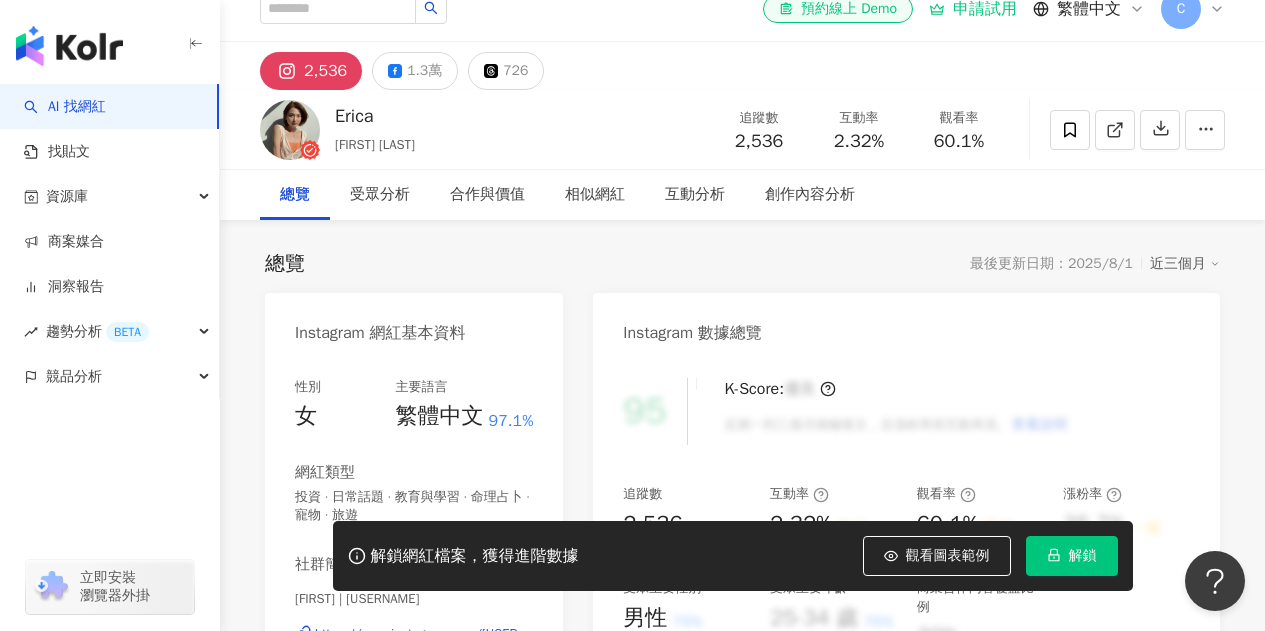 scroll, scrollTop: 0, scrollLeft: 0, axis: both 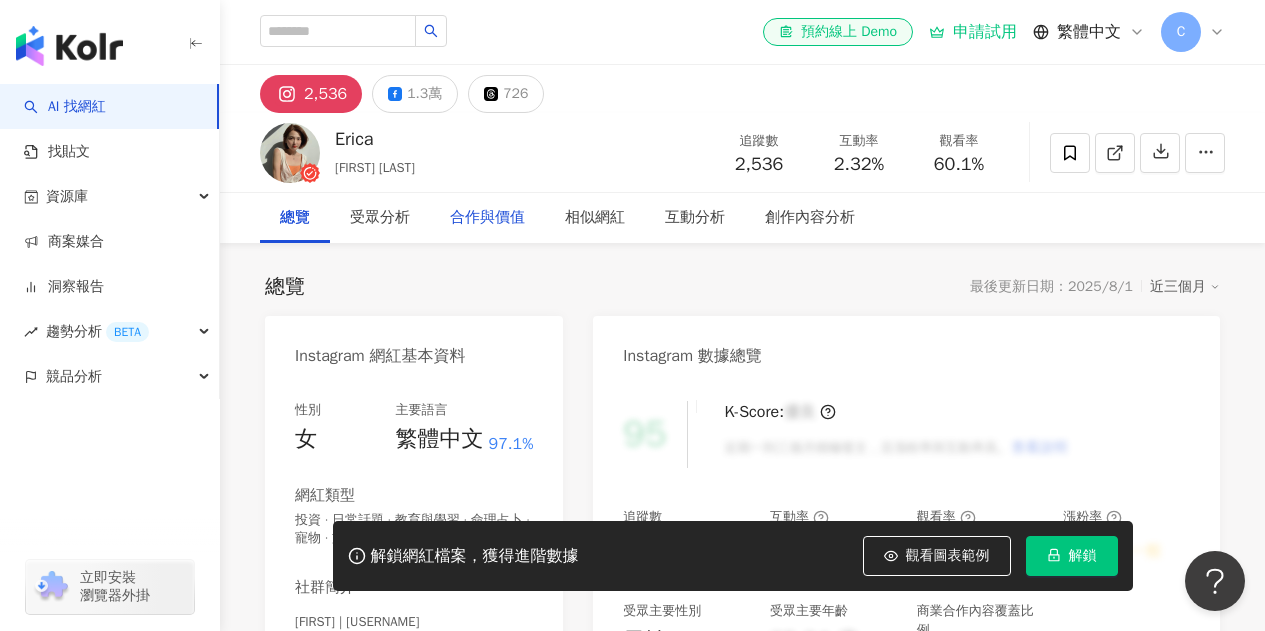click on "合作與價值" at bounding box center (487, 218) 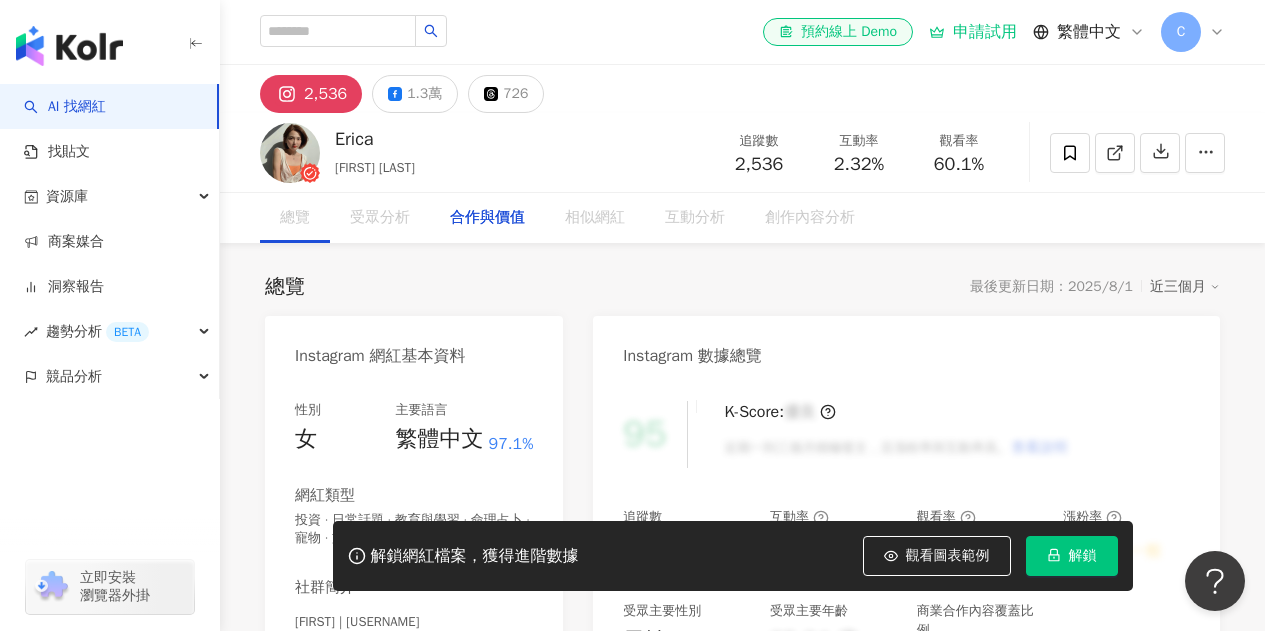 scroll, scrollTop: 2705, scrollLeft: 0, axis: vertical 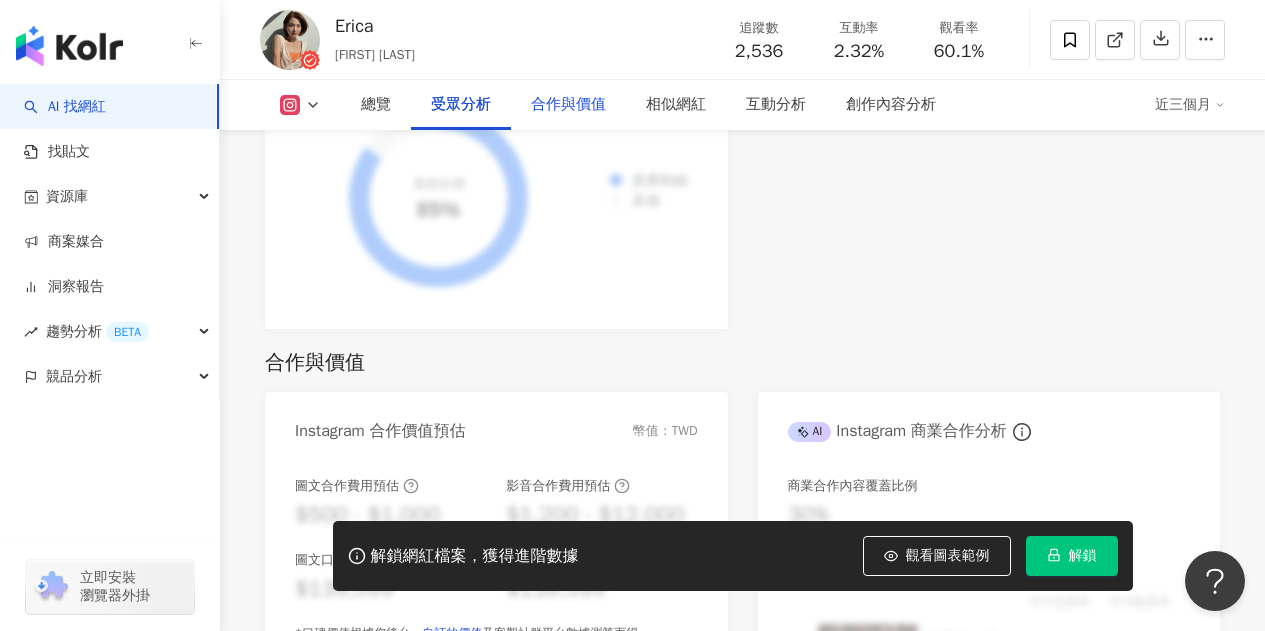 click on "合作與價值" at bounding box center [568, 105] 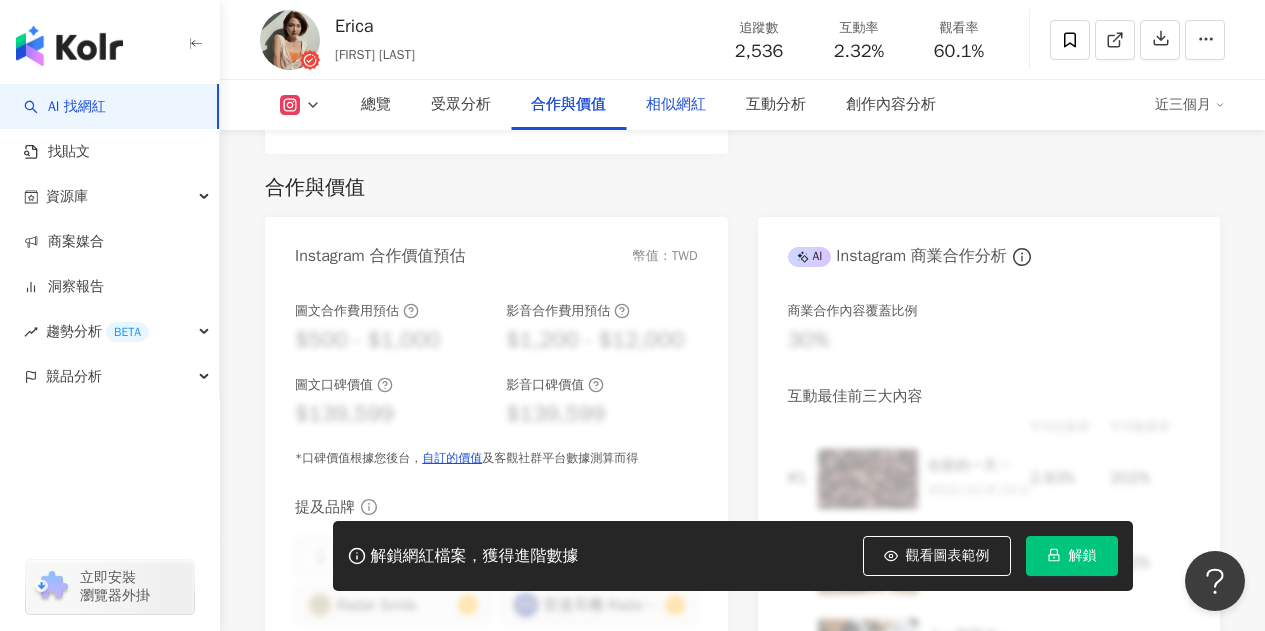 click on "相似網紅" at bounding box center [676, 105] 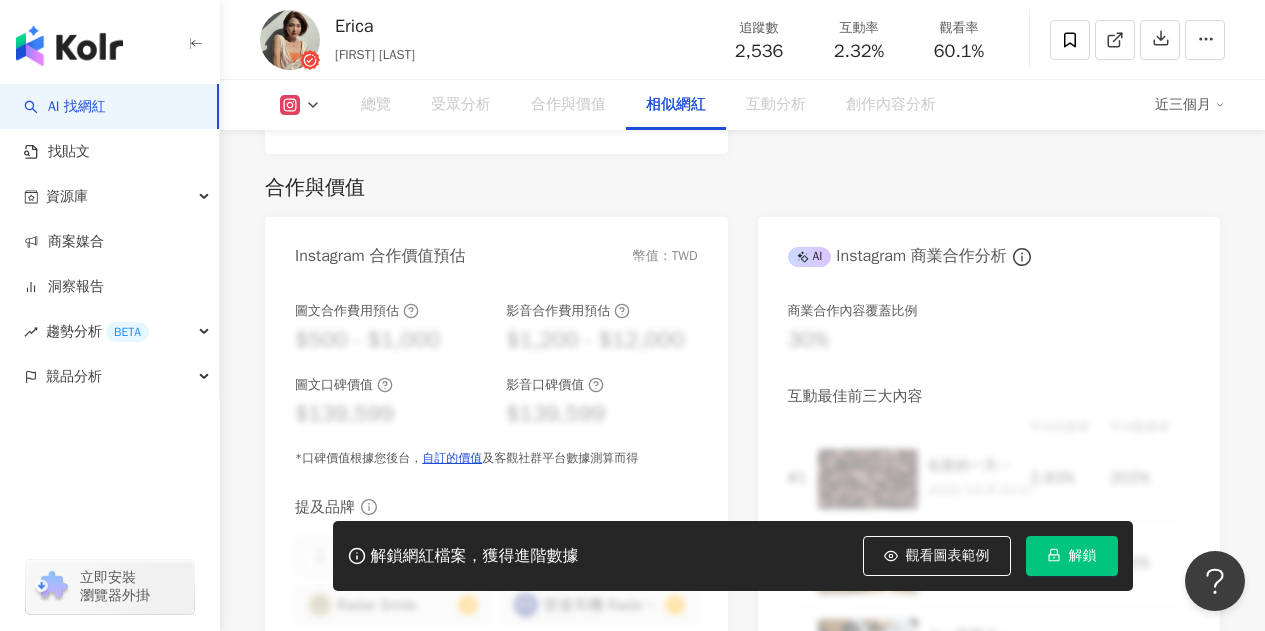 scroll, scrollTop: 3273, scrollLeft: 0, axis: vertical 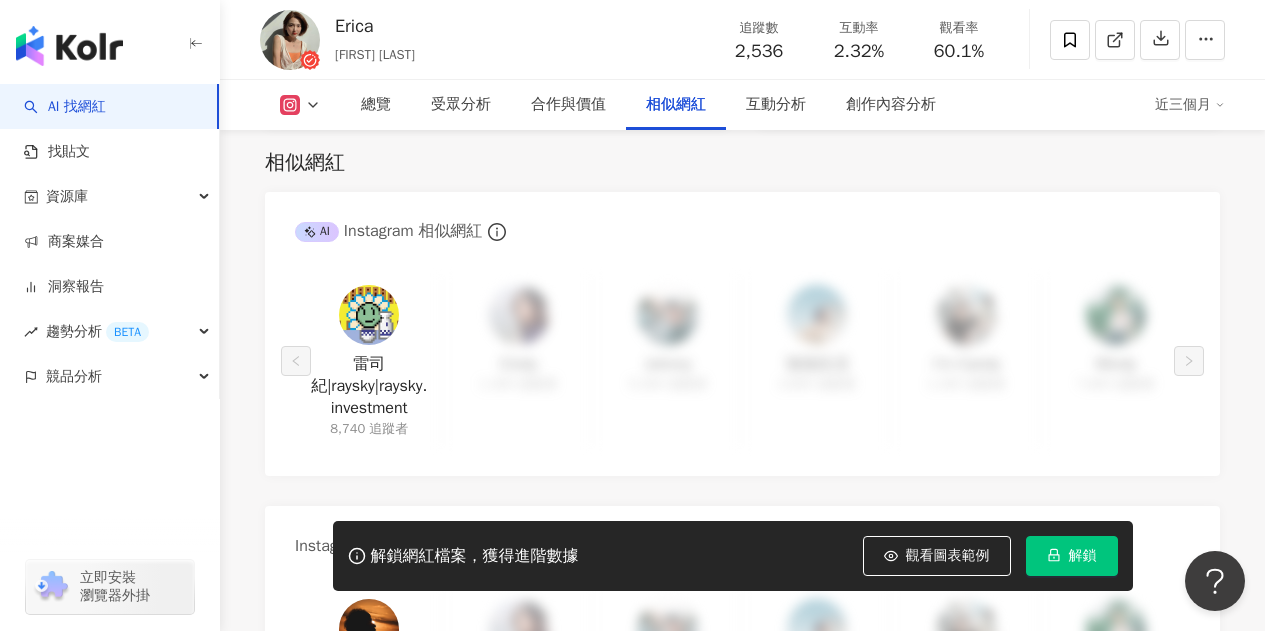 click at bounding box center (369, 315) 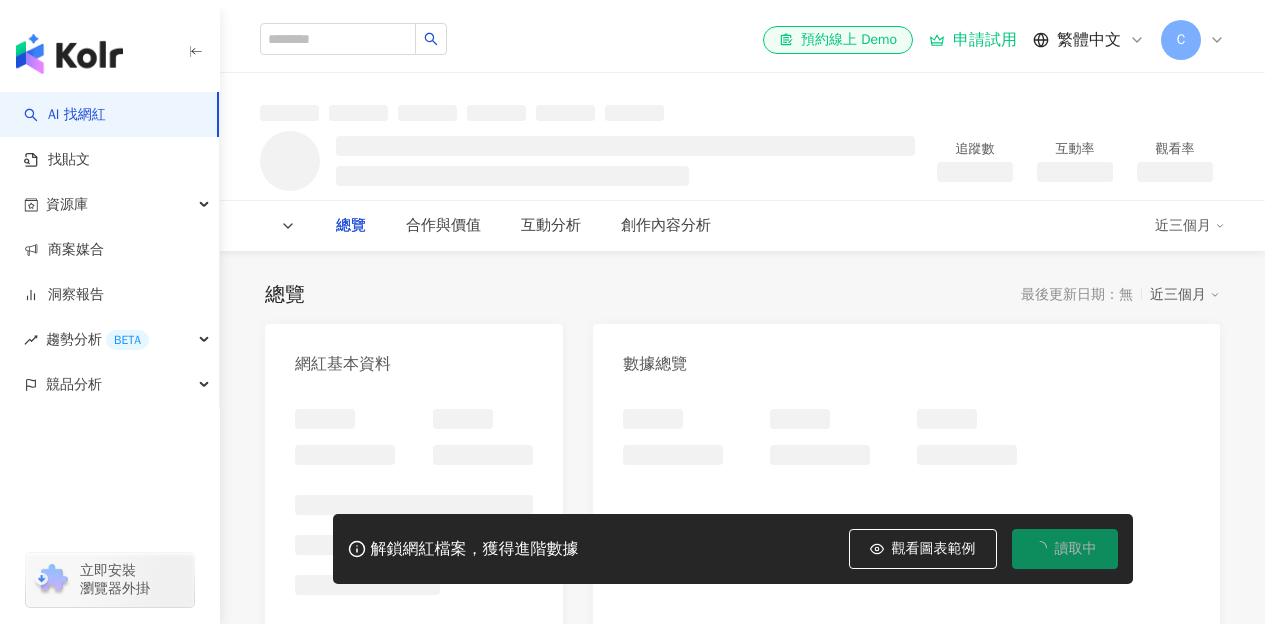 scroll, scrollTop: 0, scrollLeft: 0, axis: both 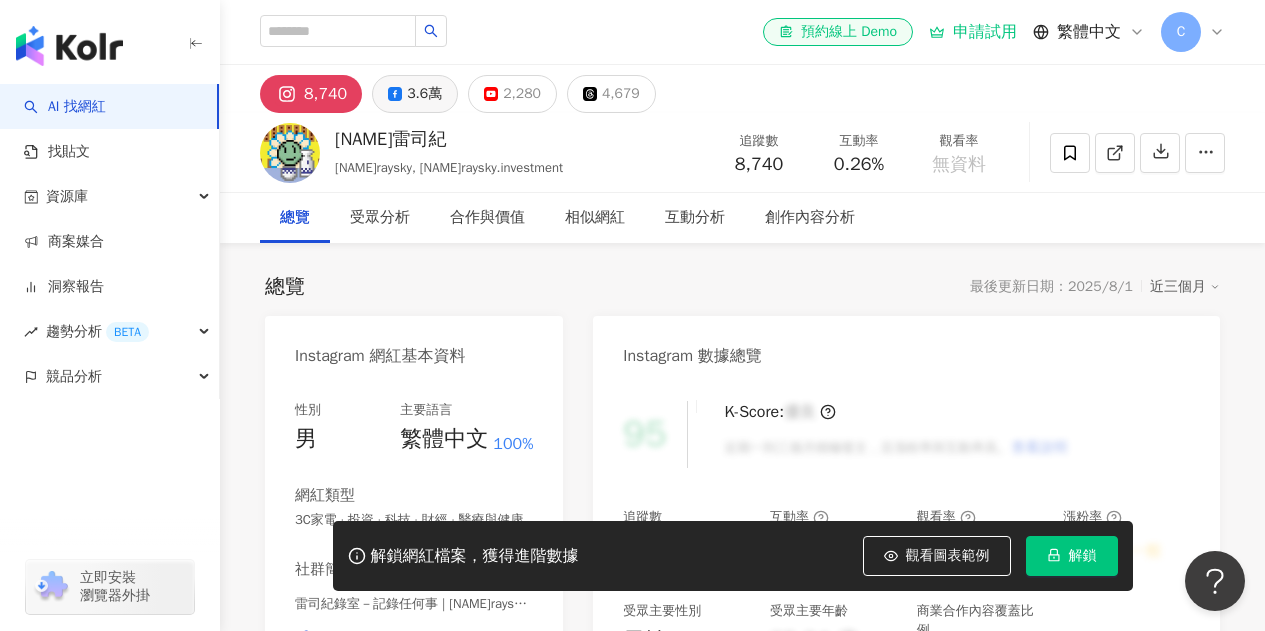 click on "3.6萬" at bounding box center [415, 94] 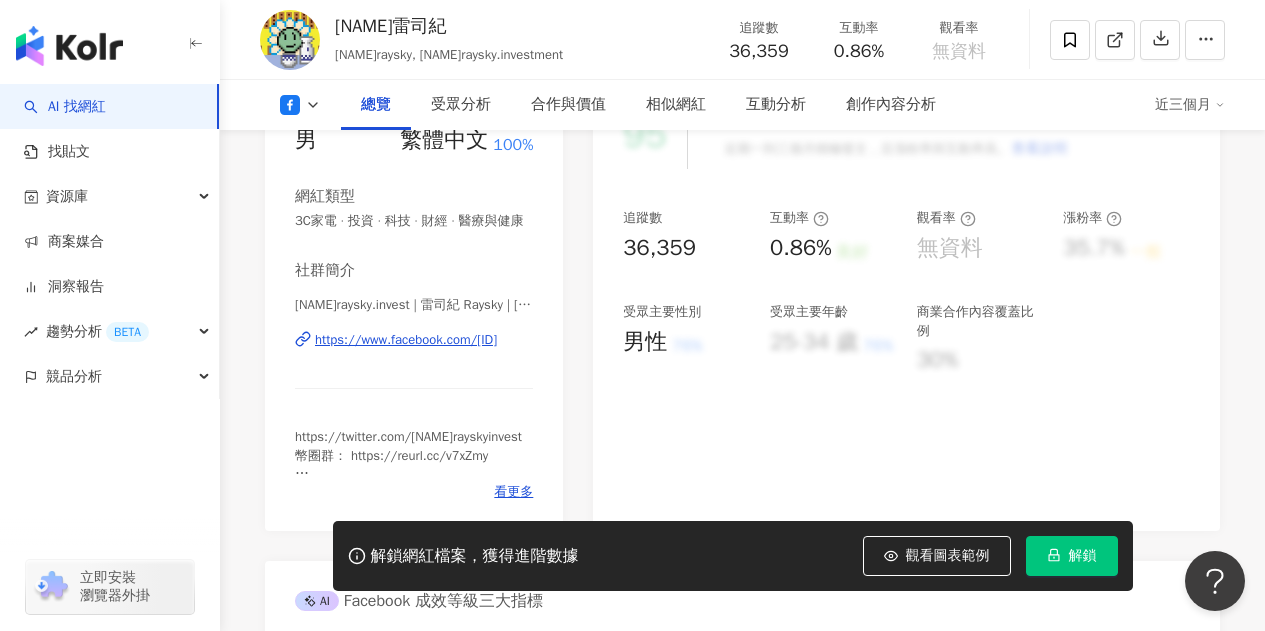 scroll, scrollTop: 300, scrollLeft: 0, axis: vertical 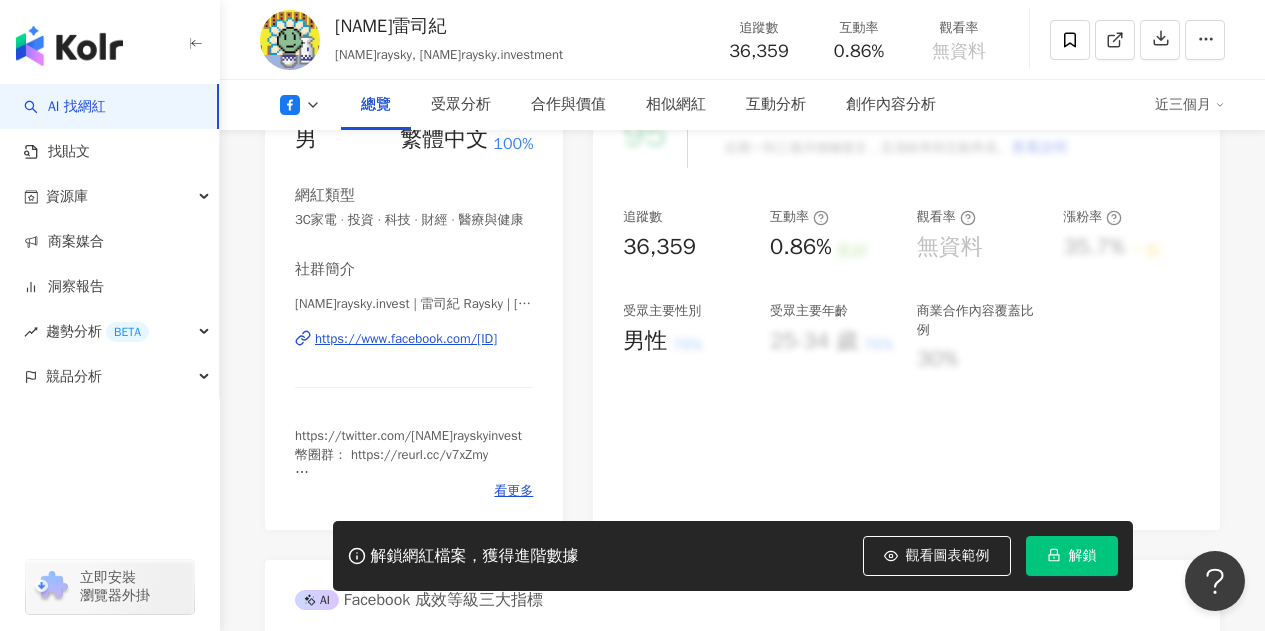 type 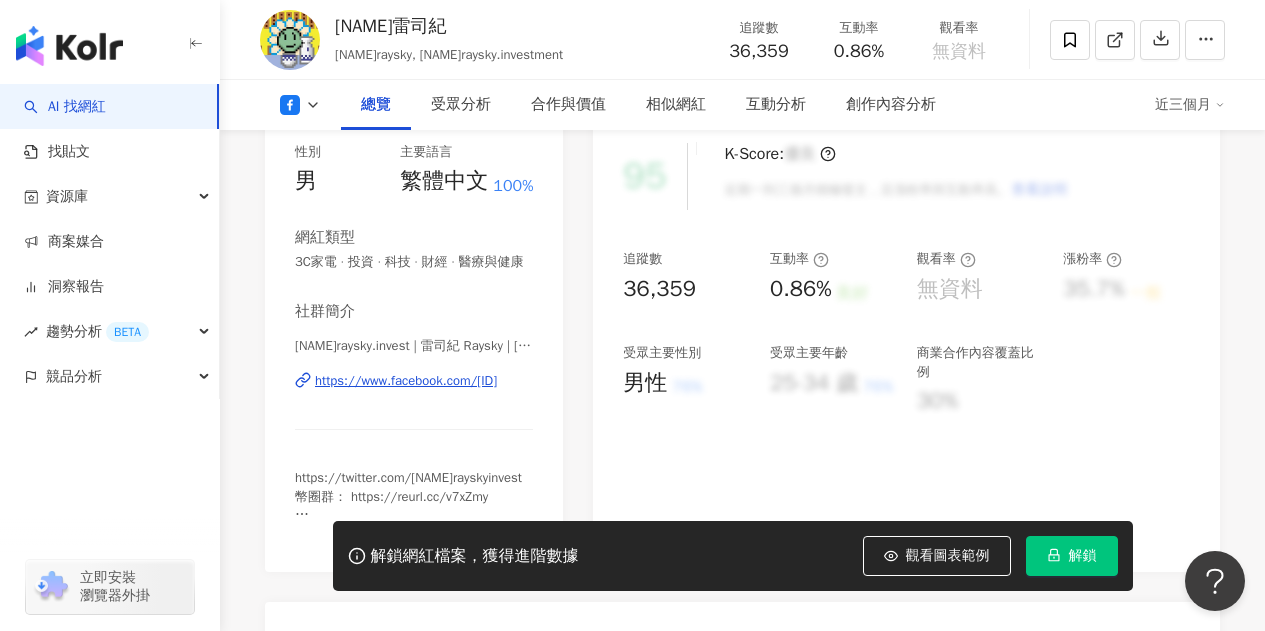 scroll, scrollTop: 0, scrollLeft: 0, axis: both 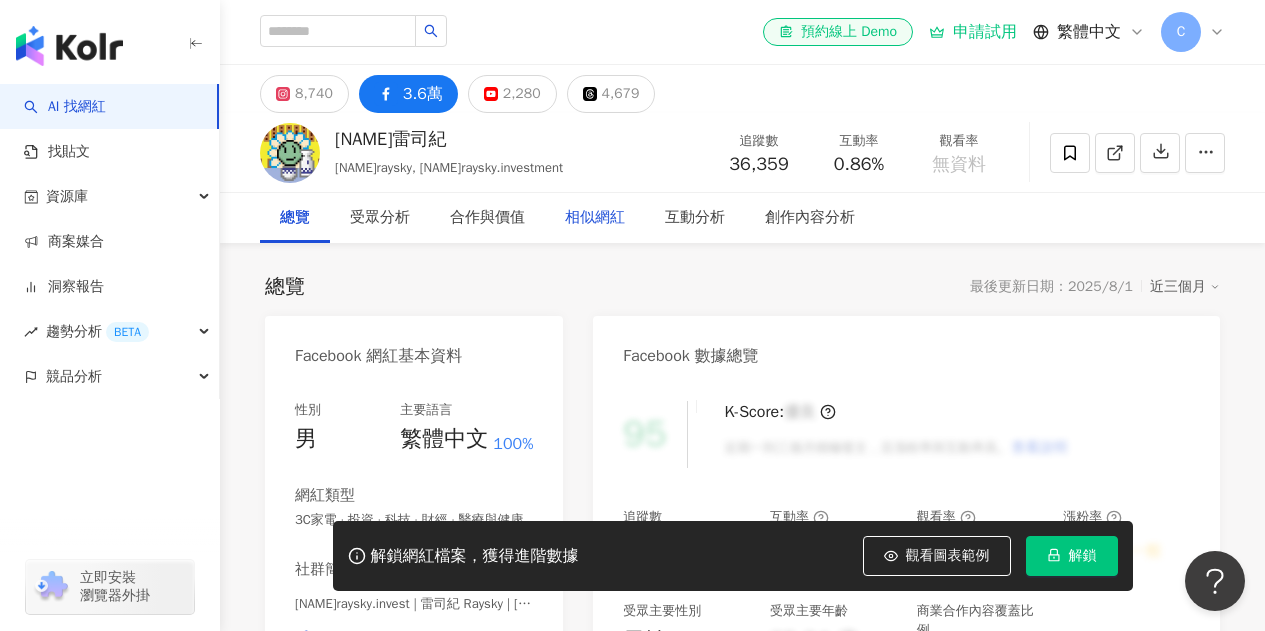 click on "相似網紅" at bounding box center [595, 218] 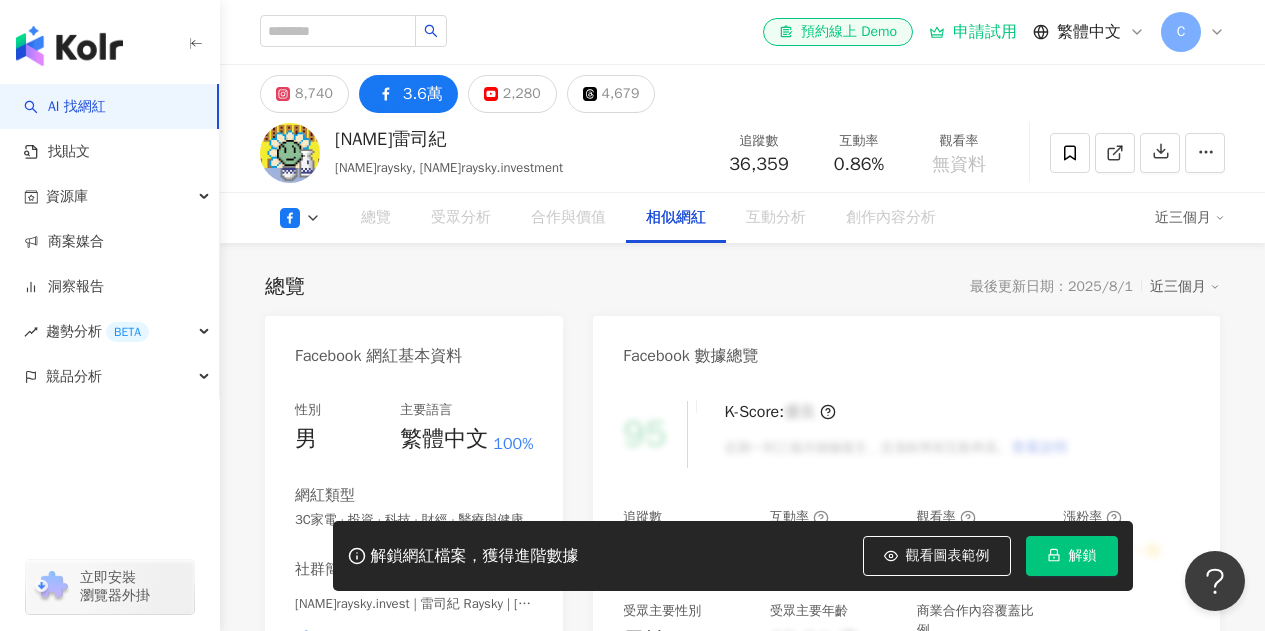 scroll, scrollTop: 2824, scrollLeft: 0, axis: vertical 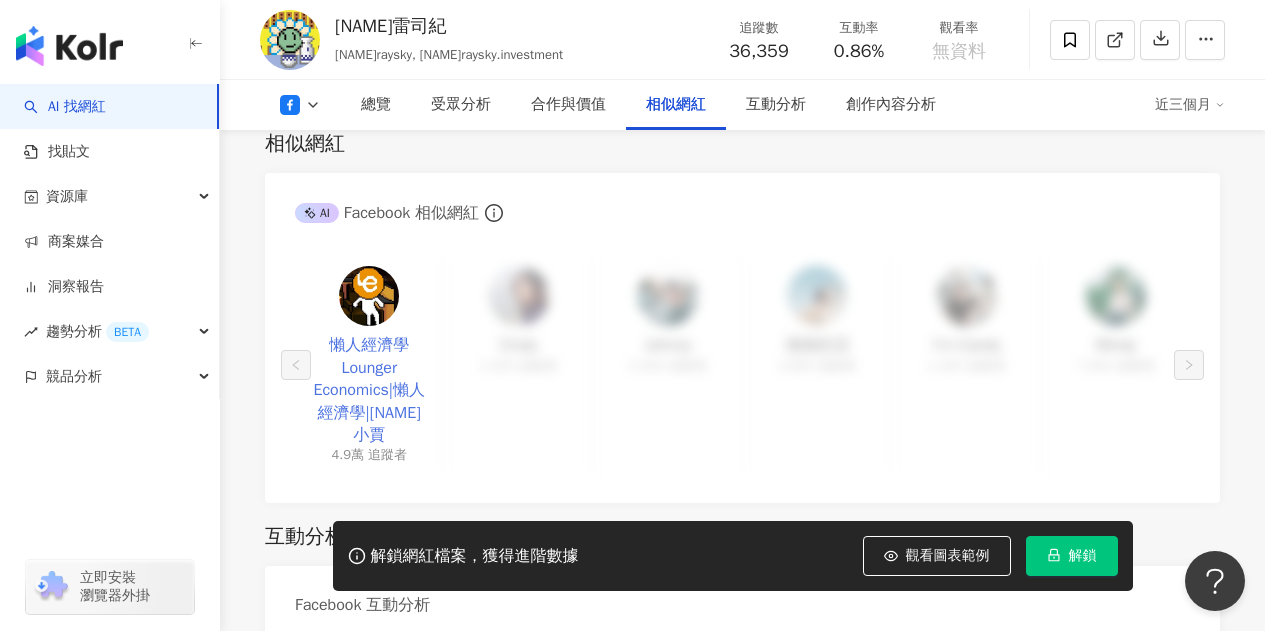 click on "懶人經濟學 Lounger Economics|懶人經濟學|小賈" at bounding box center [369, 390] 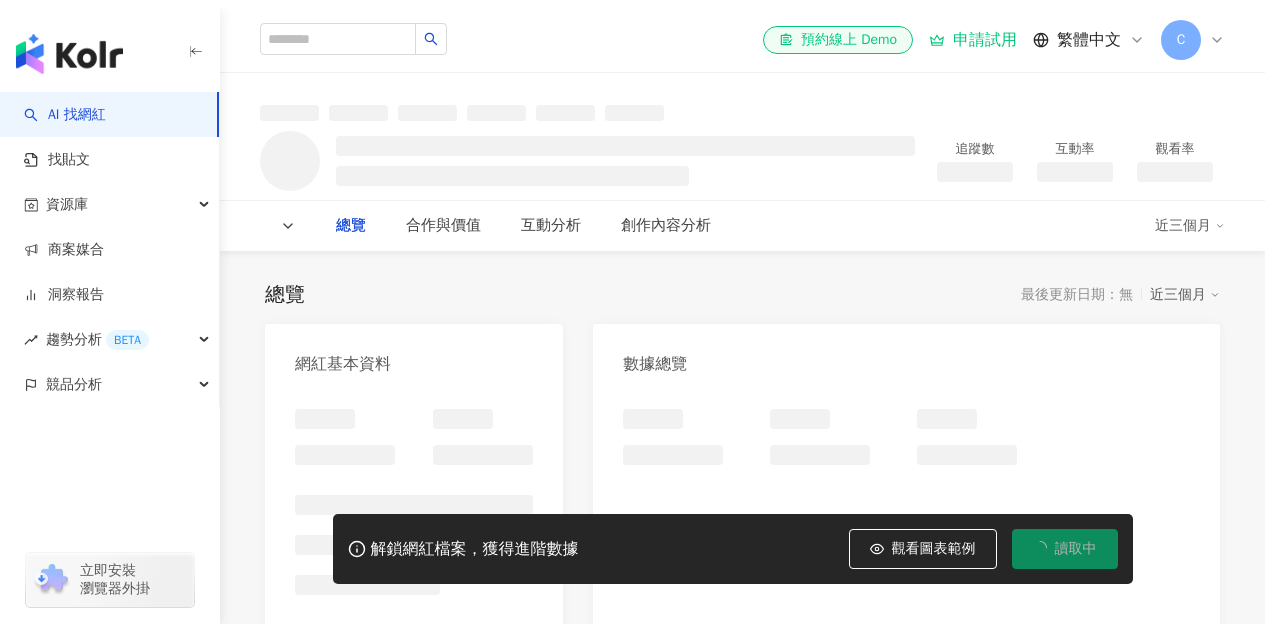 scroll, scrollTop: 0, scrollLeft: 0, axis: both 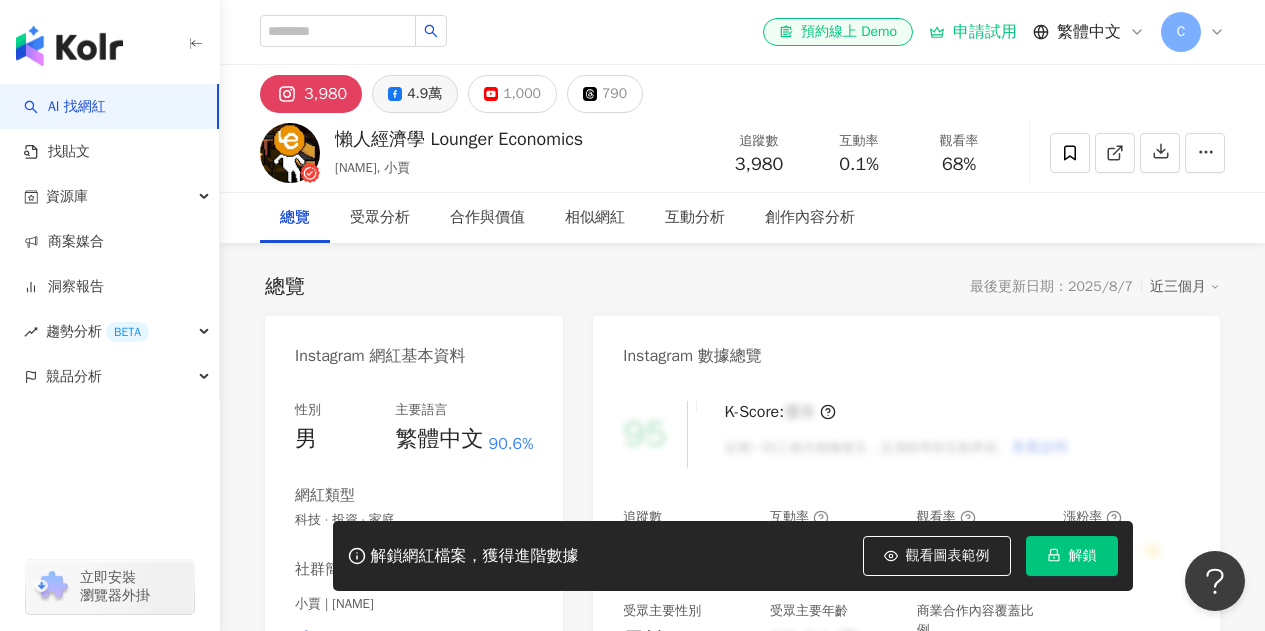click on "4.9萬" at bounding box center [424, 94] 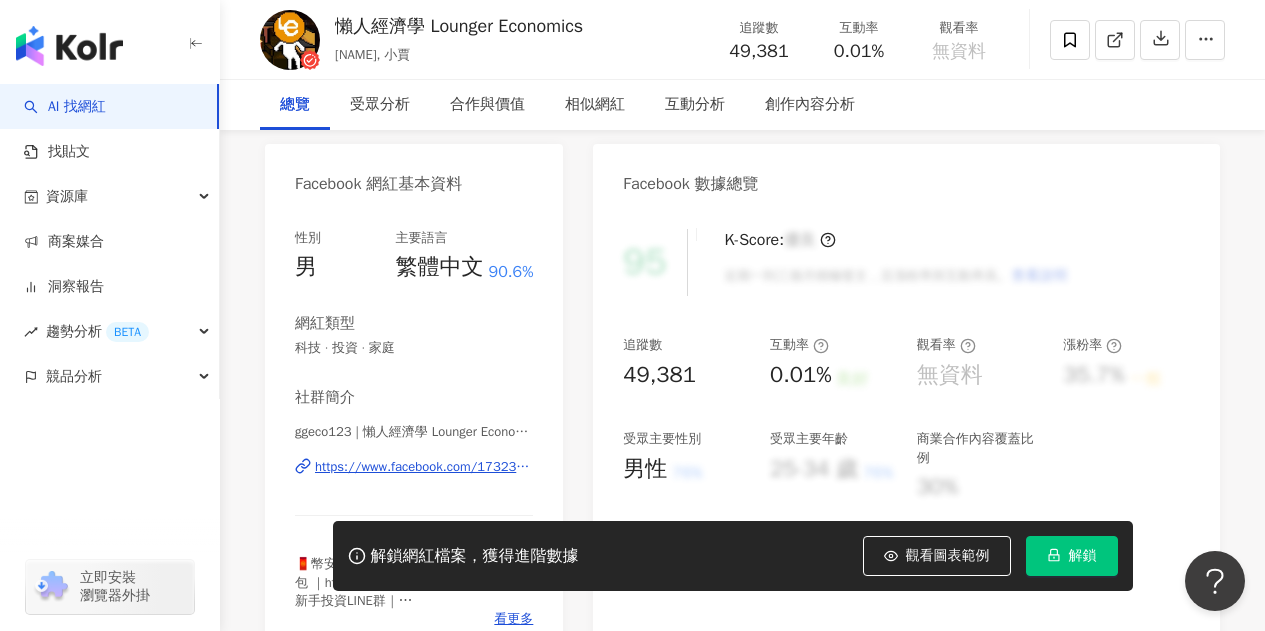 scroll, scrollTop: 300, scrollLeft: 0, axis: vertical 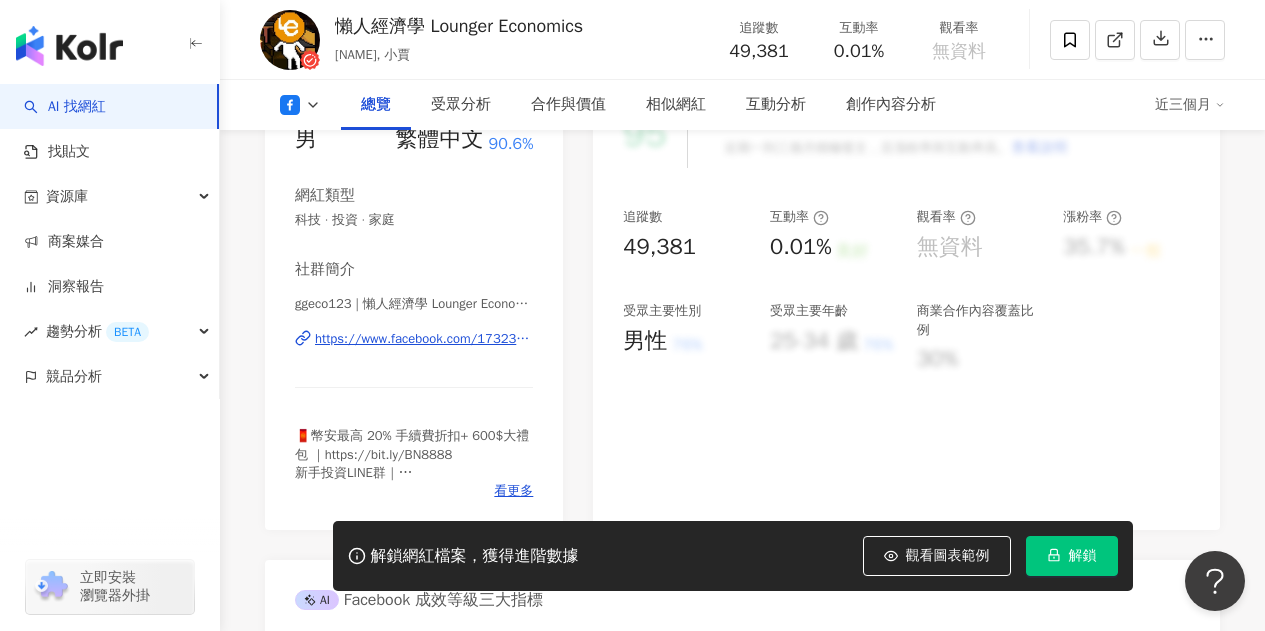 type 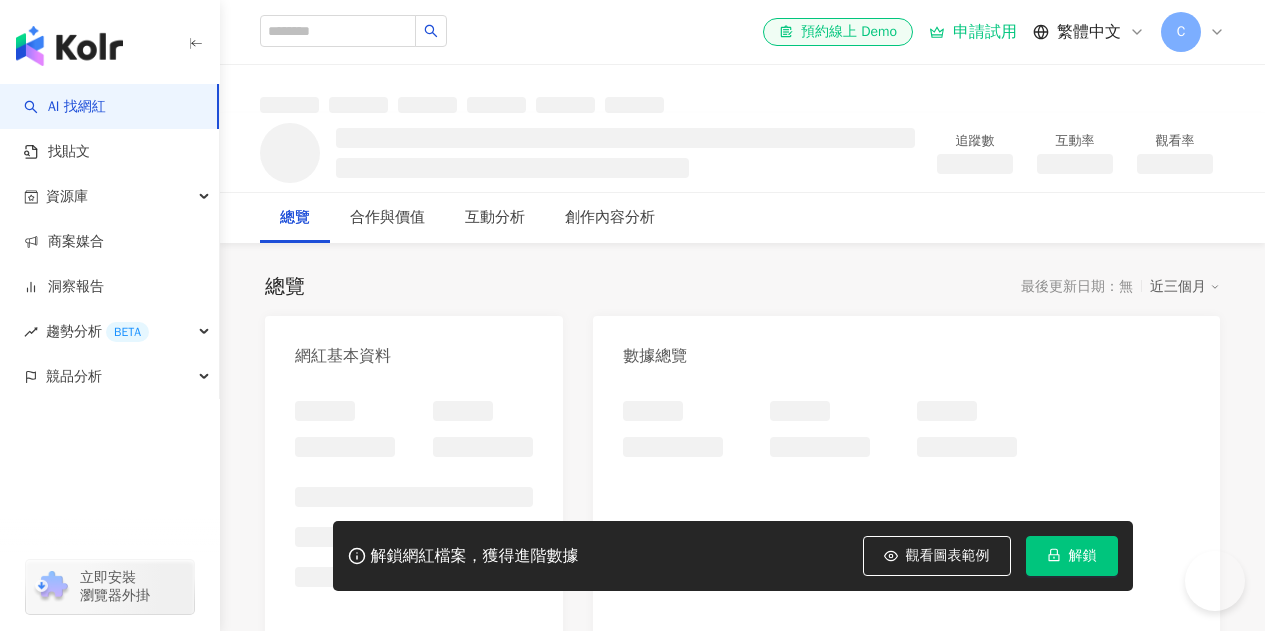 scroll, scrollTop: 0, scrollLeft: 0, axis: both 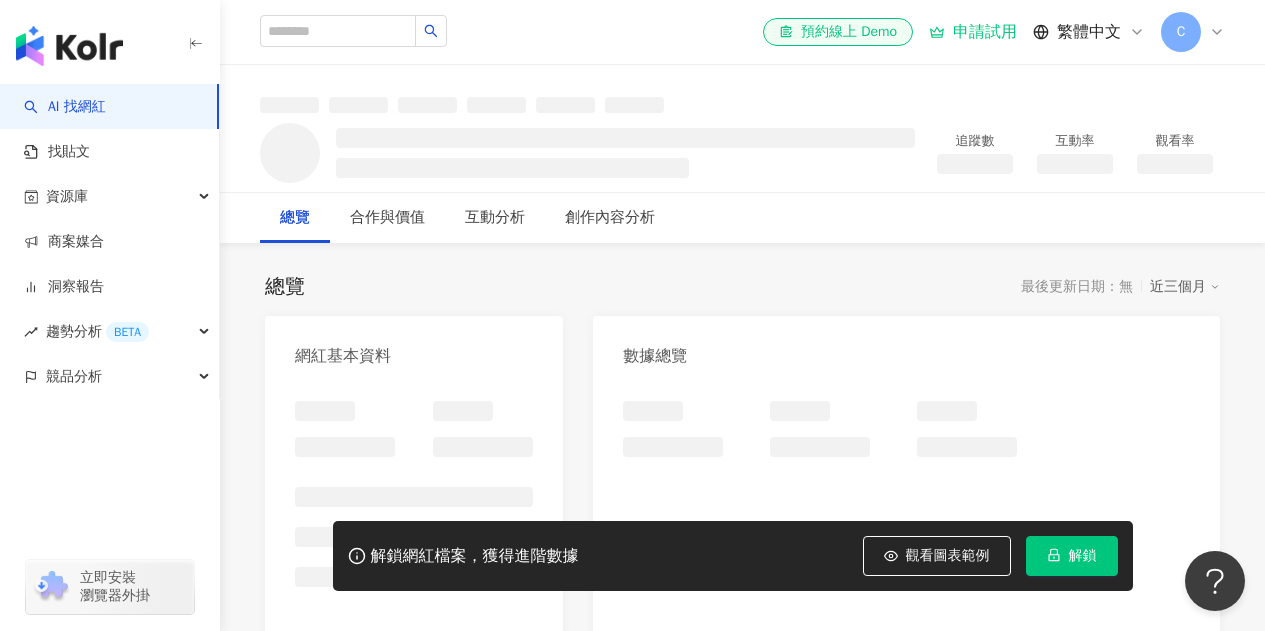 click on "總覽 最後更新日期：無 近三個月  網紅基本資料  數據總覽  成長趨勢分析 追蹤趨勢圖表" at bounding box center [742, 697] 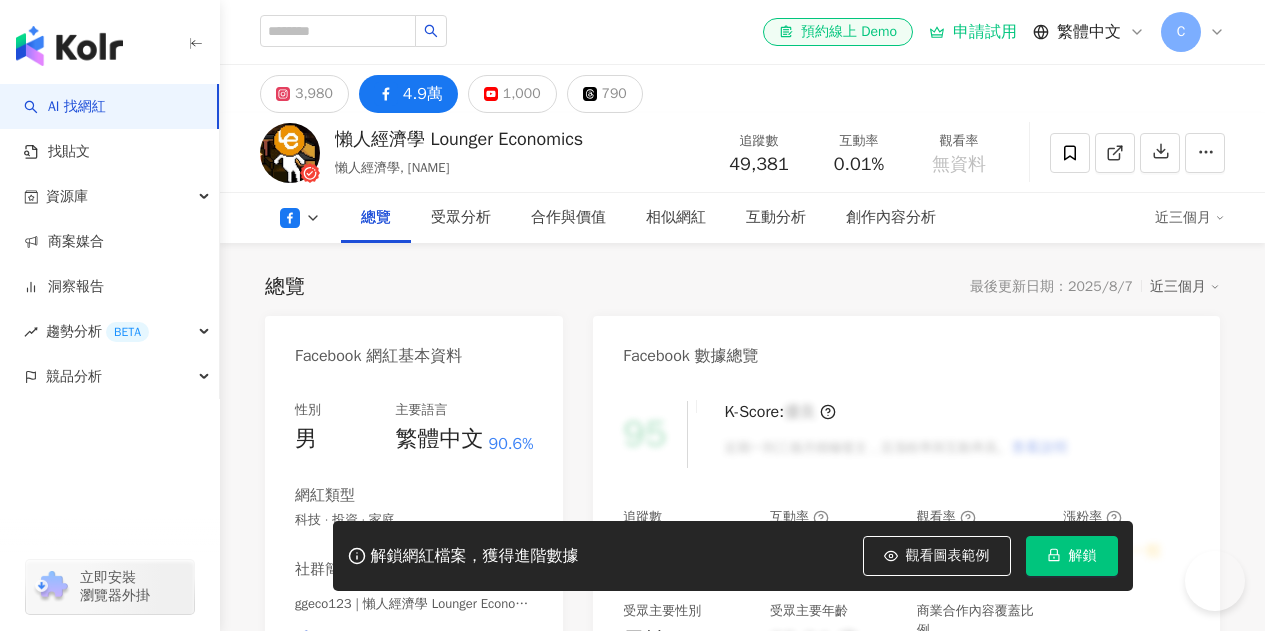 scroll, scrollTop: 349, scrollLeft: 0, axis: vertical 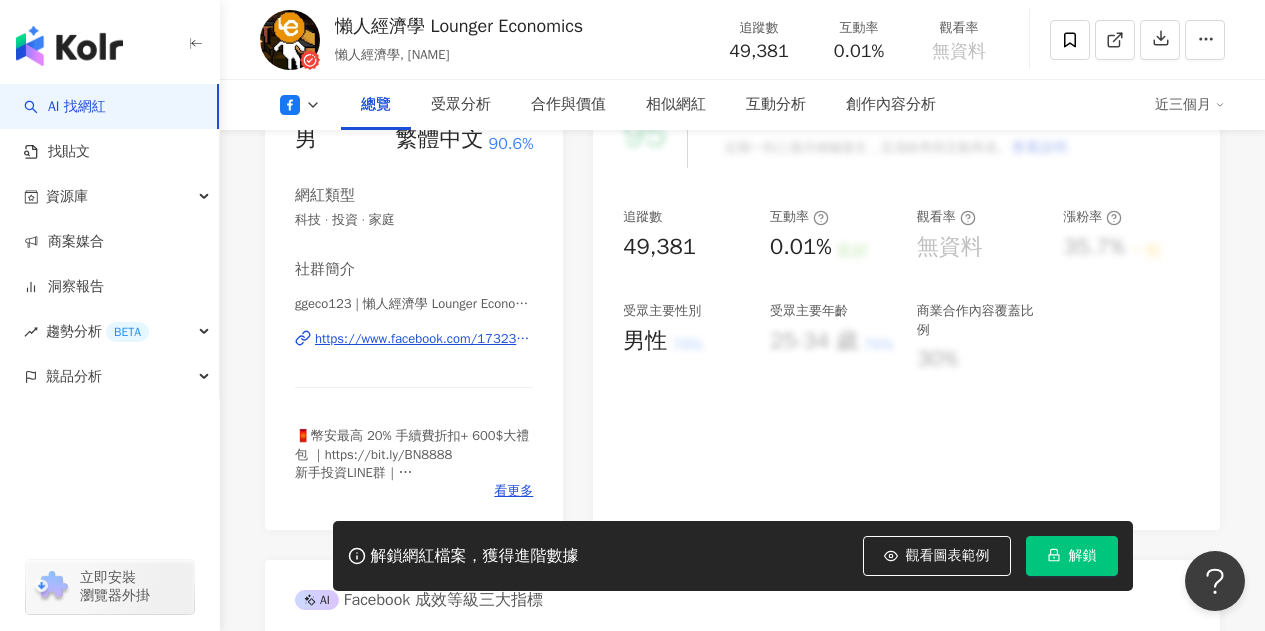 click on "https://www.facebook.com/1732345520377899" at bounding box center (424, 339) 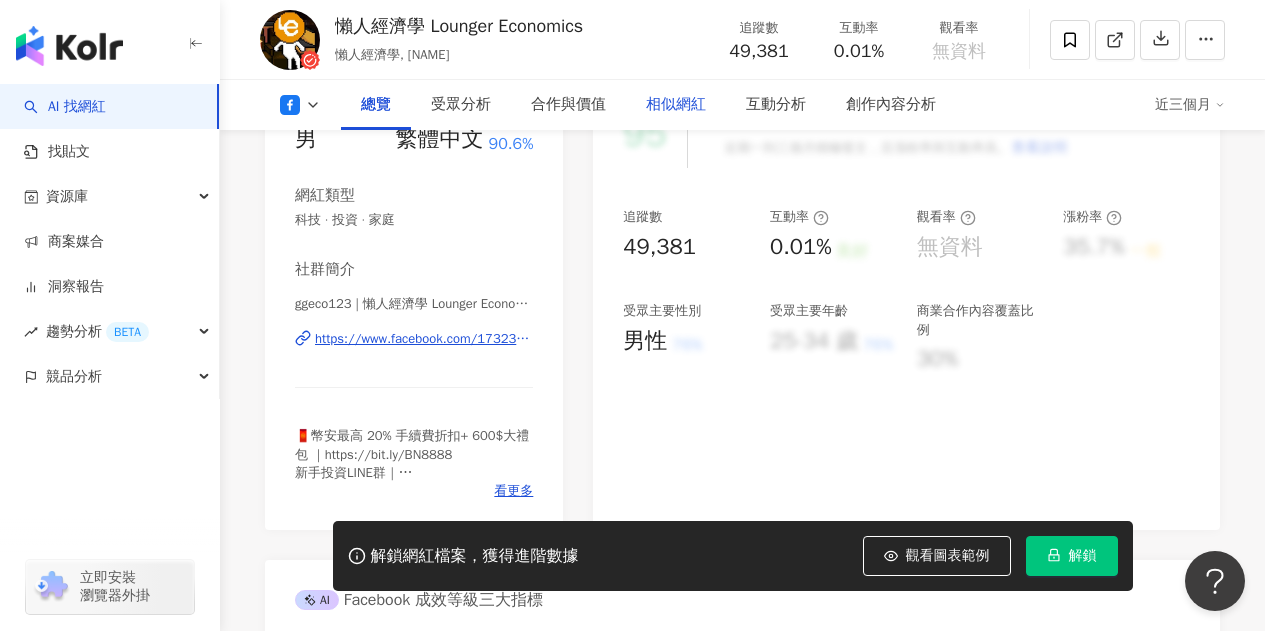 click on "相似網紅" at bounding box center (676, 105) 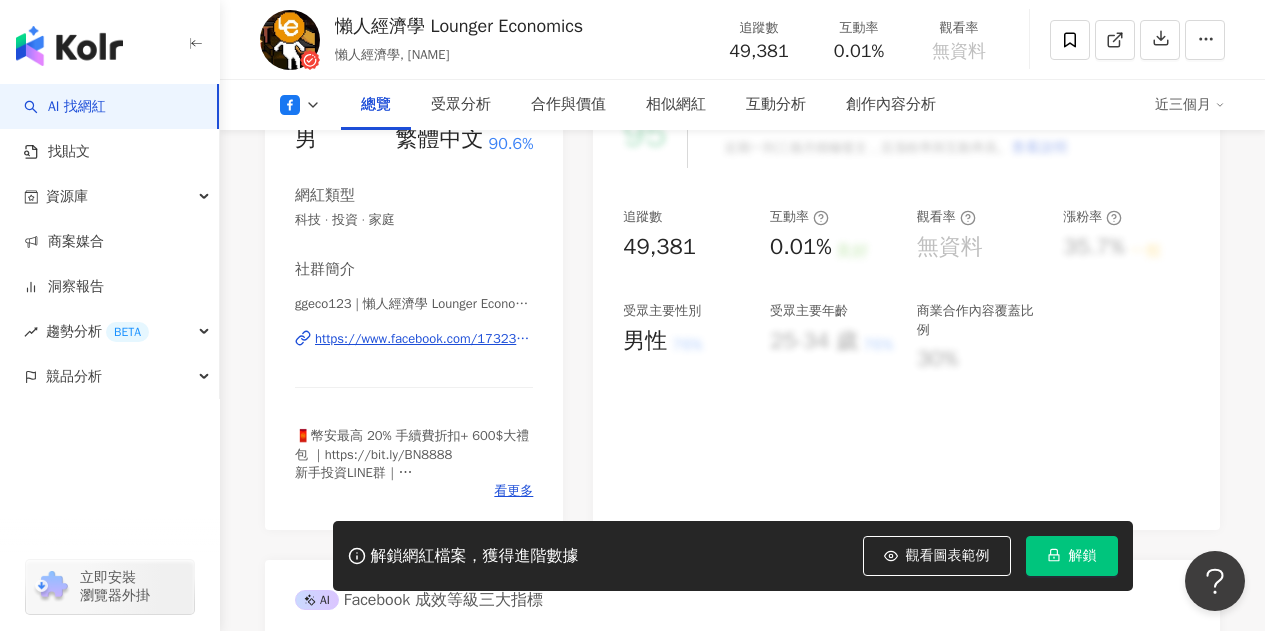 scroll, scrollTop: 2806, scrollLeft: 0, axis: vertical 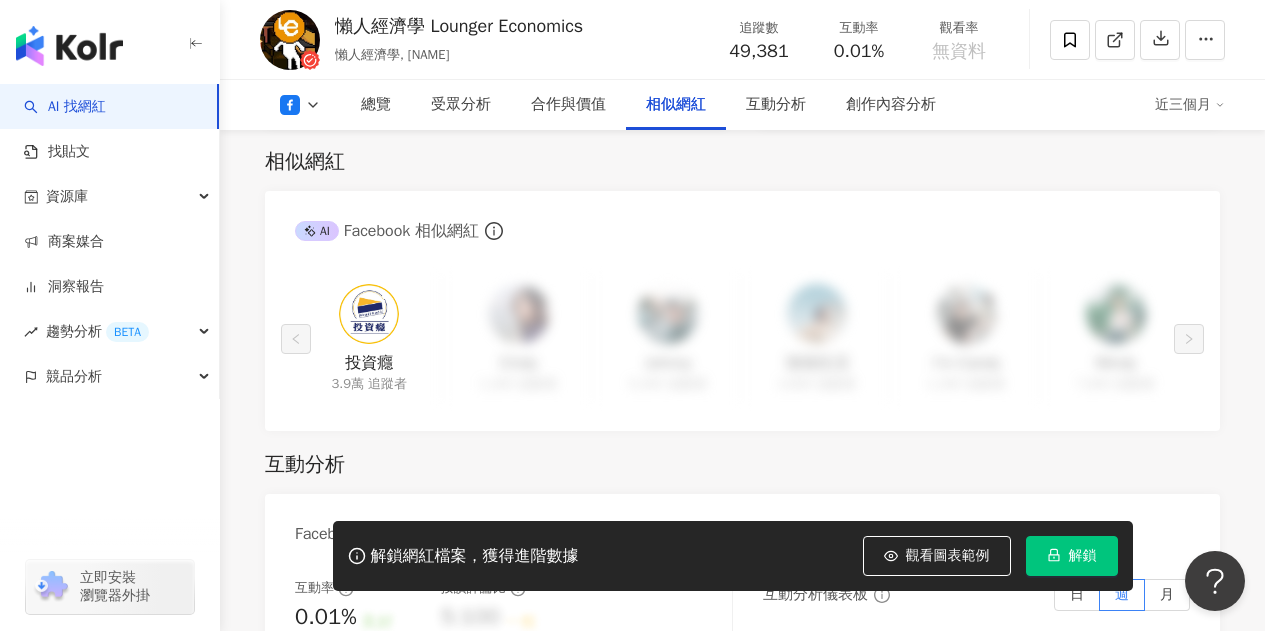 click at bounding box center (369, 314) 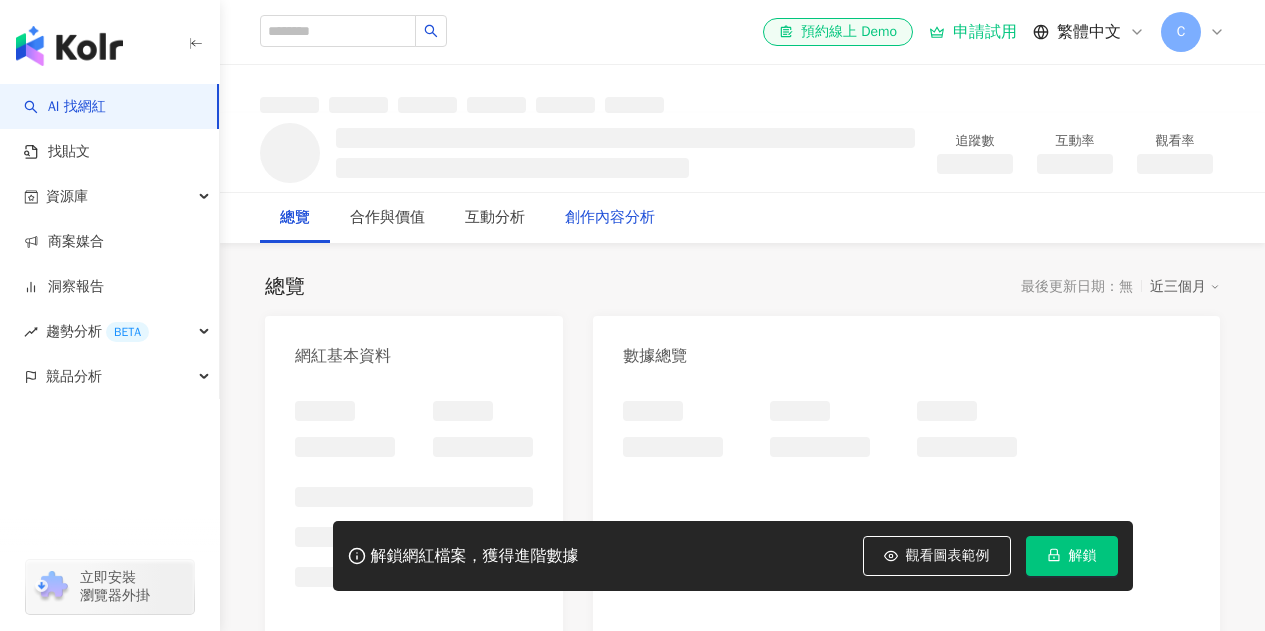 scroll, scrollTop: 0, scrollLeft: 0, axis: both 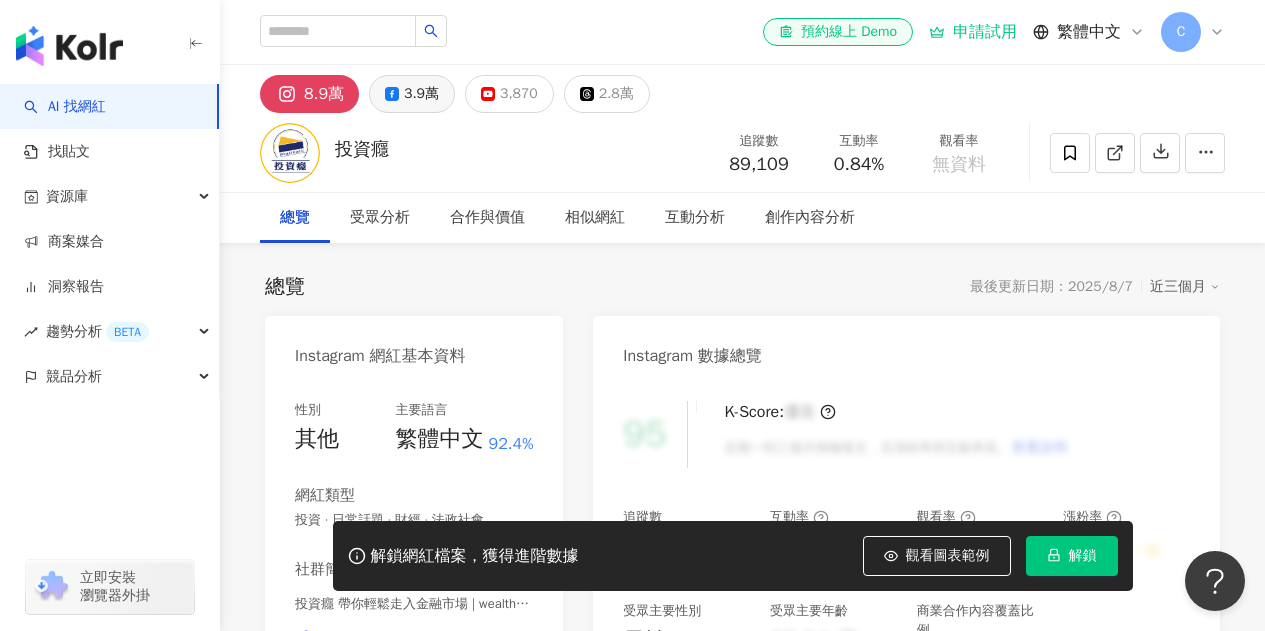 click on "3.9萬" at bounding box center [421, 94] 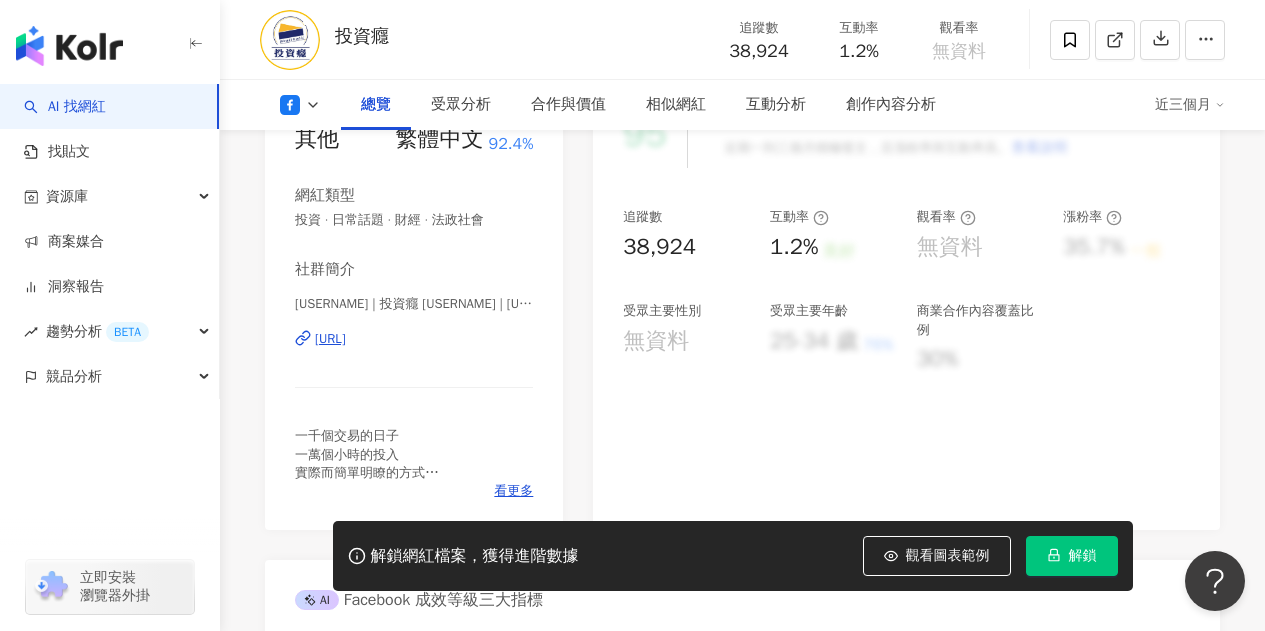 scroll, scrollTop: 400, scrollLeft: 0, axis: vertical 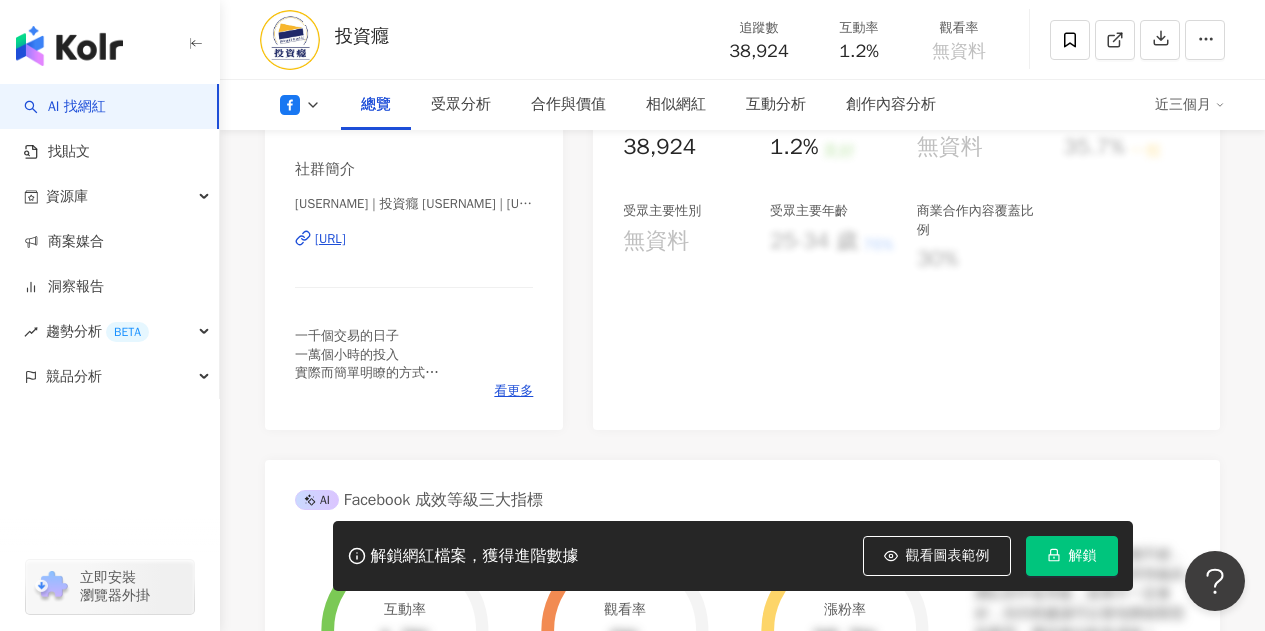 type 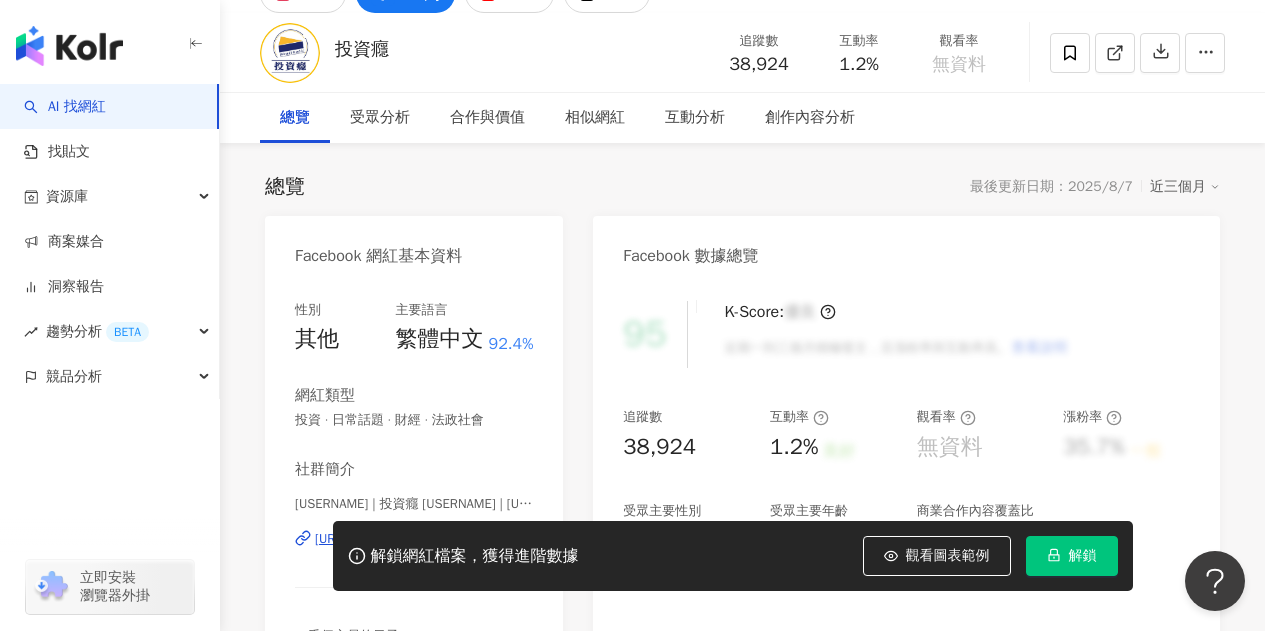 scroll, scrollTop: 0, scrollLeft: 0, axis: both 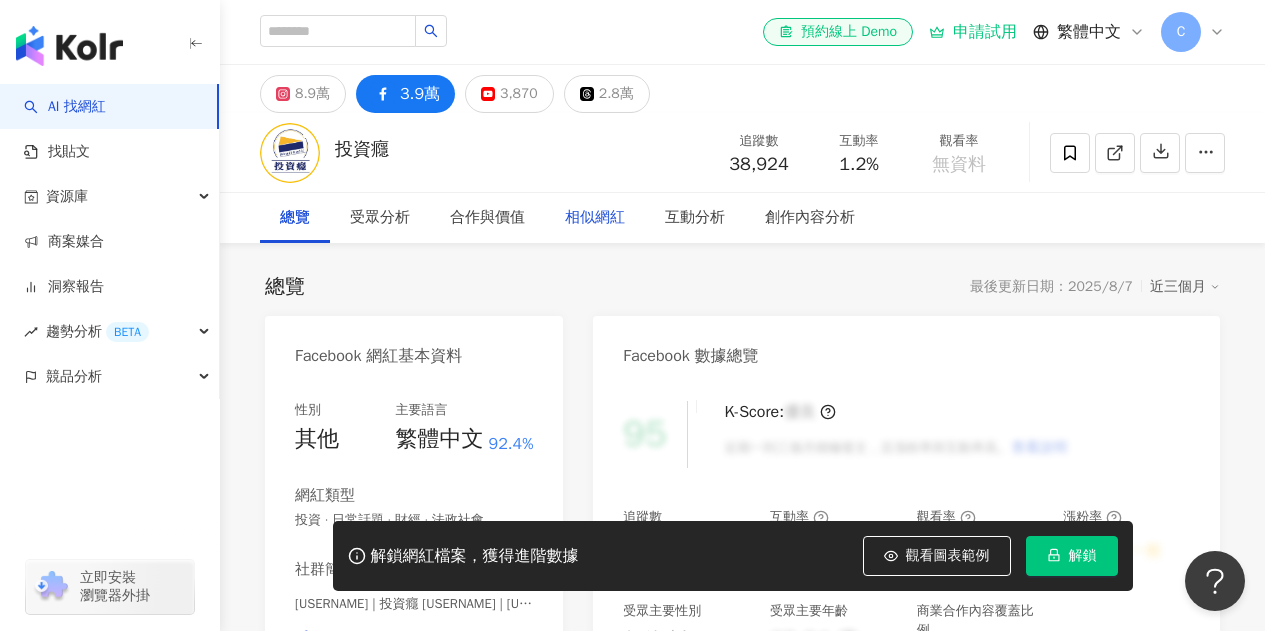 click on "相似網紅" at bounding box center (595, 218) 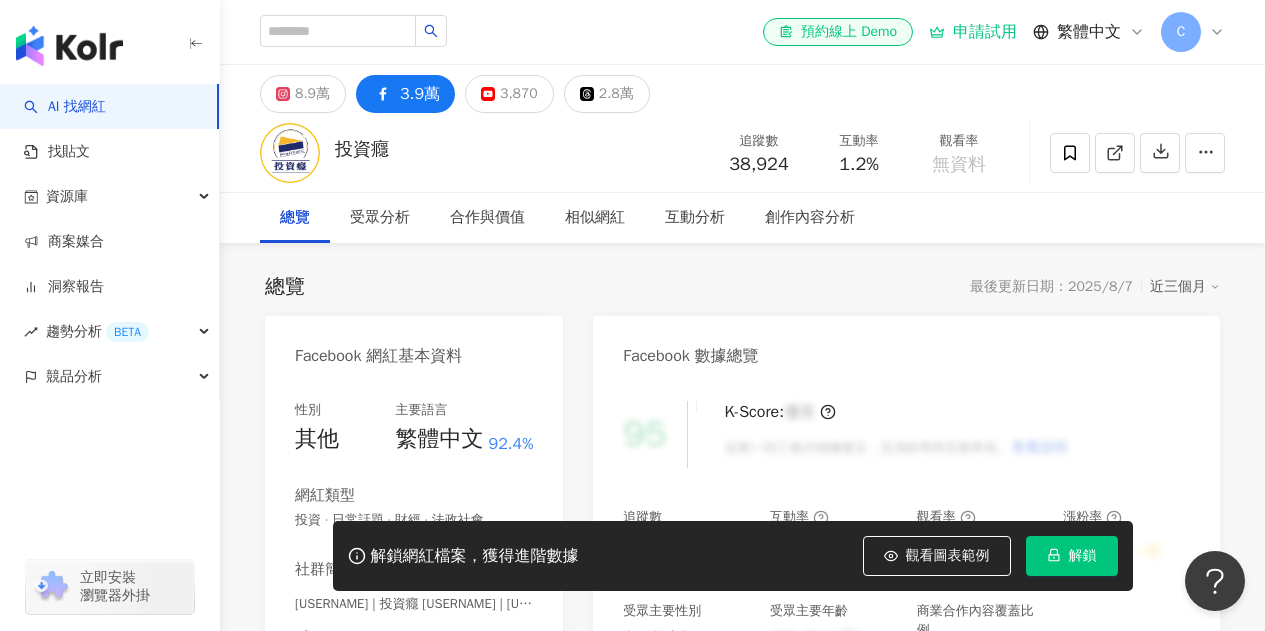 scroll, scrollTop: 2806, scrollLeft: 0, axis: vertical 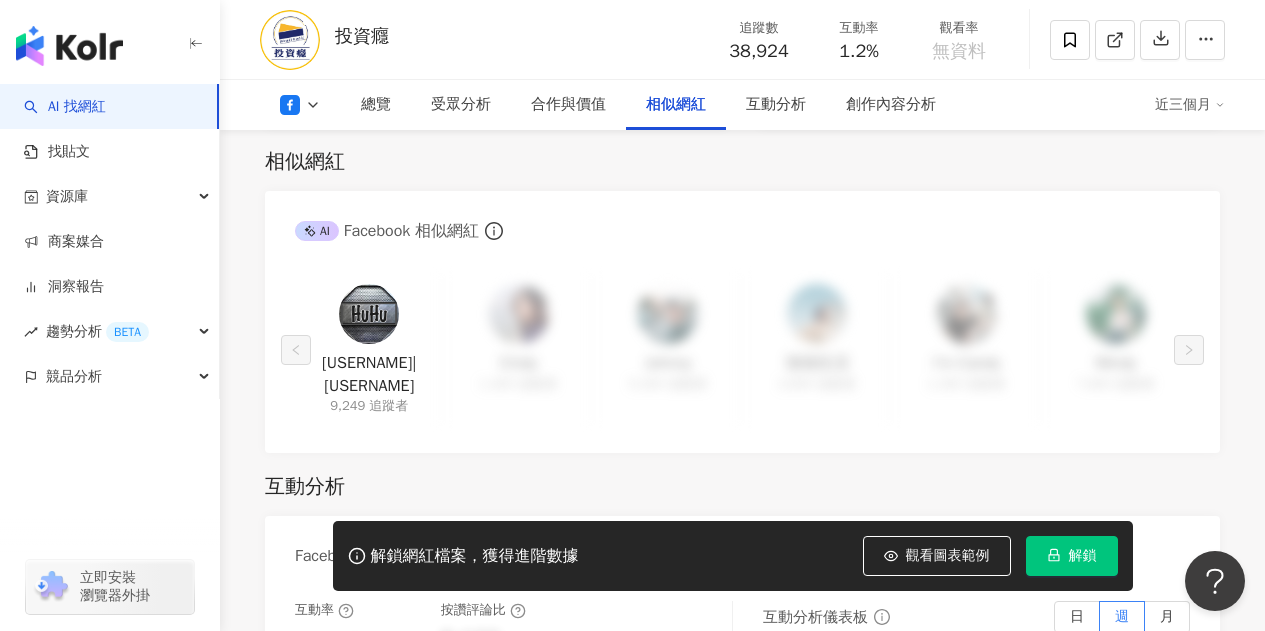 click at bounding box center [369, 314] 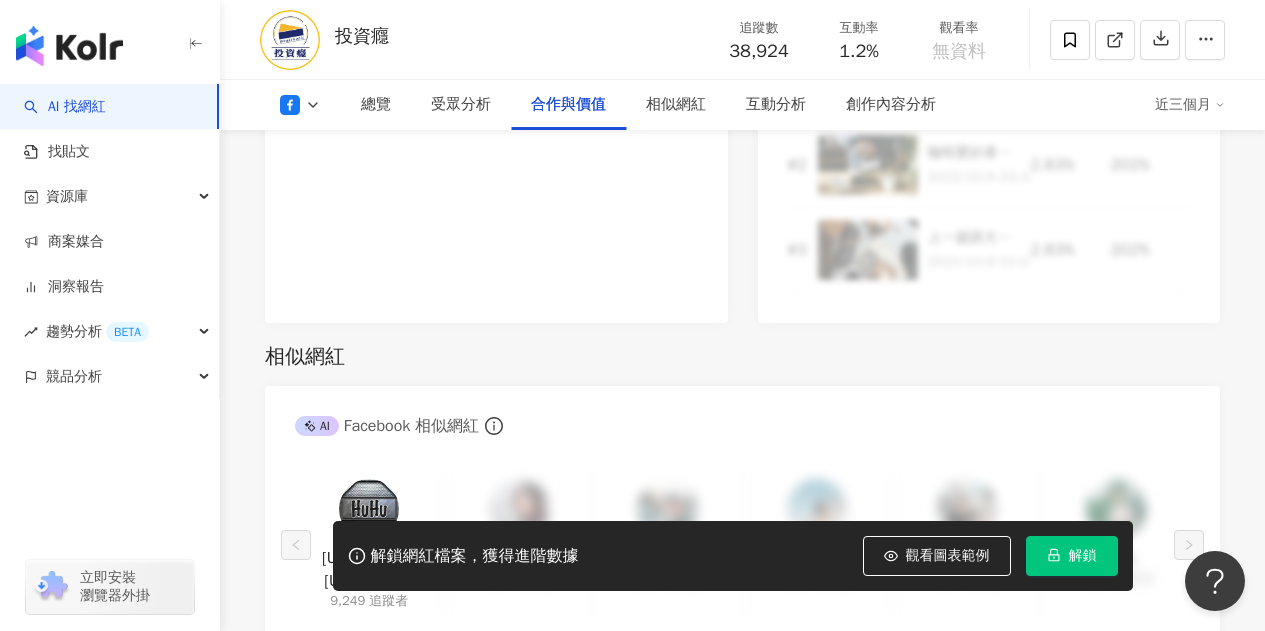 scroll, scrollTop: 2606, scrollLeft: 0, axis: vertical 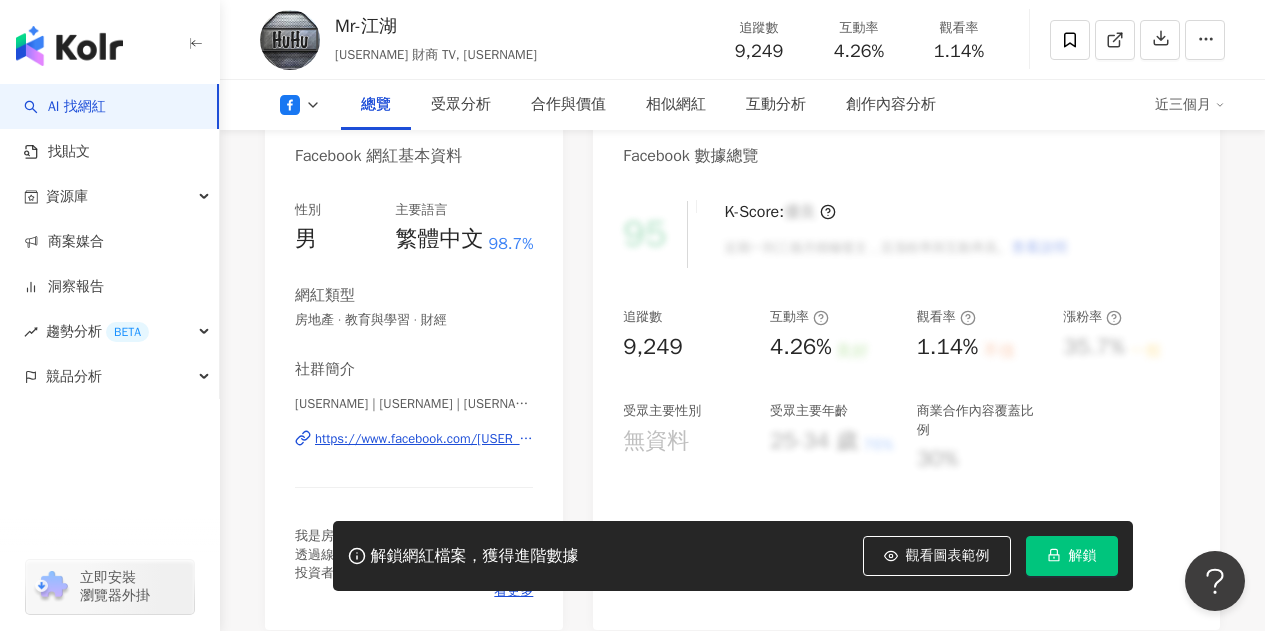 click on "https://www.facebook.com/[USER_ID]" at bounding box center [424, 439] 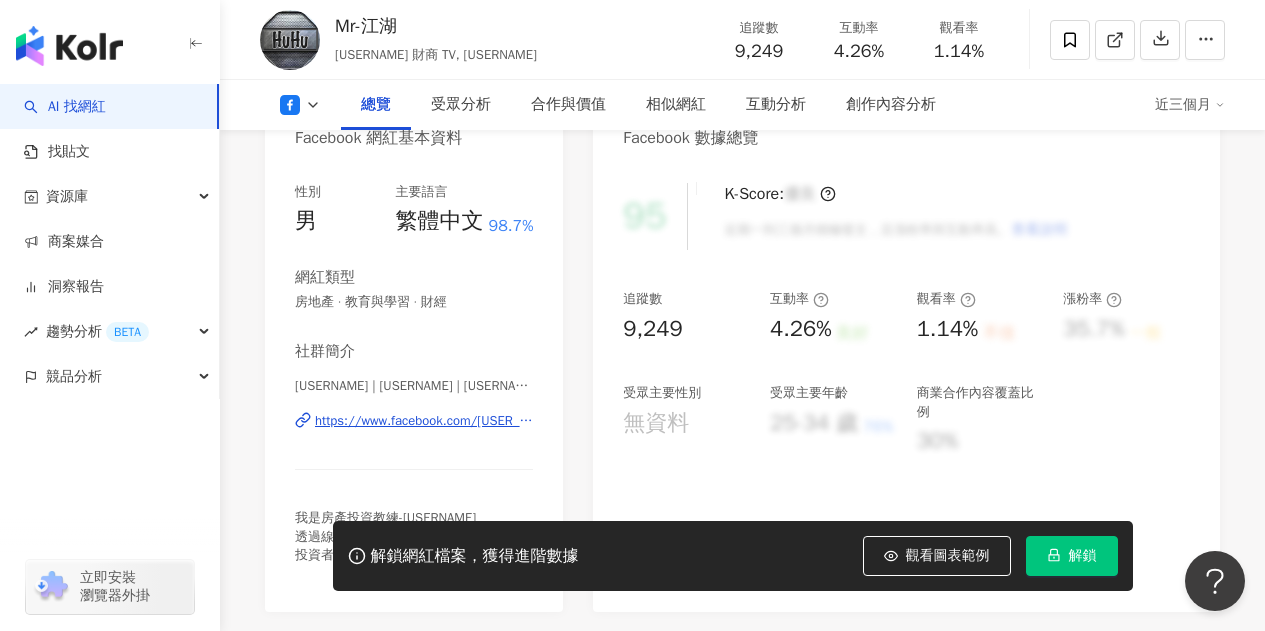 scroll, scrollTop: 0, scrollLeft: 0, axis: both 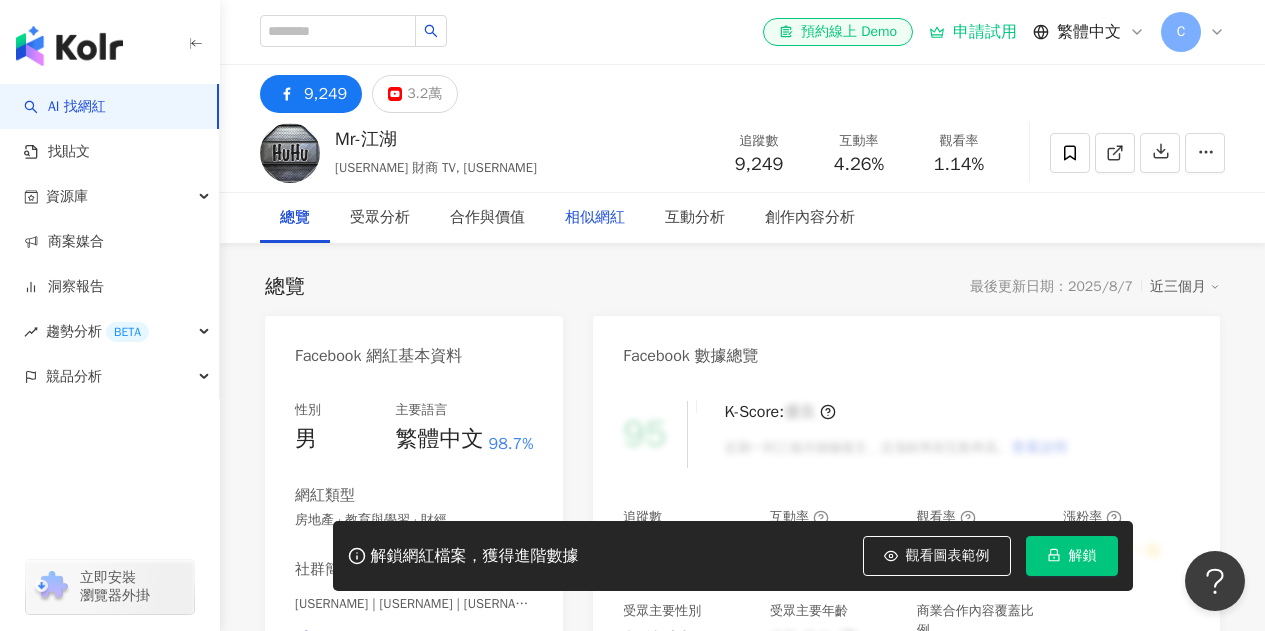 click on "相似網紅" at bounding box center (595, 218) 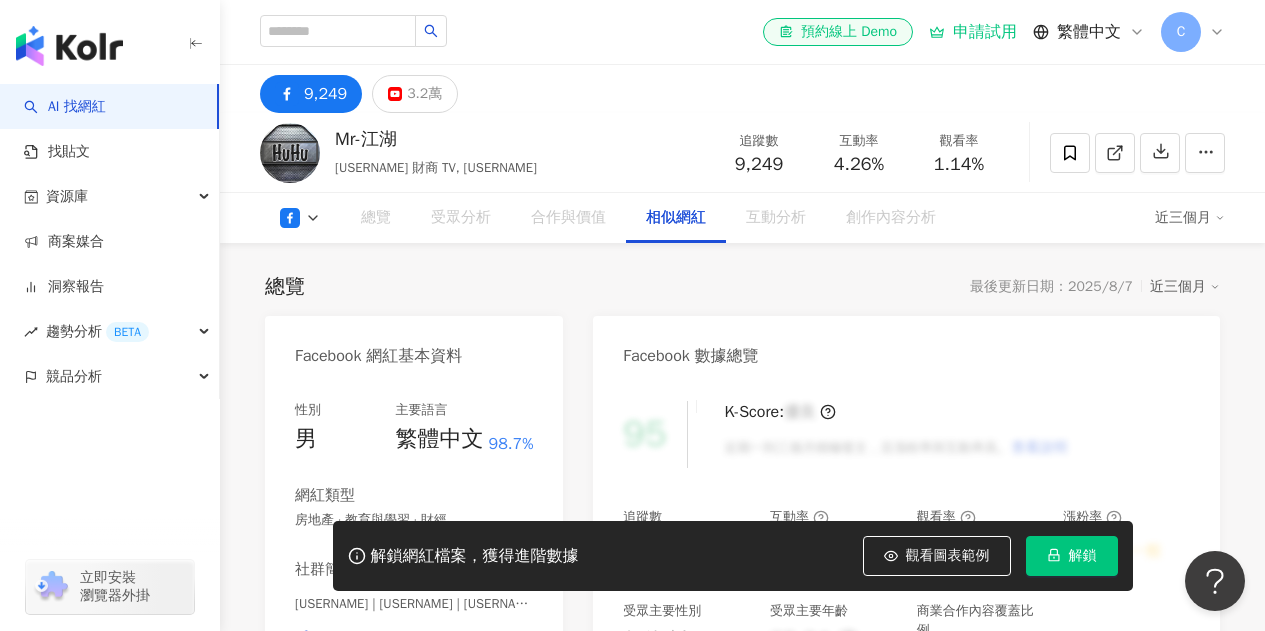 scroll, scrollTop: 2806, scrollLeft: 0, axis: vertical 